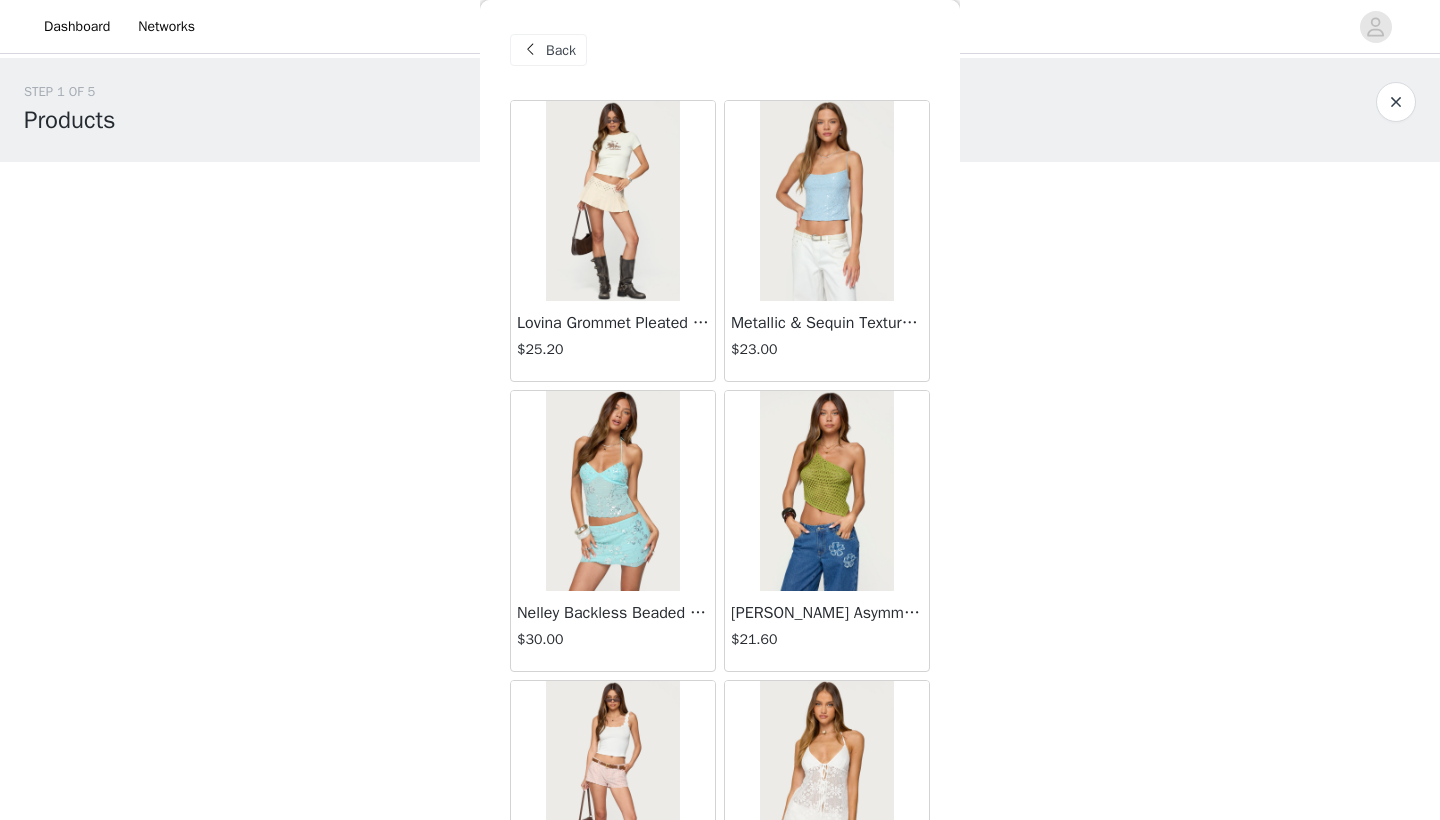 scroll, scrollTop: 1151, scrollLeft: 0, axis: vertical 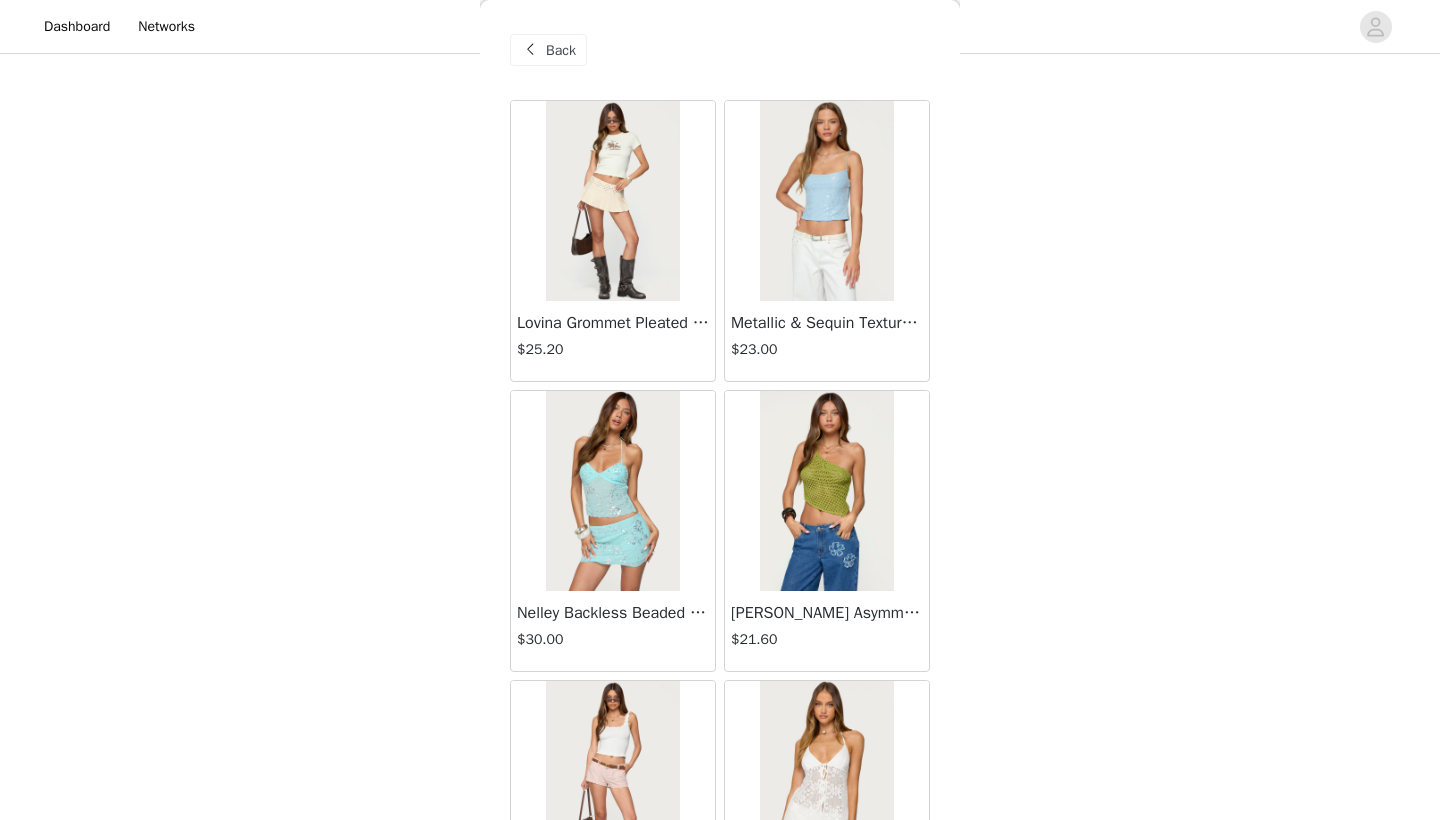 drag, startPoint x: 549, startPoint y: 53, endPoint x: 581, endPoint y: 54, distance: 32.01562 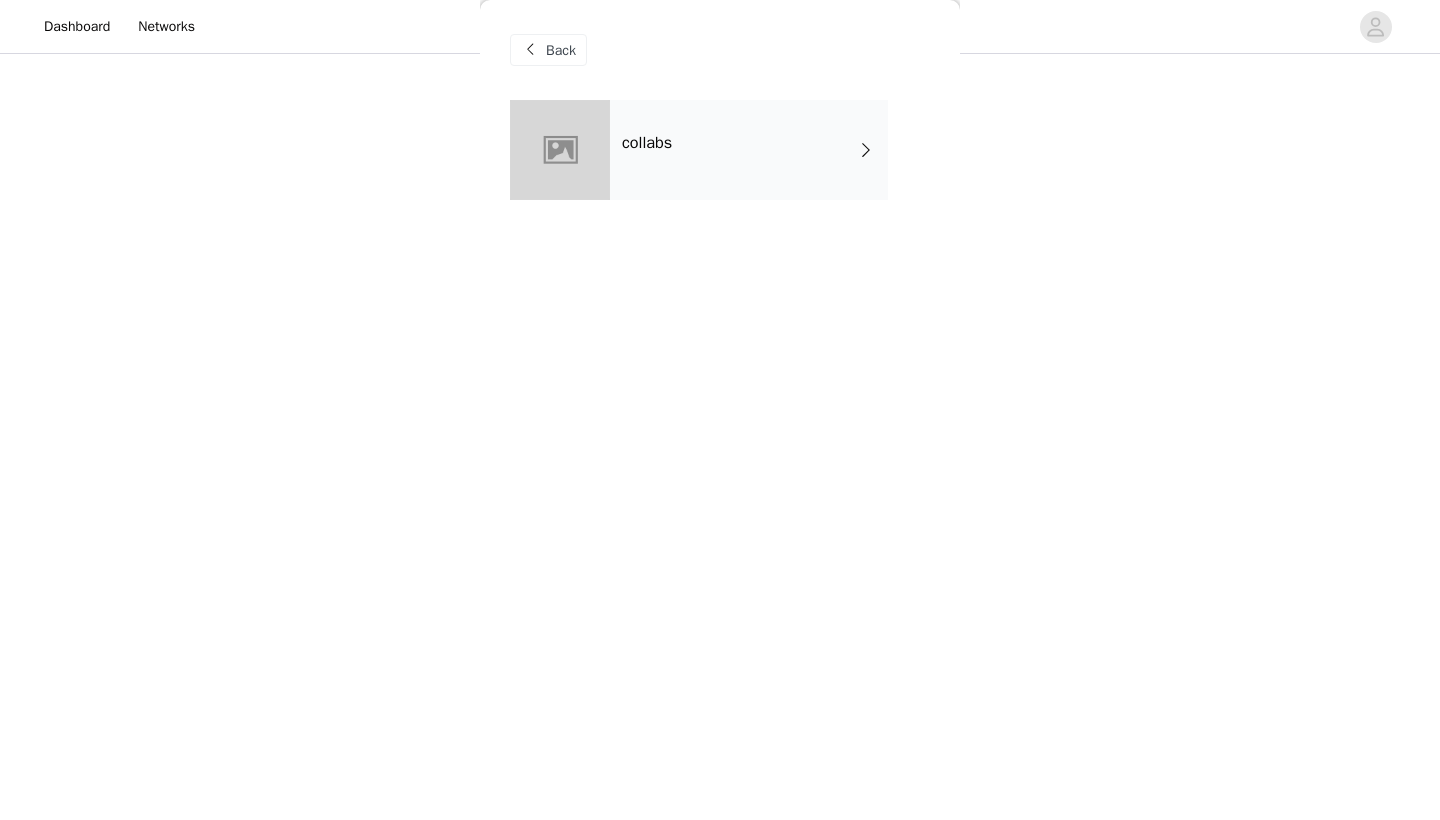 click at bounding box center (530, 50) 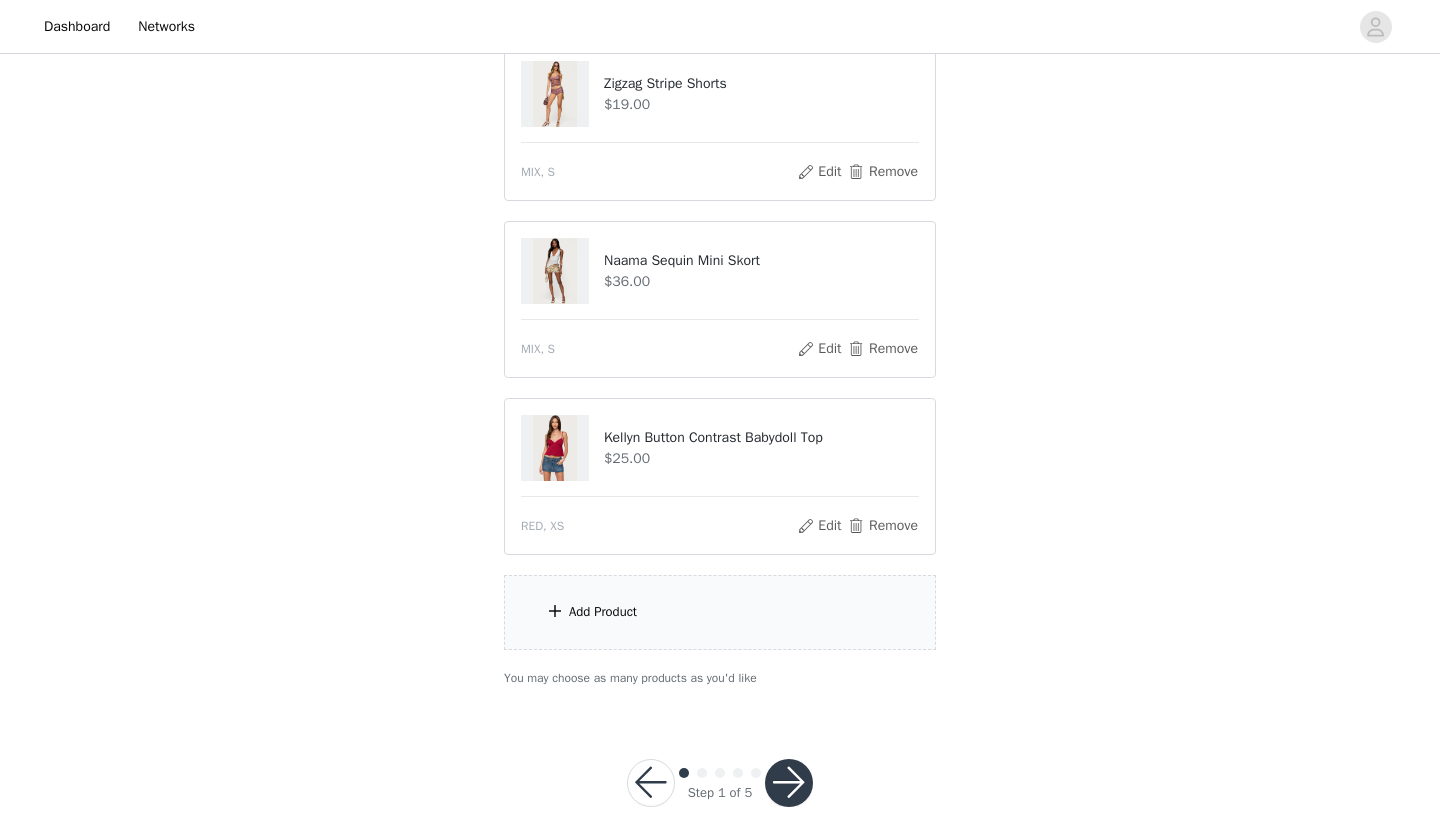 scroll, scrollTop: 1122, scrollLeft: 0, axis: vertical 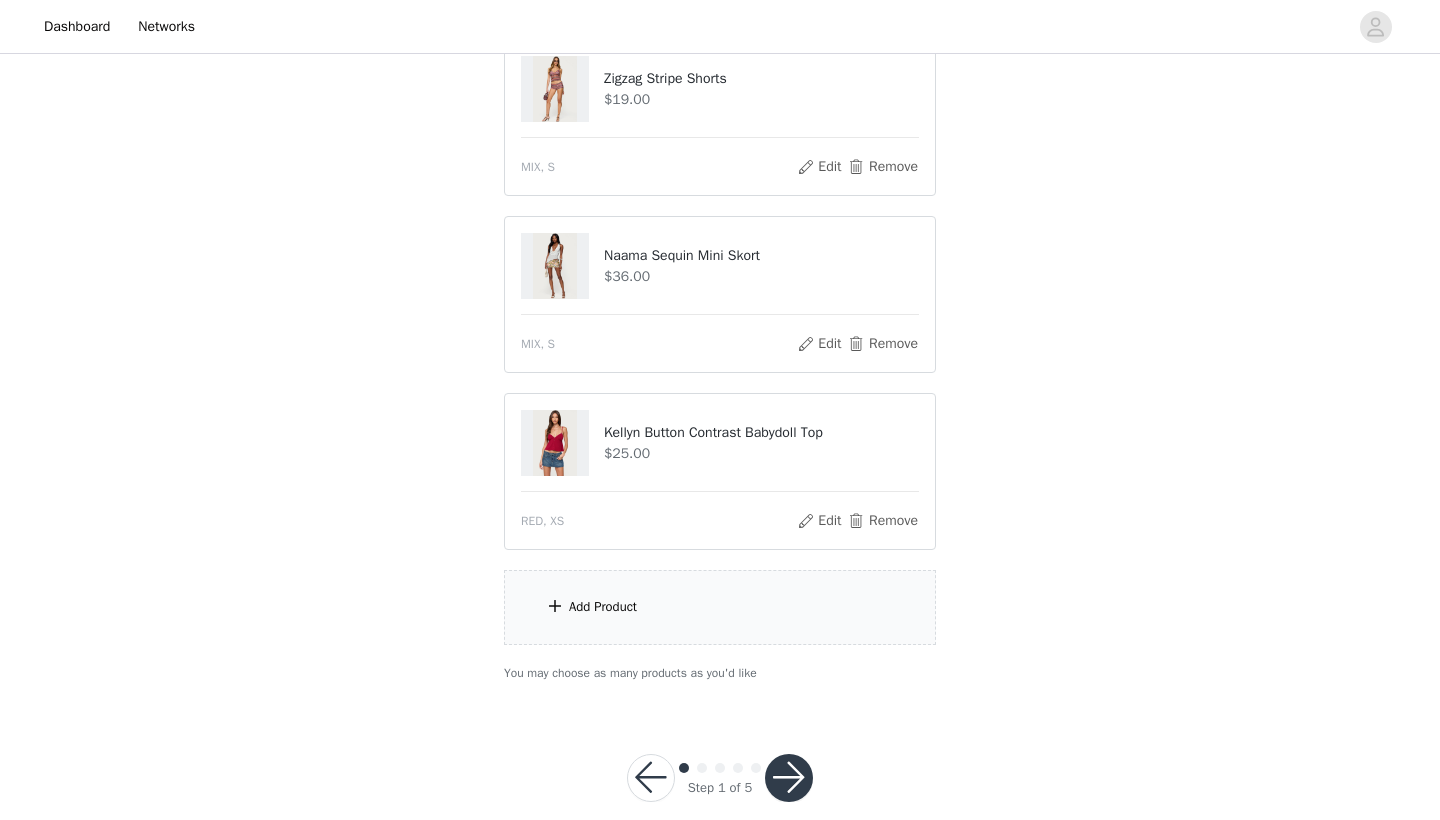 click on "Add Product" at bounding box center [720, 607] 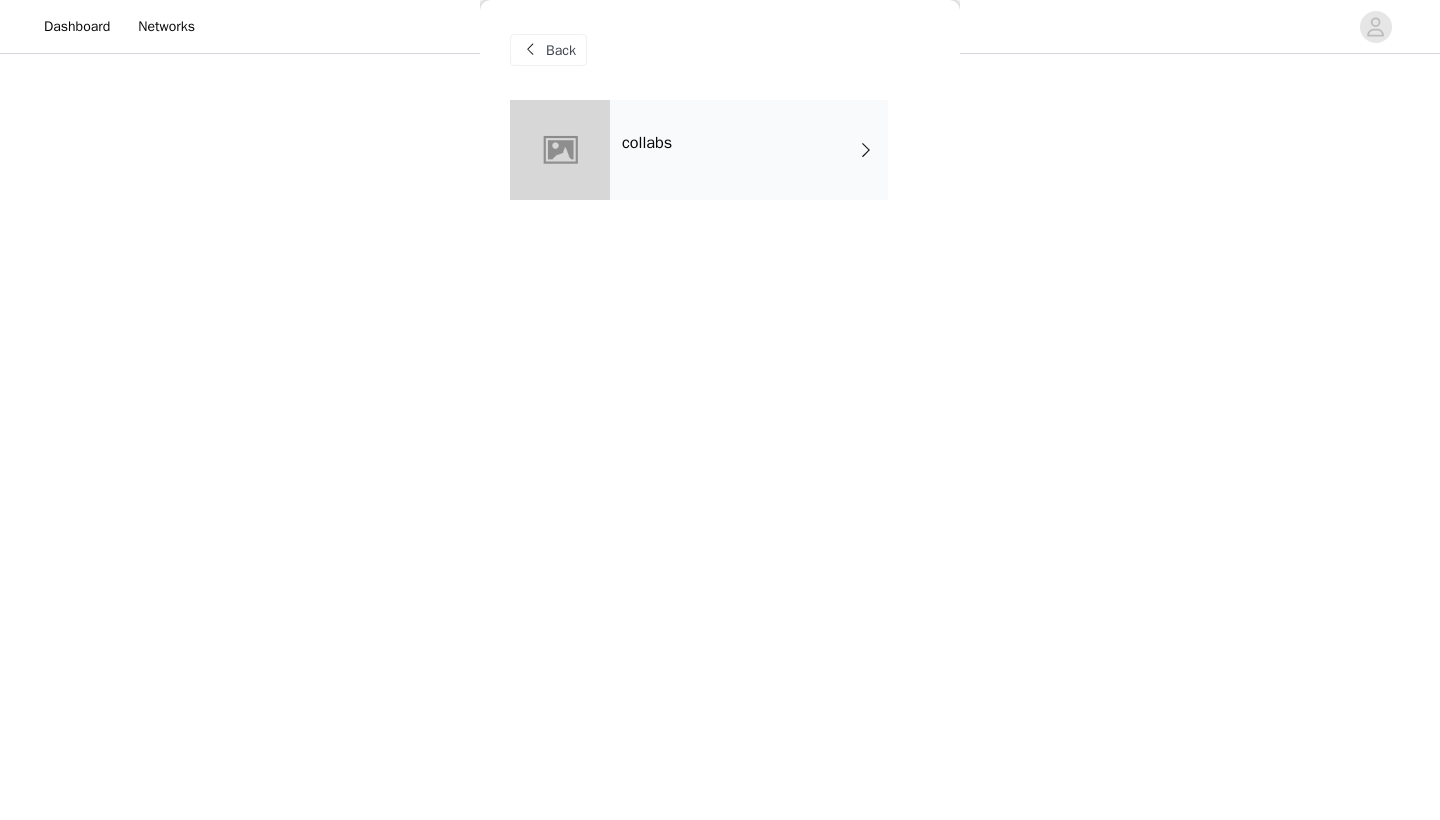 click on "collabs" at bounding box center (749, 150) 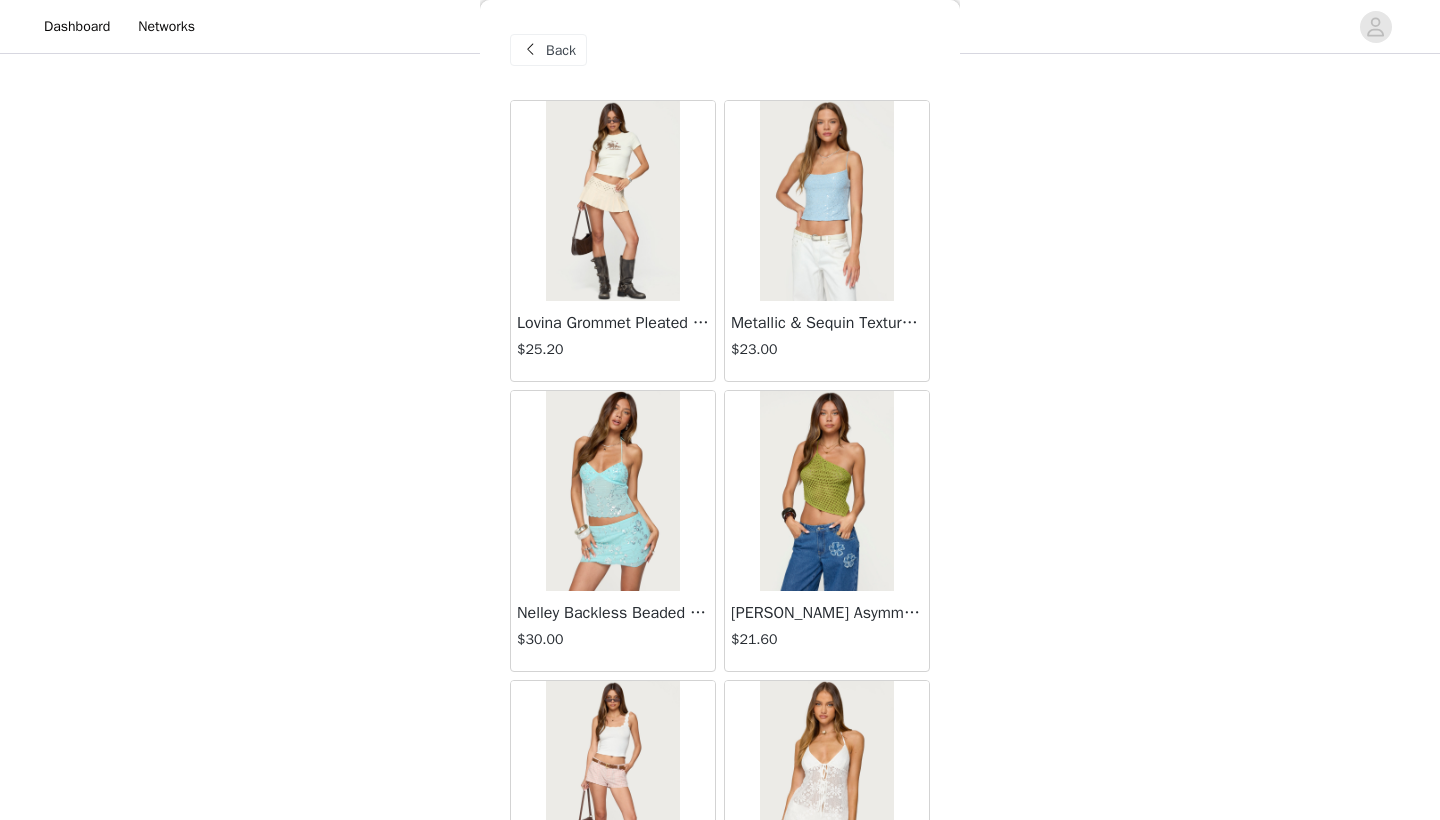 click at bounding box center [612, 201] 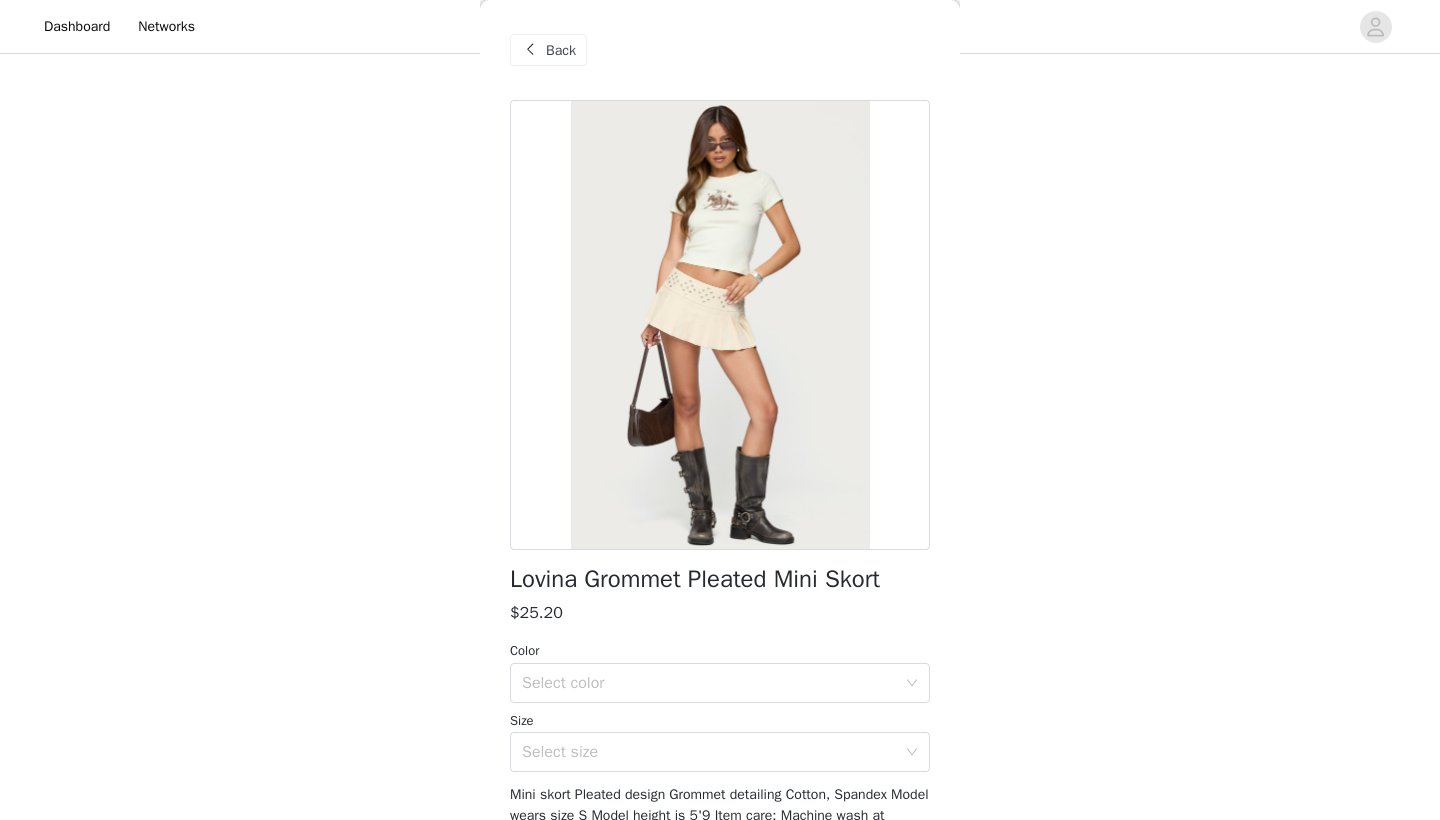 click on "Back" at bounding box center (561, 50) 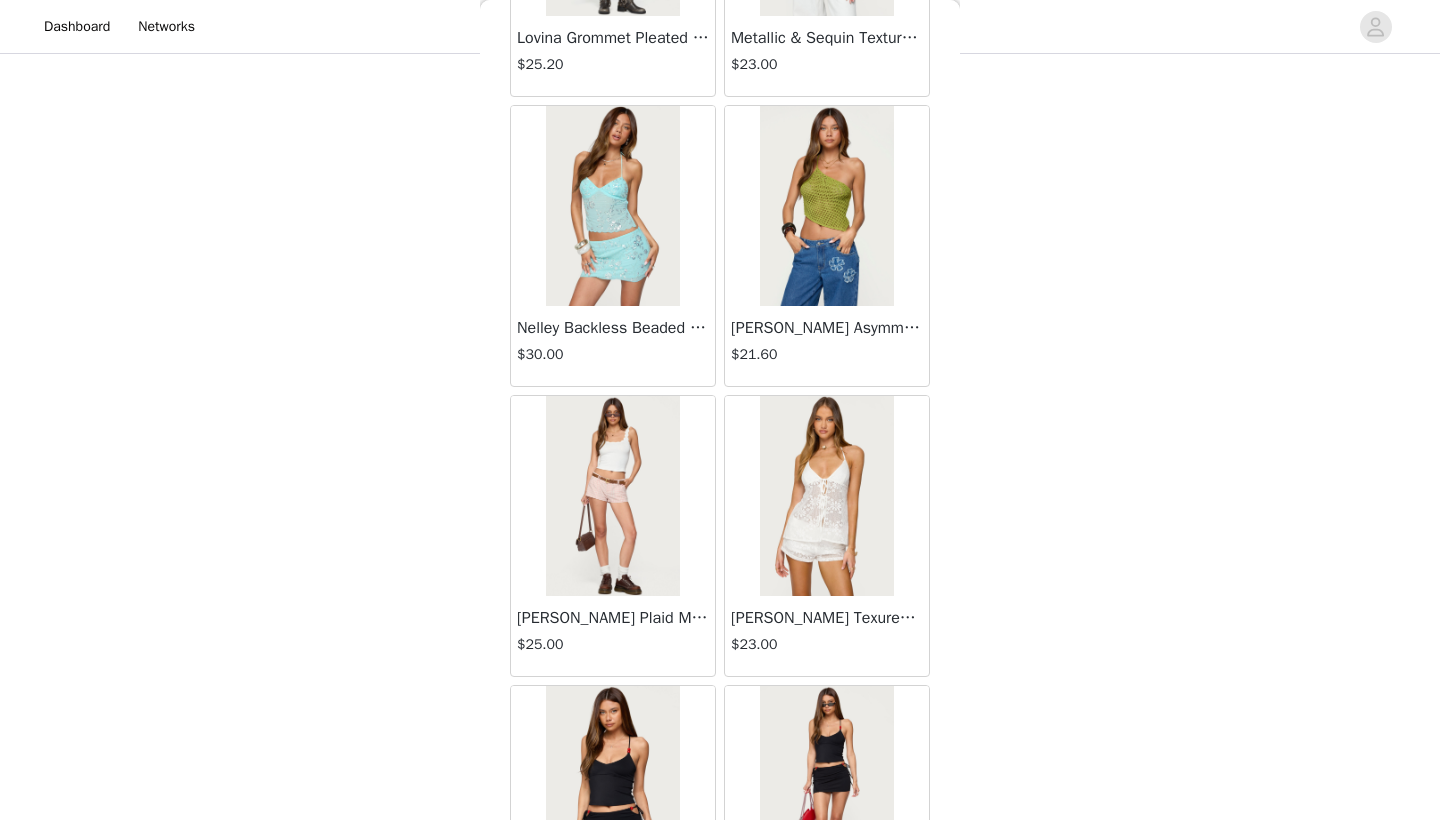scroll, scrollTop: 290, scrollLeft: 0, axis: vertical 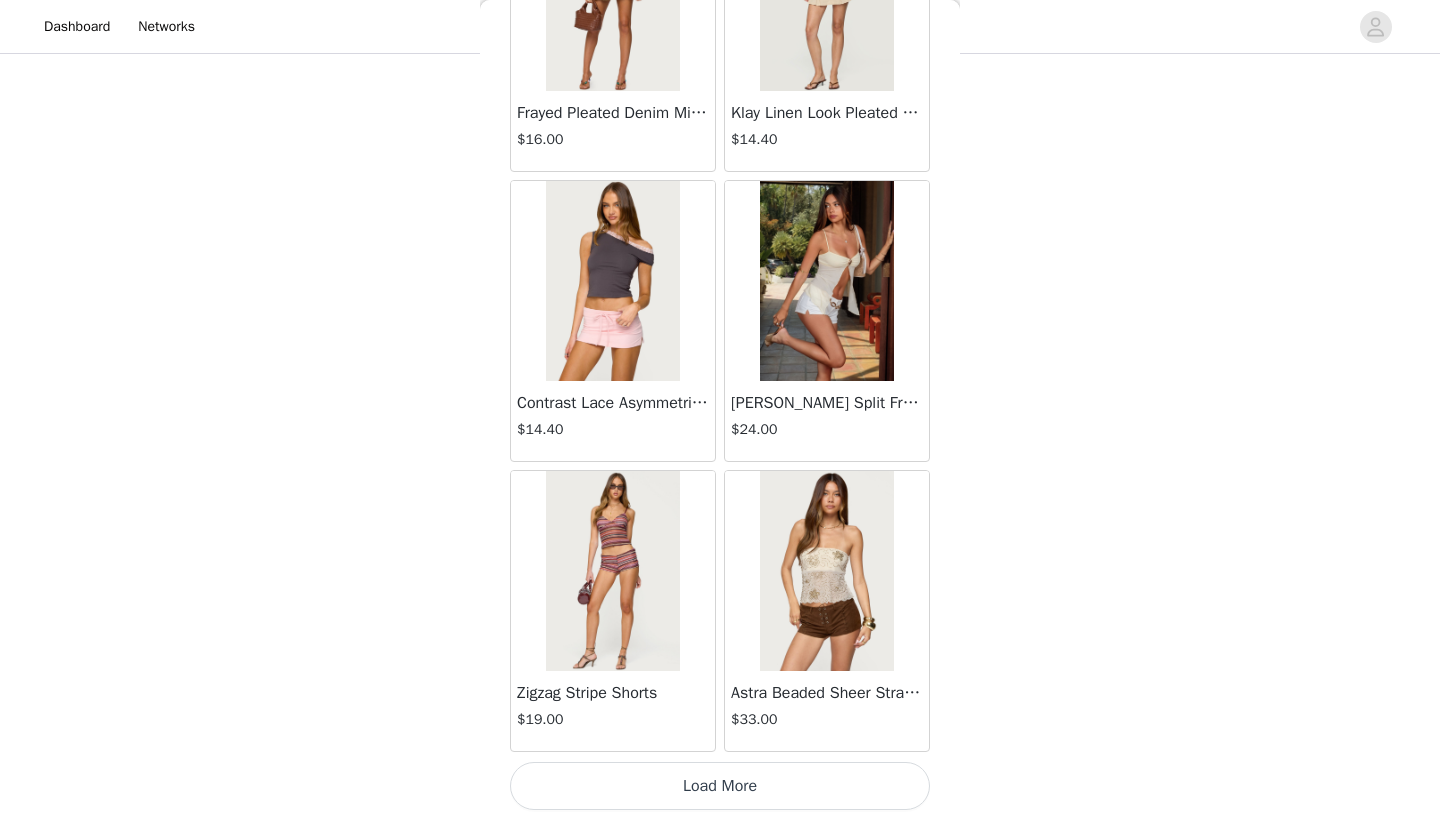 click on "Load More" at bounding box center (720, 786) 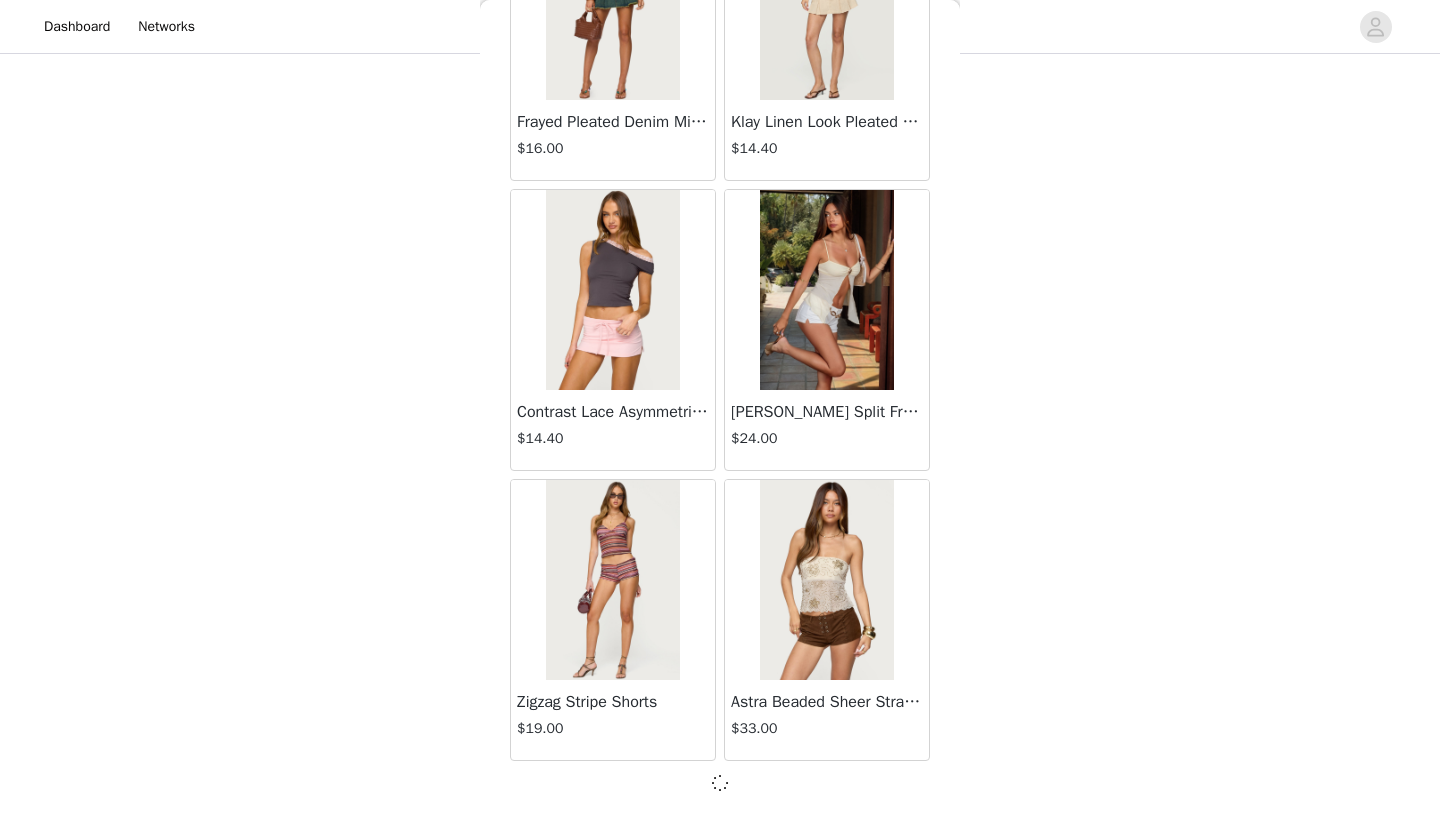 scroll, scrollTop: 2231, scrollLeft: 0, axis: vertical 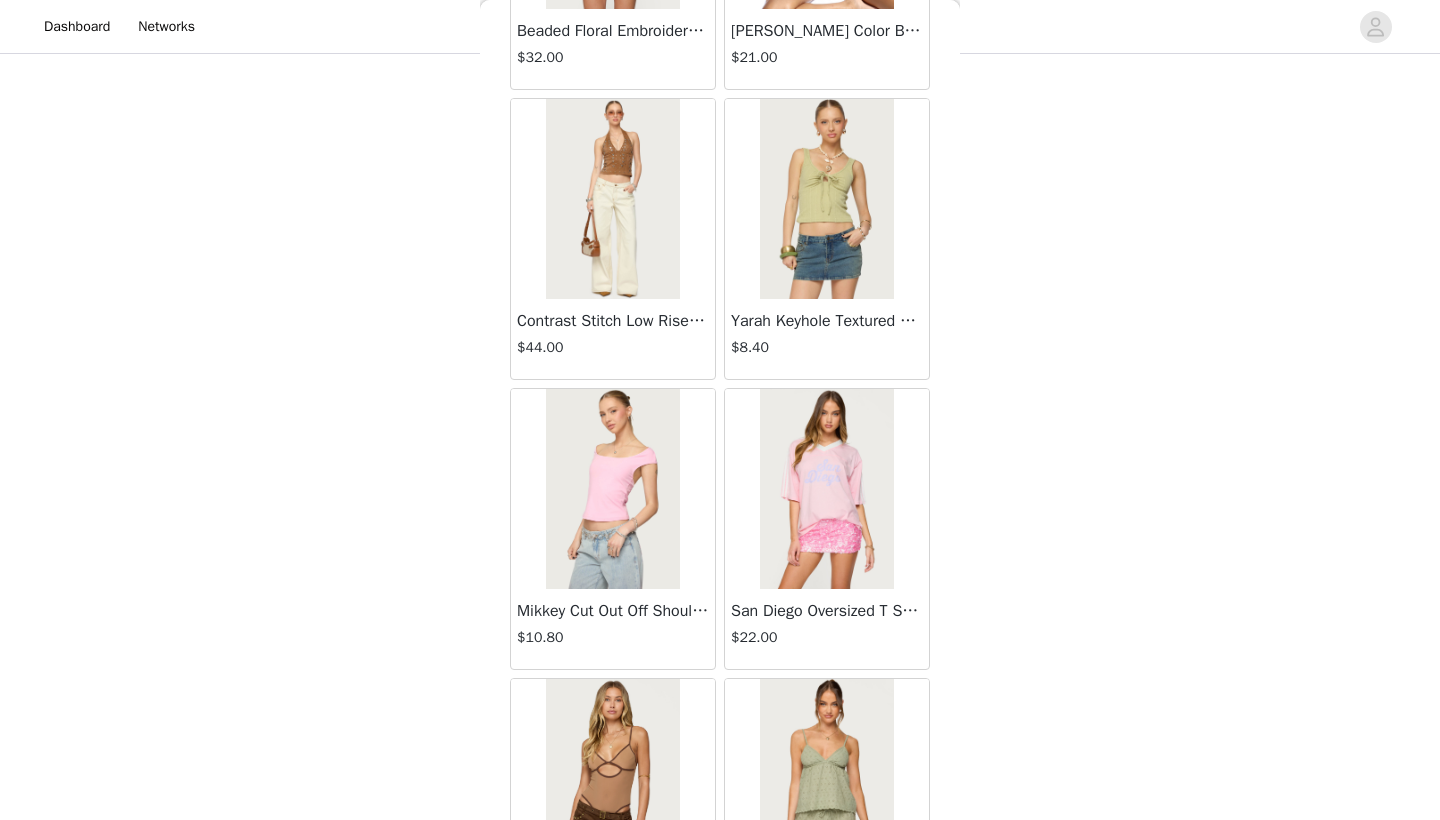 click at bounding box center [612, 199] 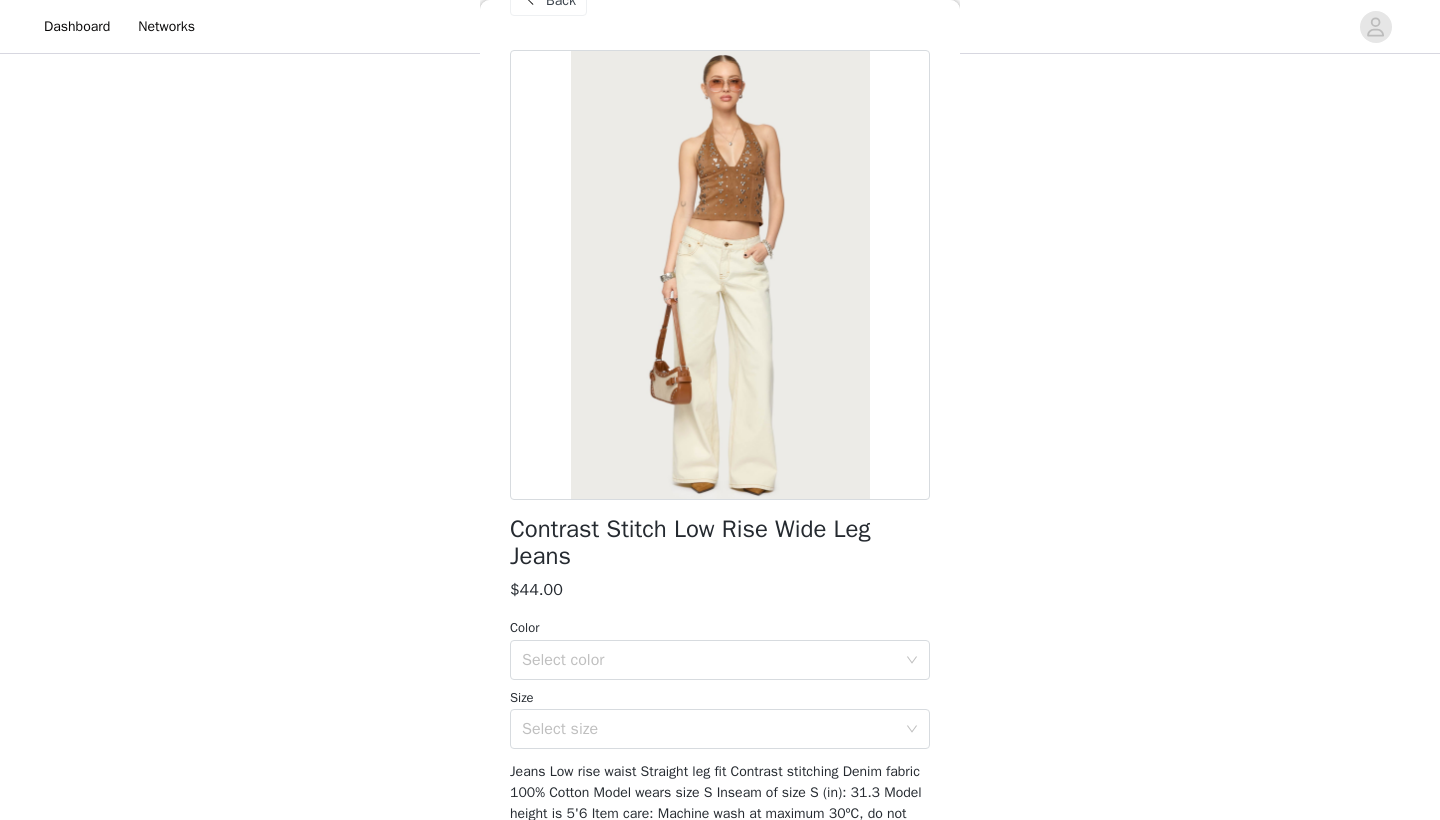 scroll, scrollTop: 51, scrollLeft: 0, axis: vertical 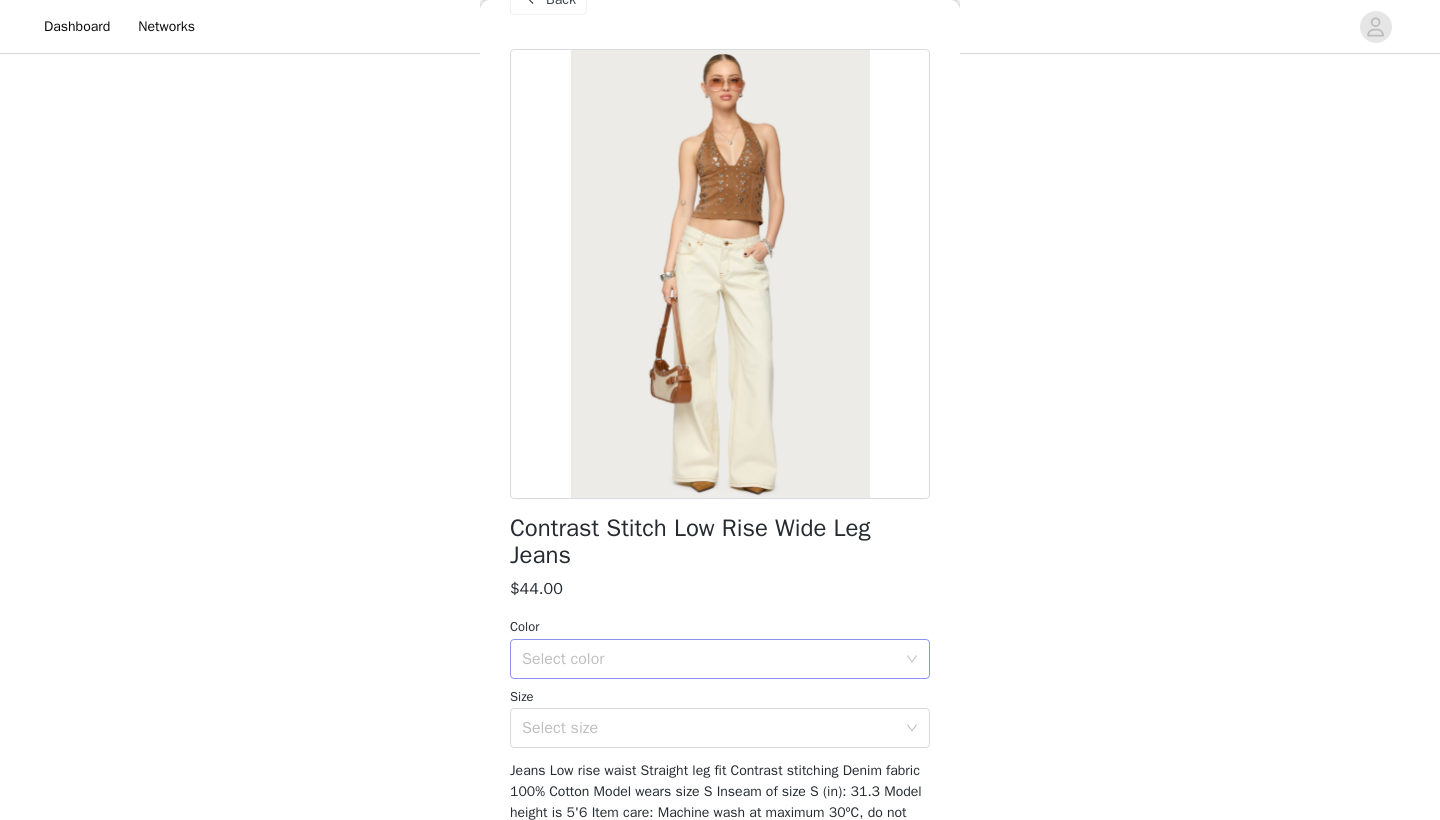 click on "Select color" at bounding box center [709, 659] 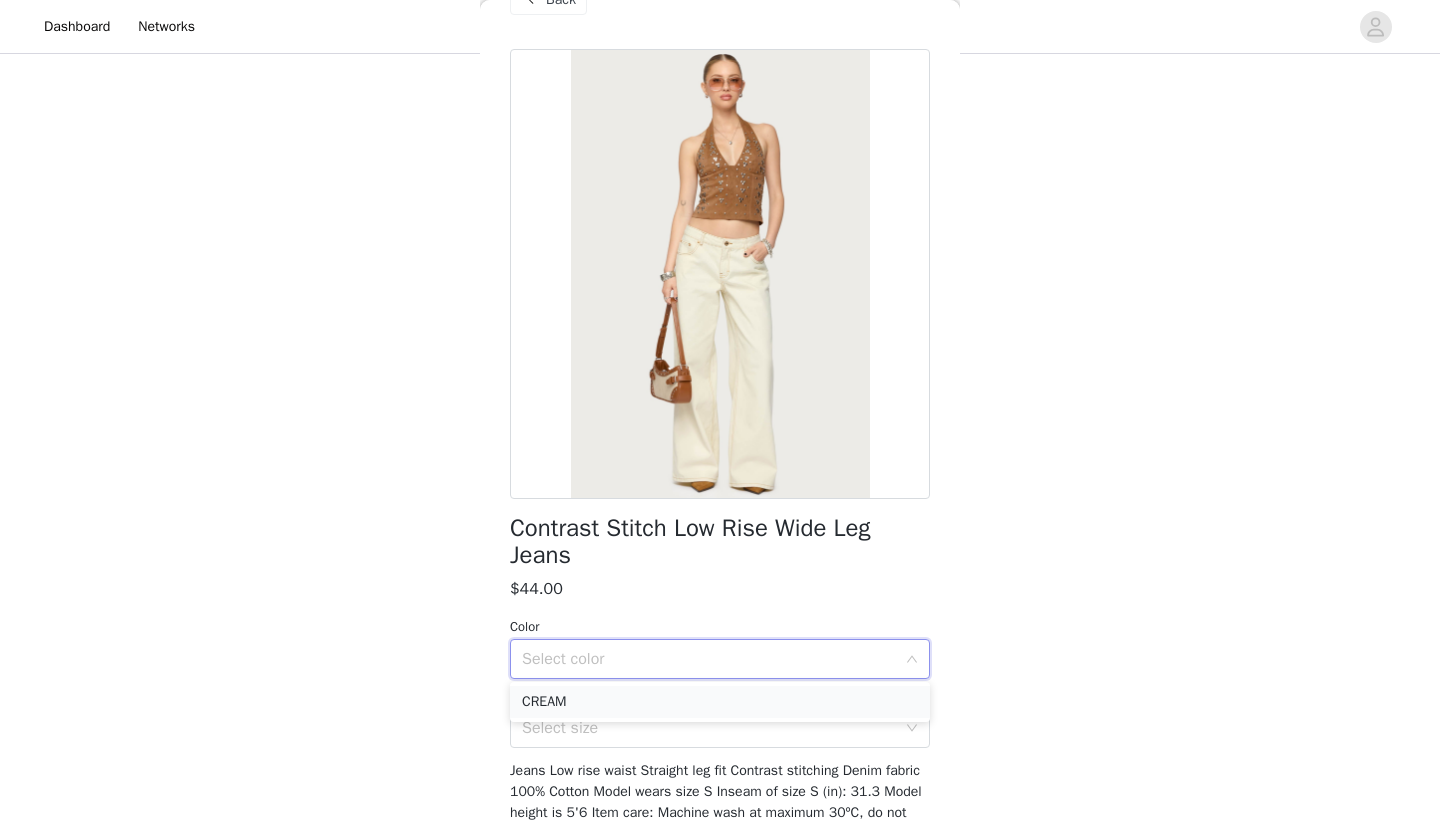 click on "CREAM" at bounding box center (720, 702) 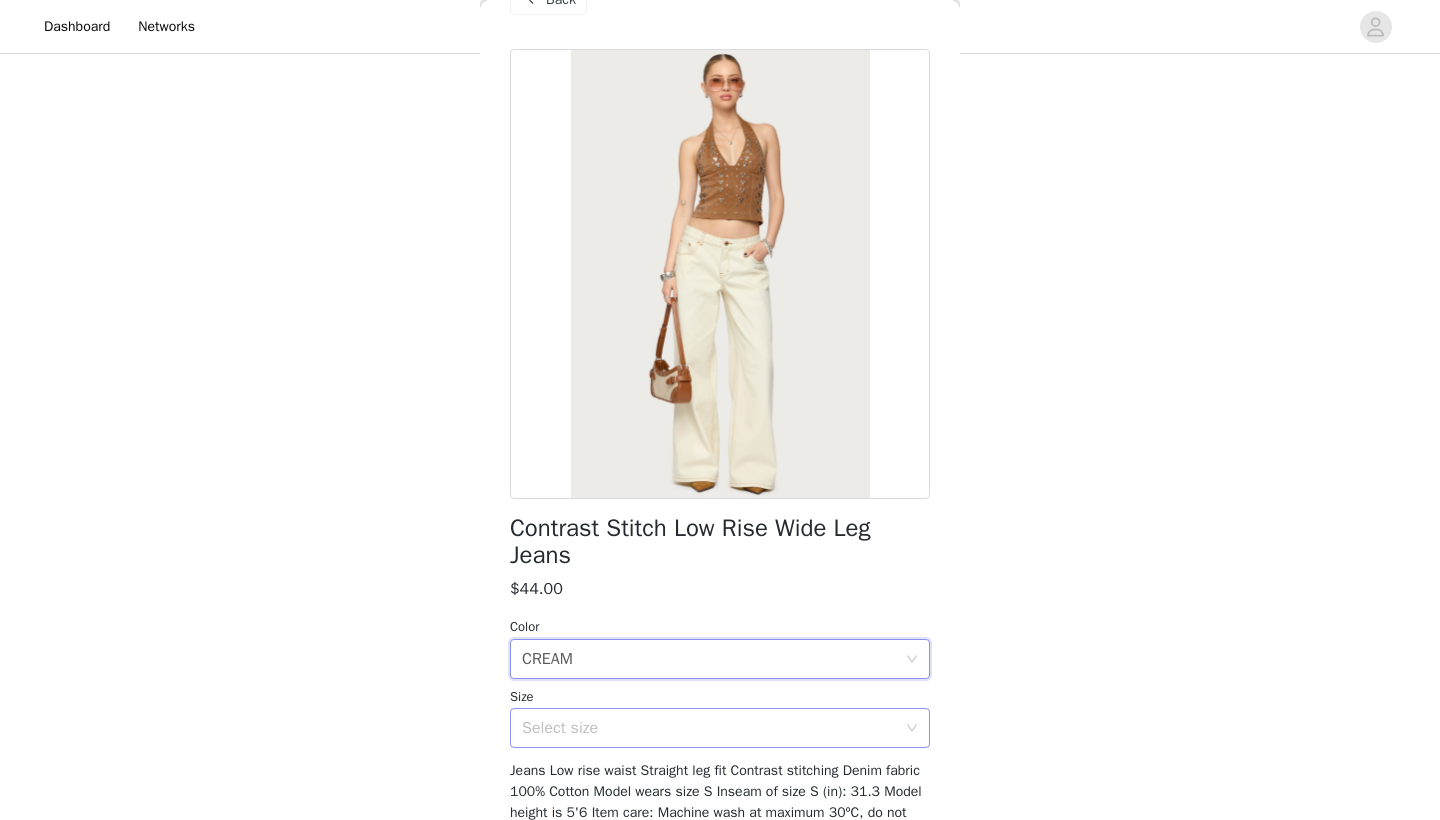 click on "Select size" at bounding box center (709, 728) 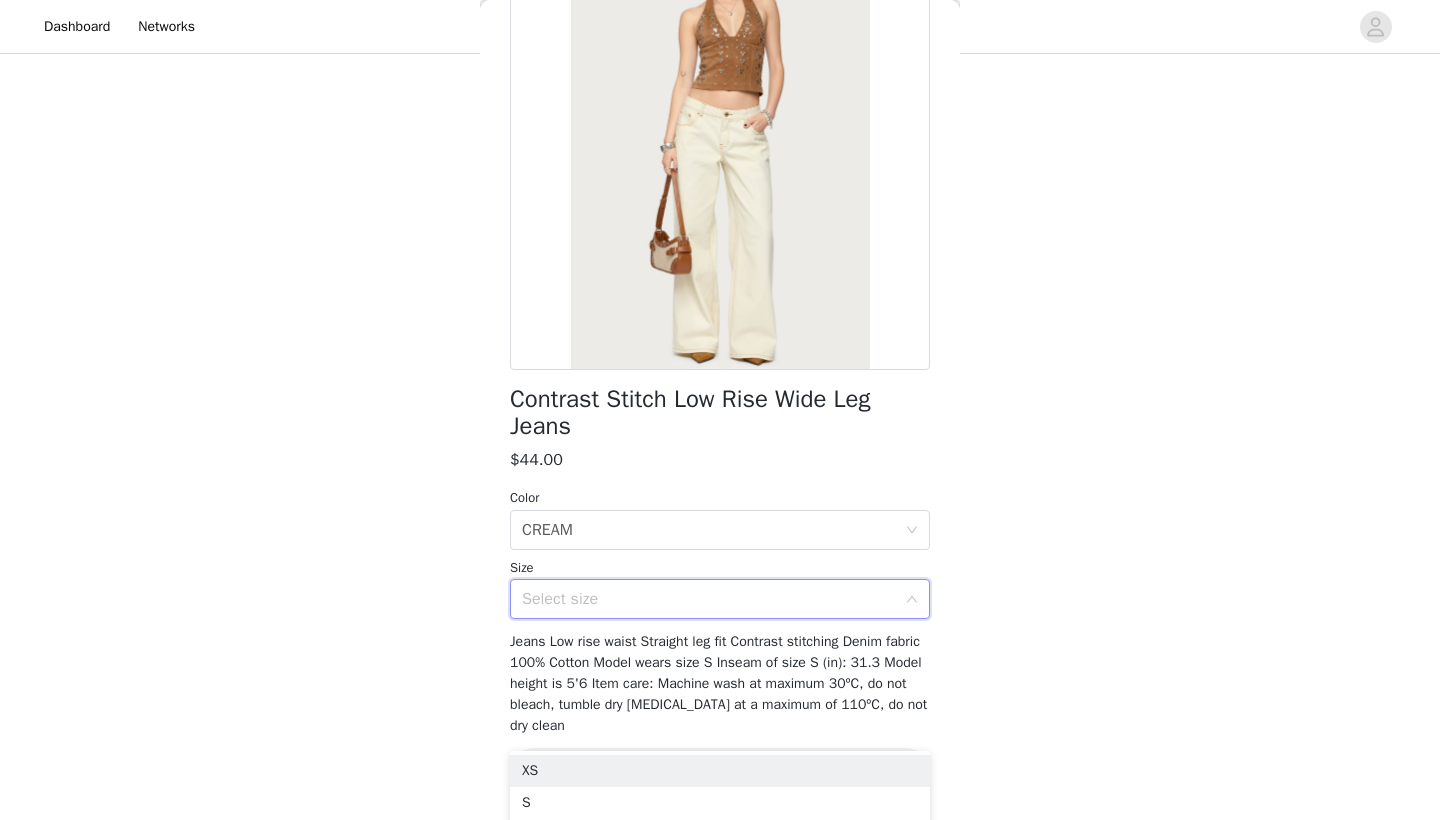 scroll, scrollTop: 179, scrollLeft: 0, axis: vertical 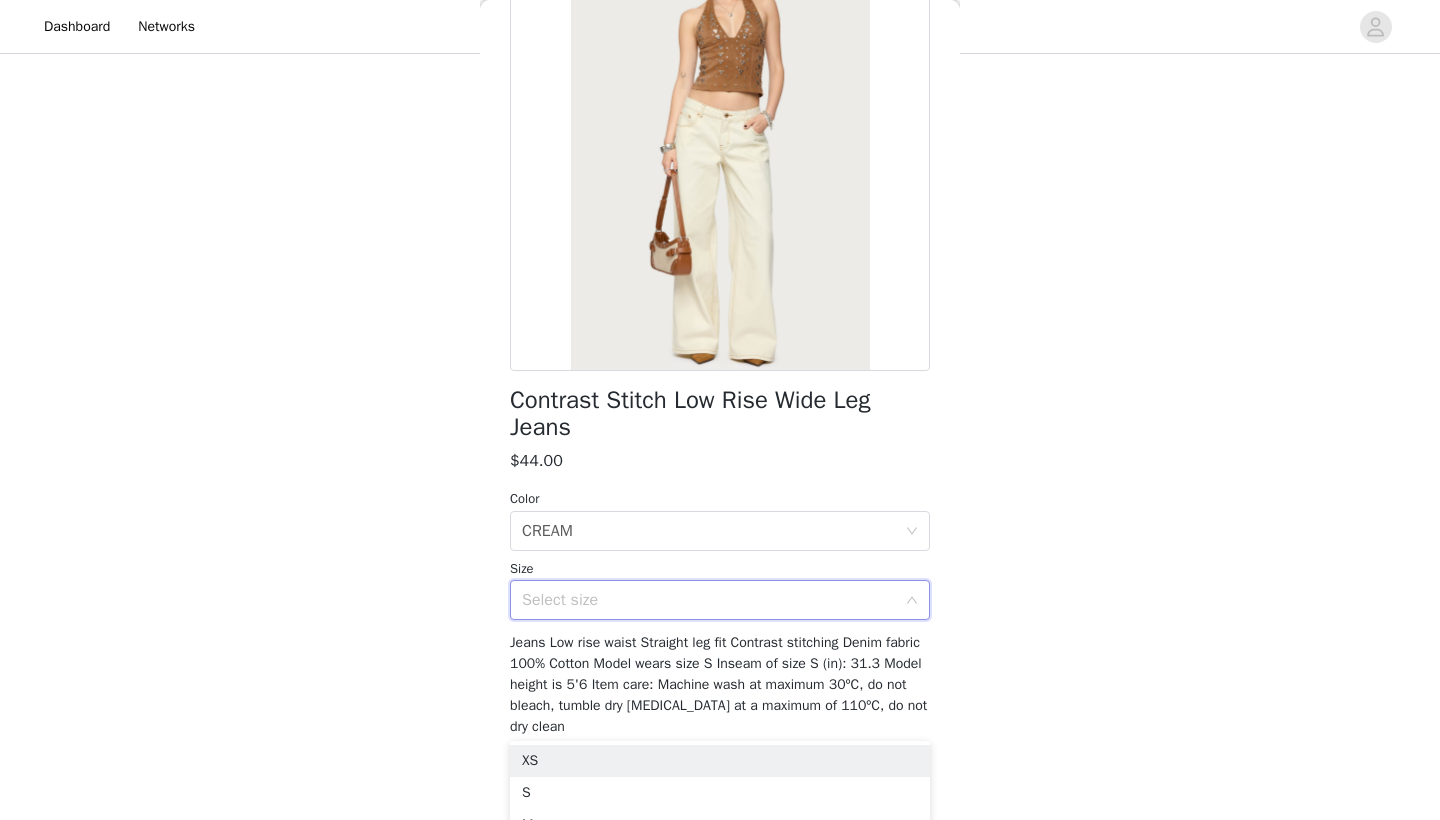 click on "Select size" at bounding box center (709, 600) 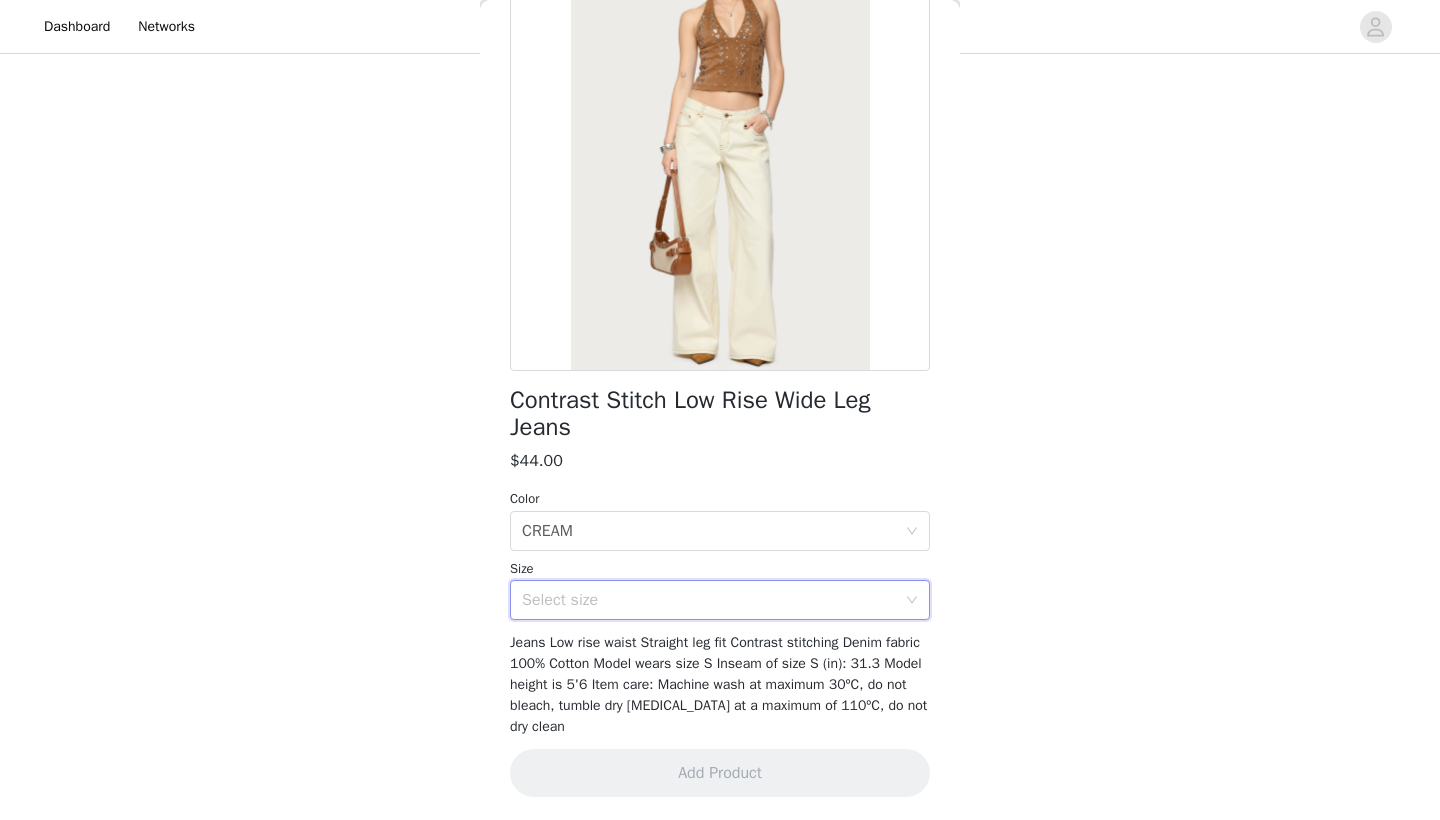 scroll, scrollTop: 1151, scrollLeft: 0, axis: vertical 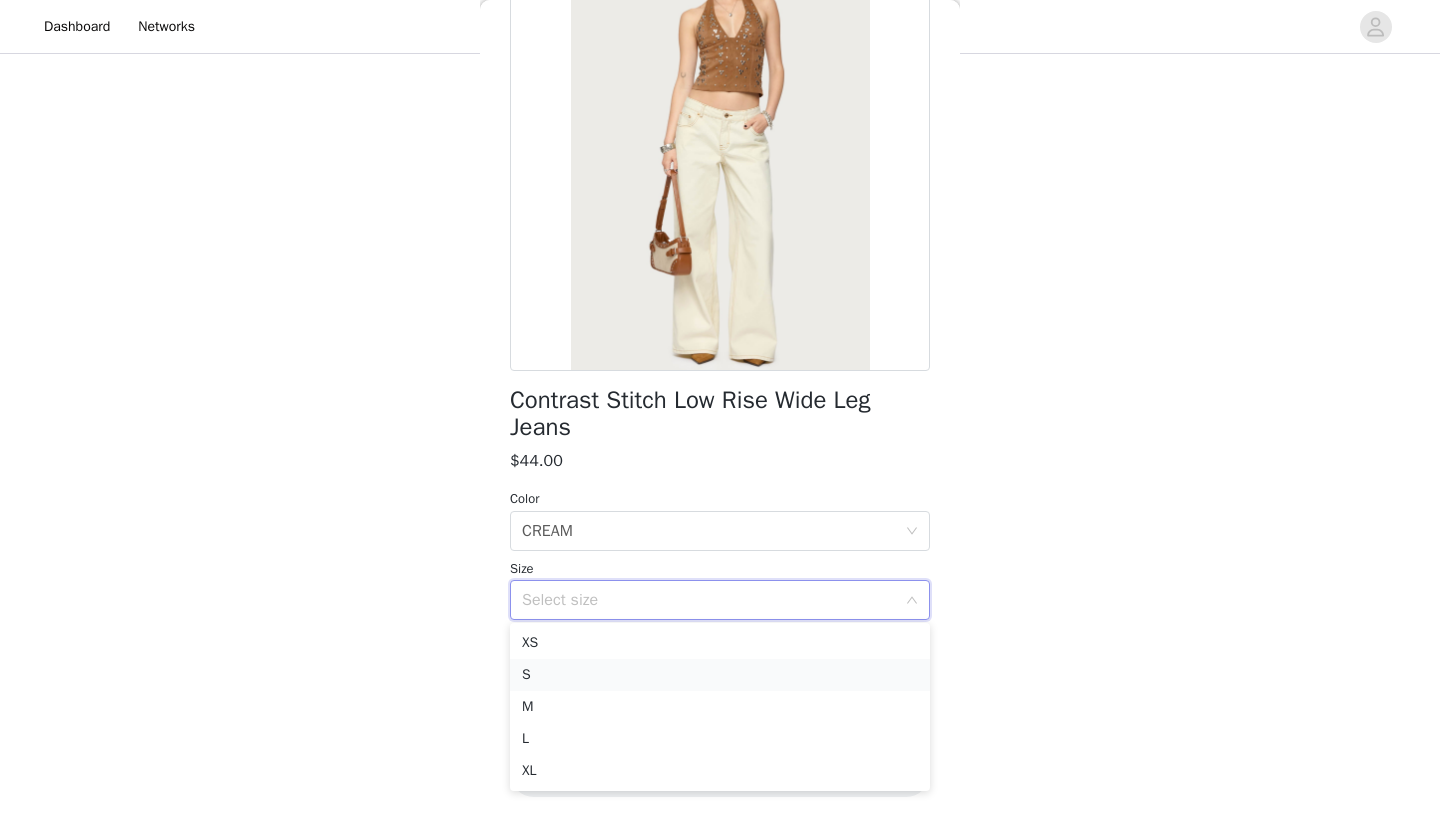 click on "S" at bounding box center (720, 675) 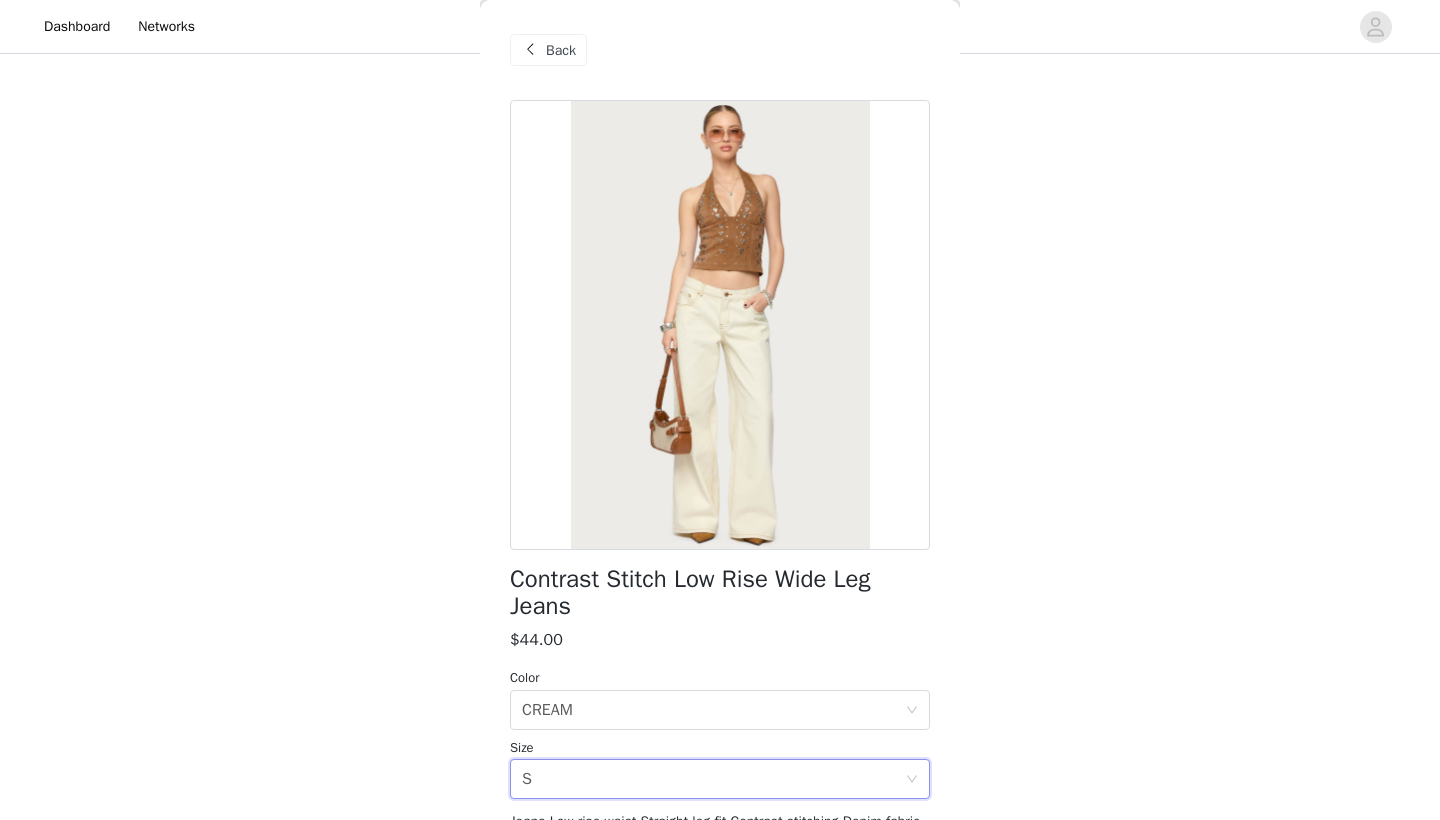 scroll, scrollTop: 0, scrollLeft: 0, axis: both 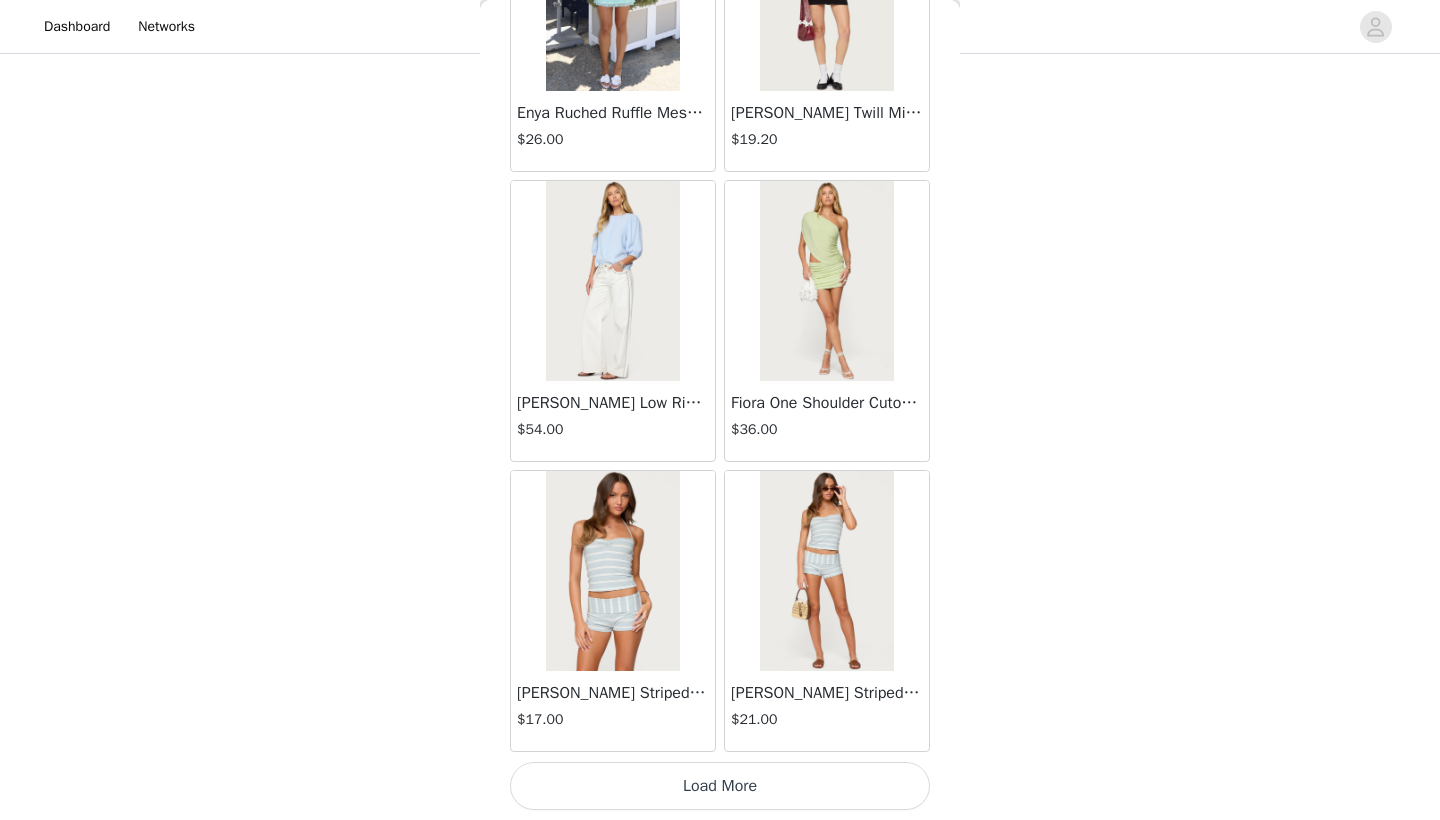 click on "Load More" at bounding box center (720, 786) 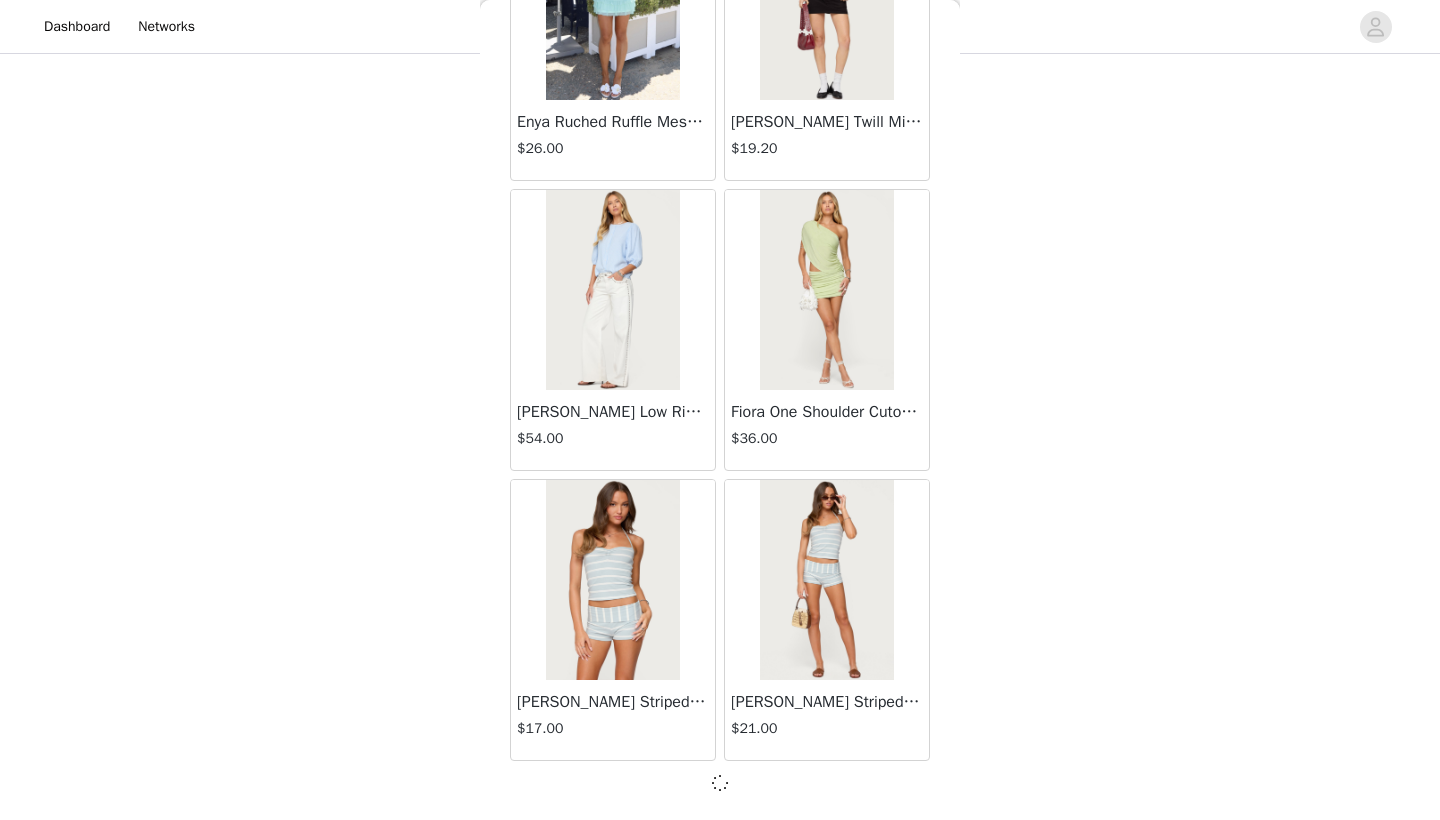 scroll, scrollTop: 5131, scrollLeft: 0, axis: vertical 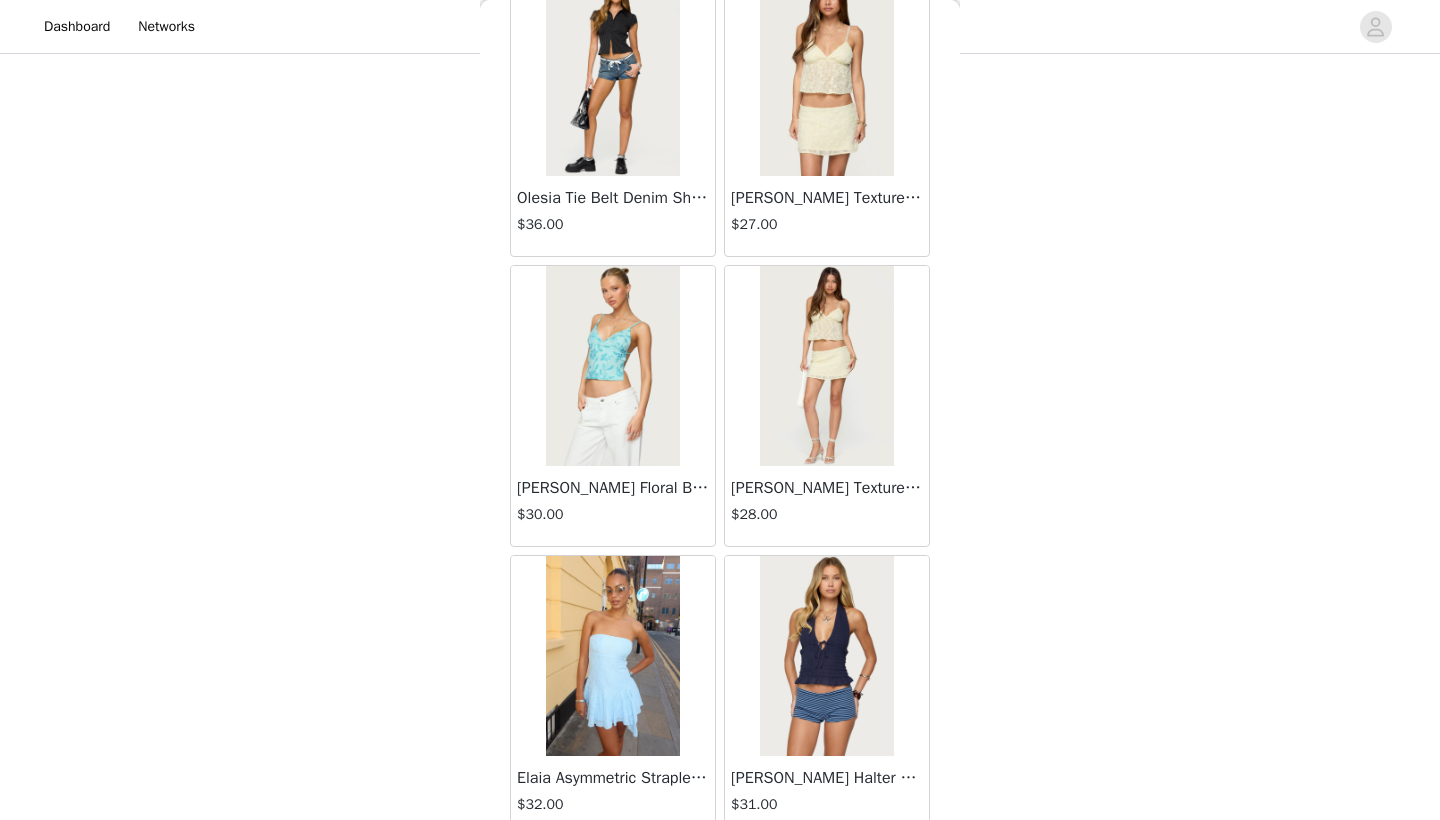 click at bounding box center [826, 366] 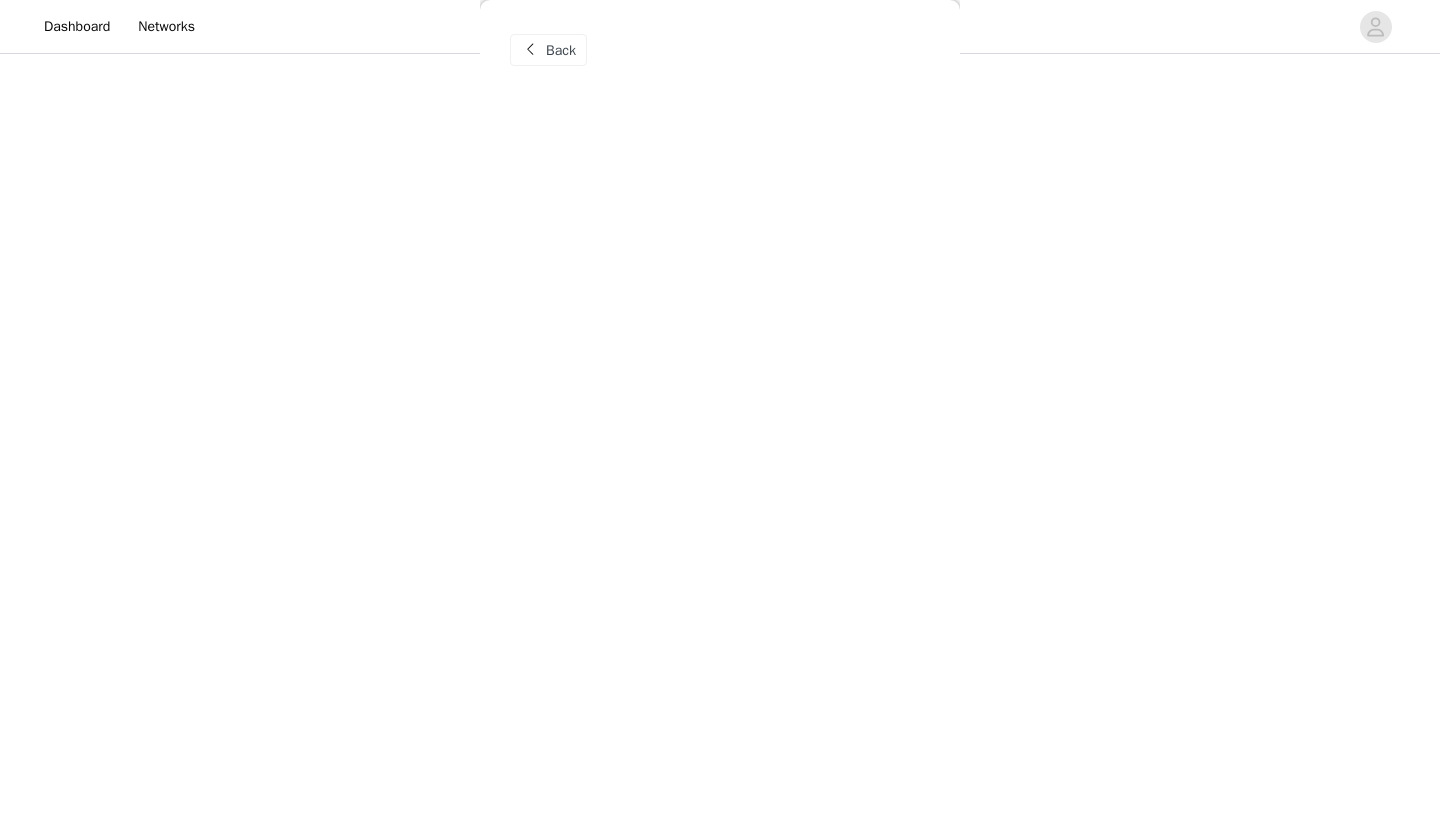 scroll, scrollTop: 0, scrollLeft: 0, axis: both 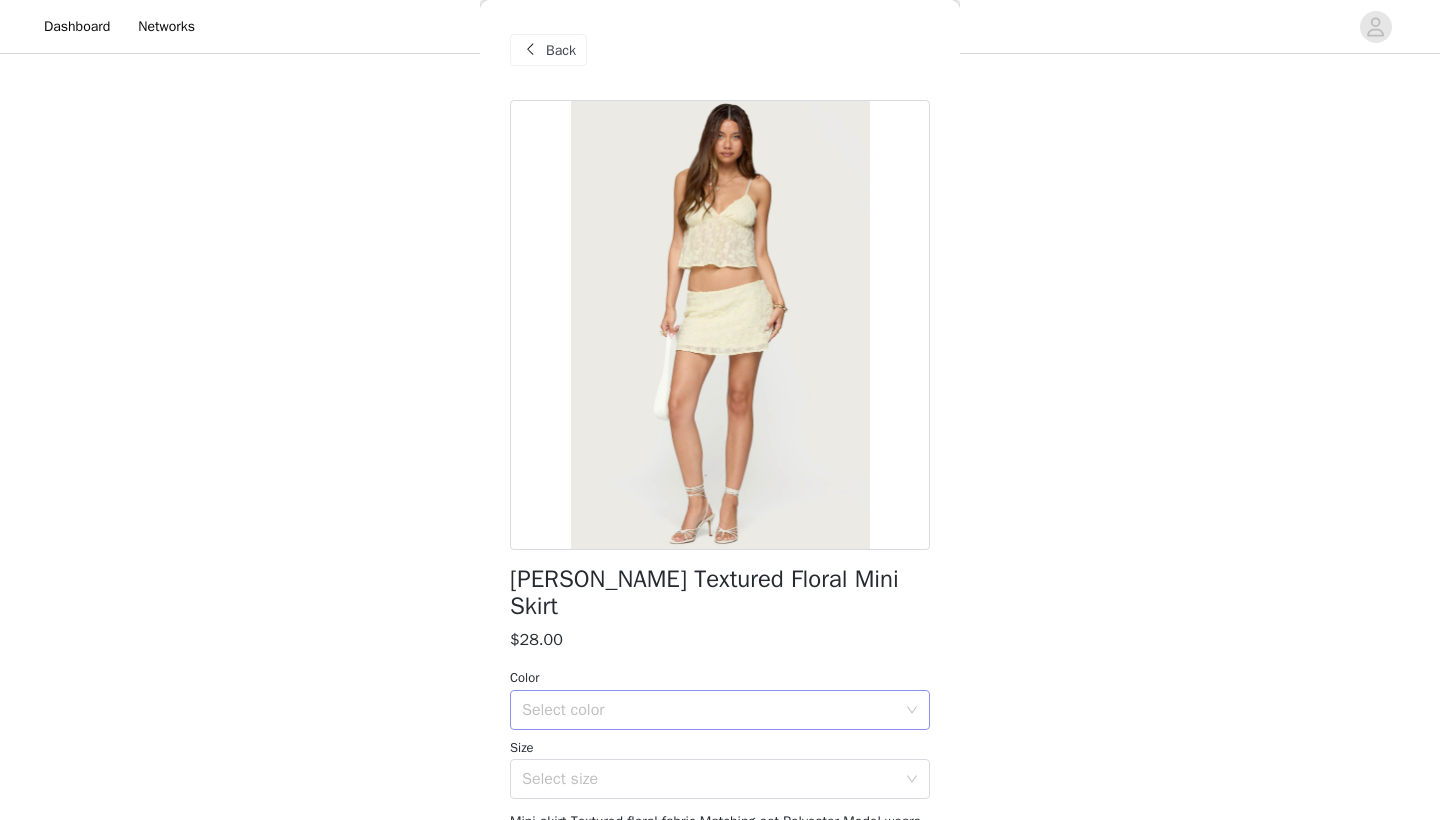 click on "Select color" at bounding box center [709, 710] 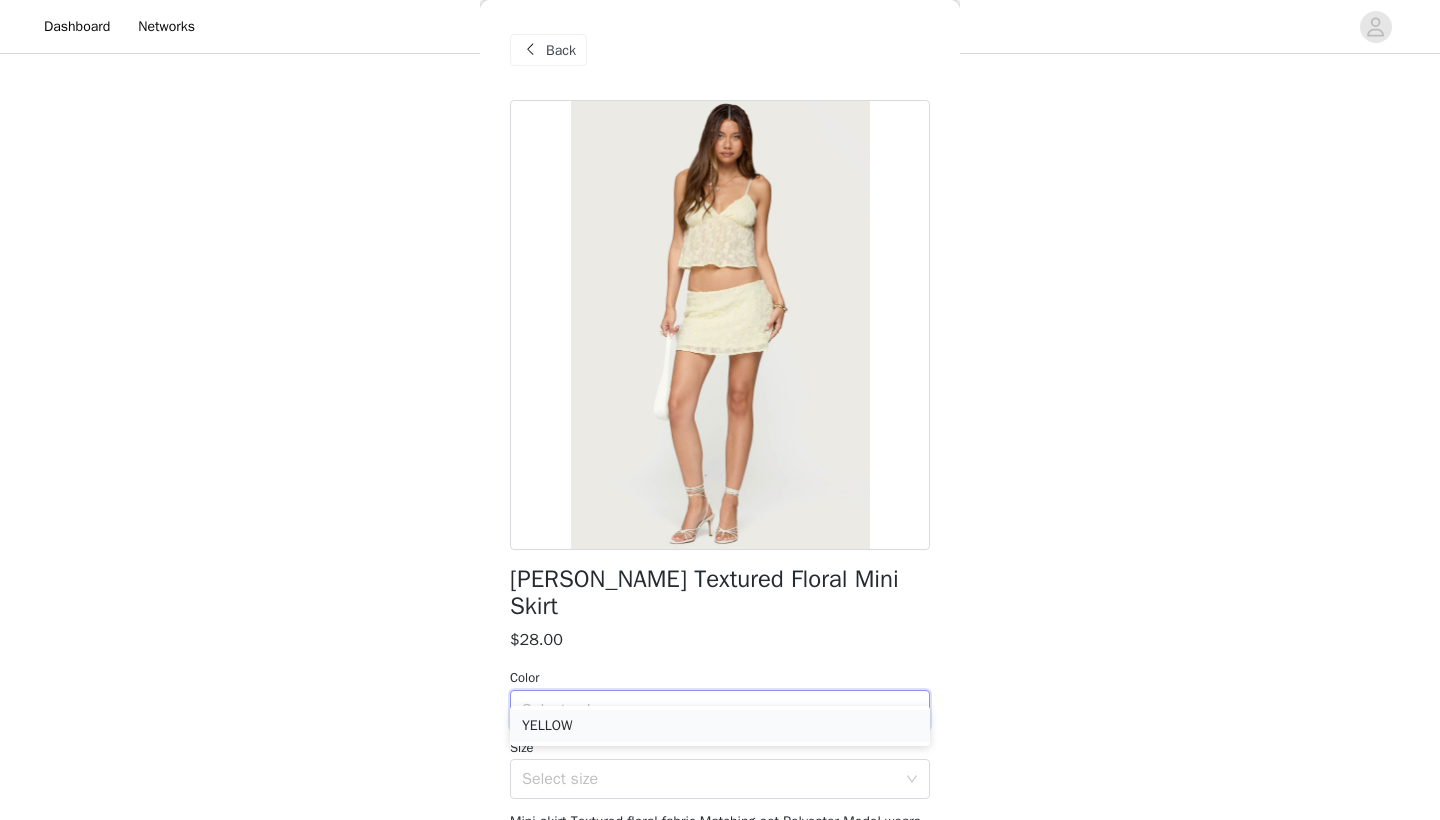 click on "YELLOW" at bounding box center (720, 726) 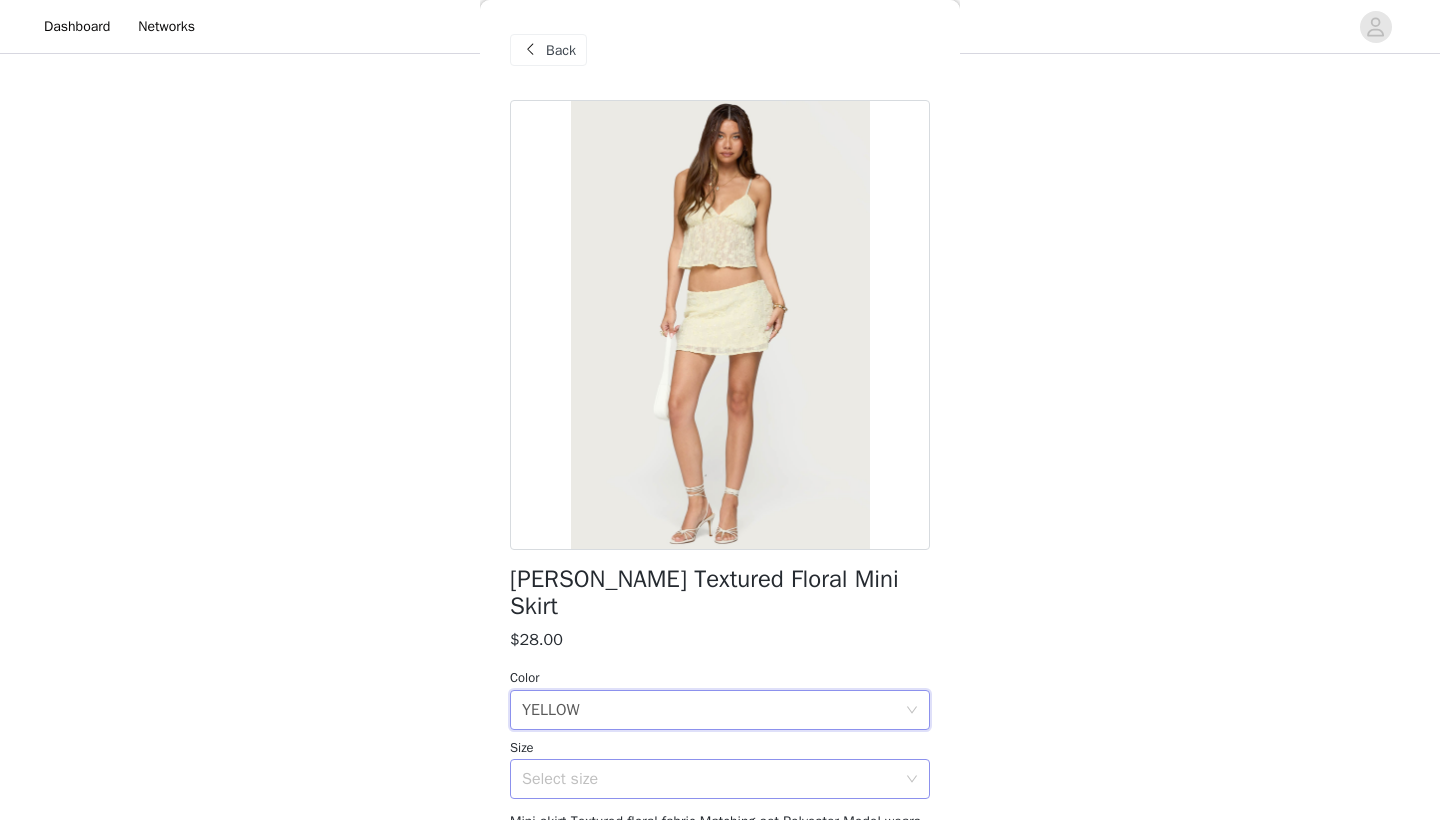 click on "Select size" at bounding box center [709, 779] 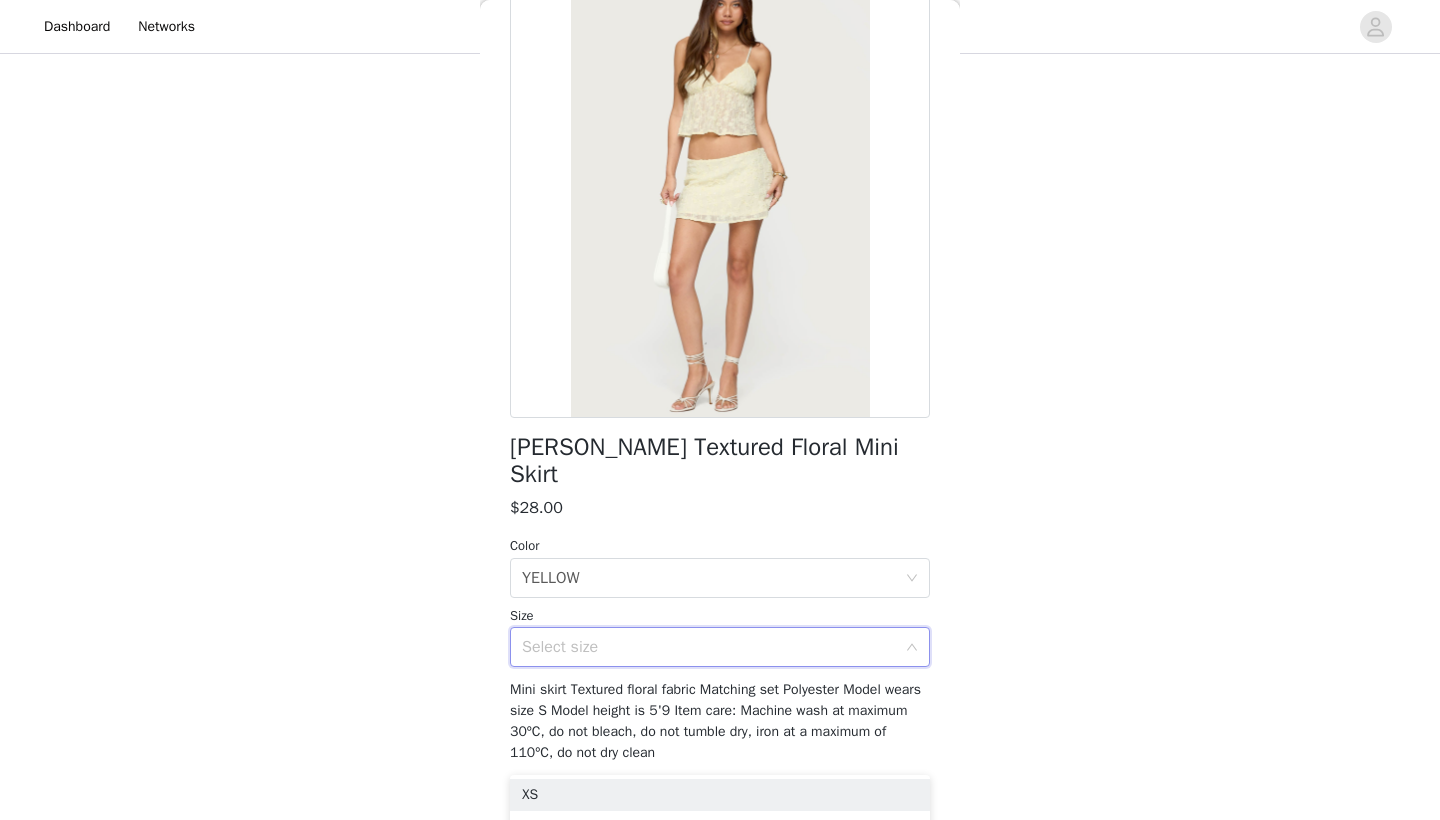 scroll, scrollTop: 131, scrollLeft: 0, axis: vertical 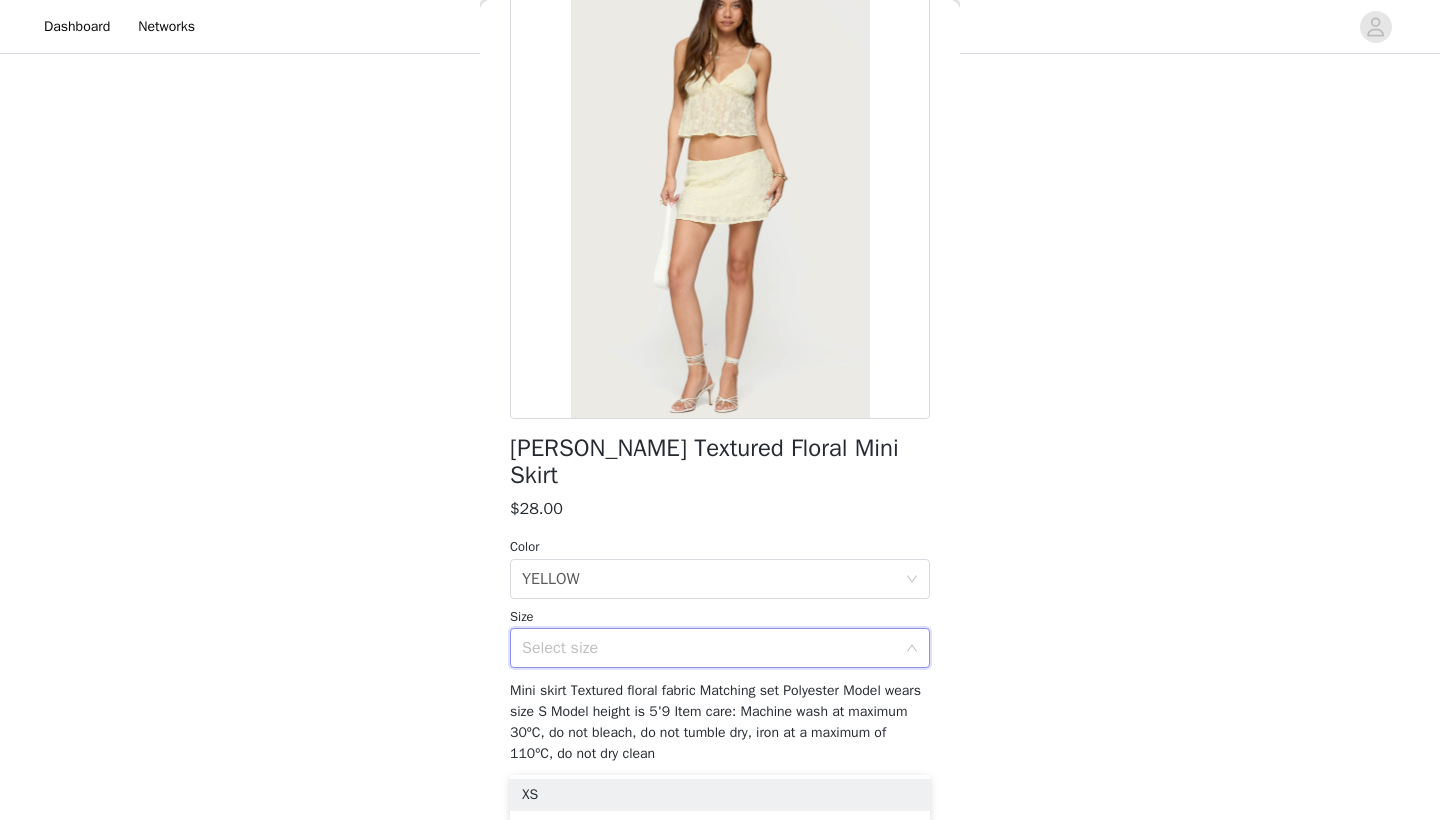 click on "Select size" at bounding box center [709, 648] 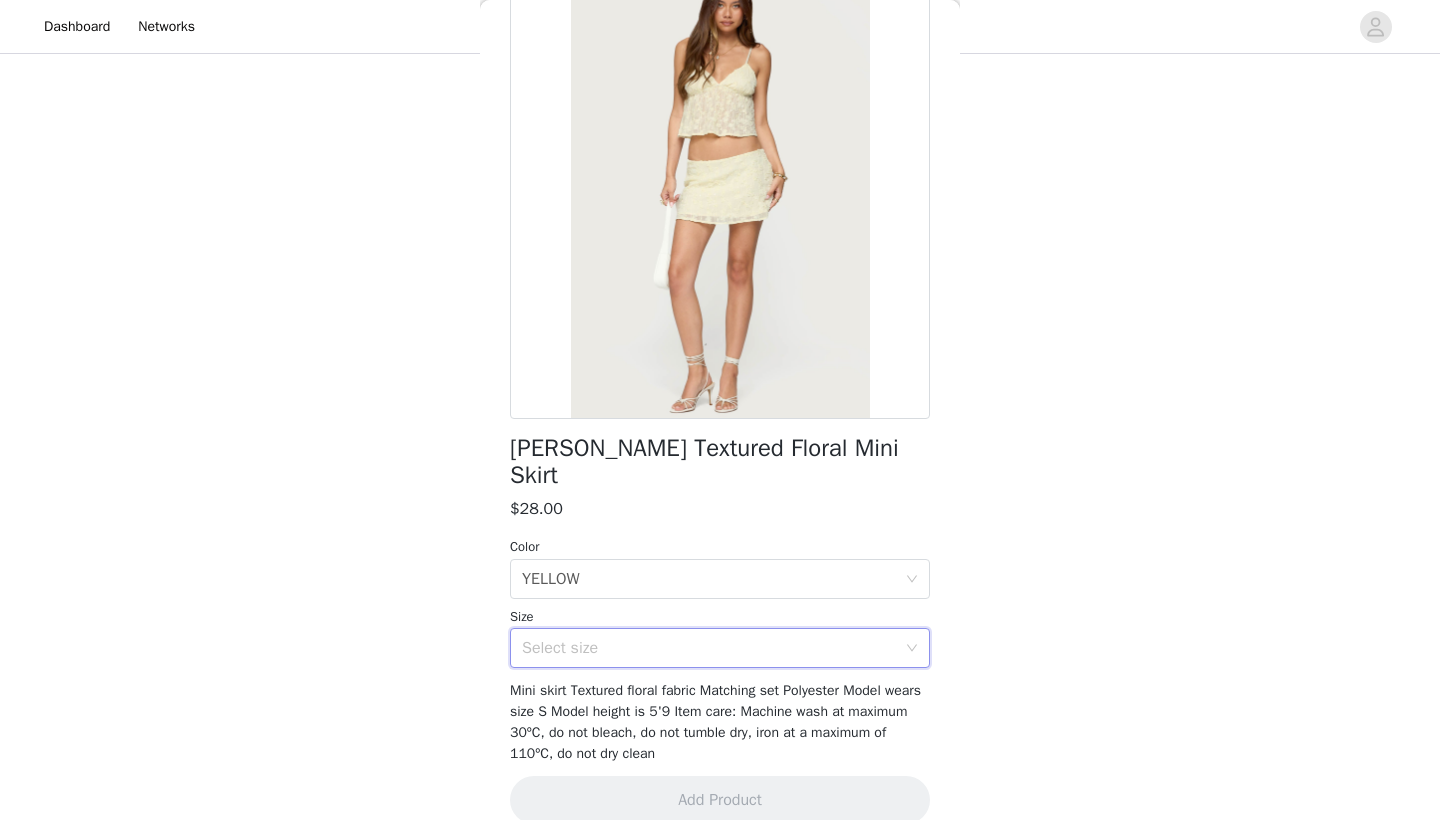 click on "Select size" at bounding box center [713, 648] 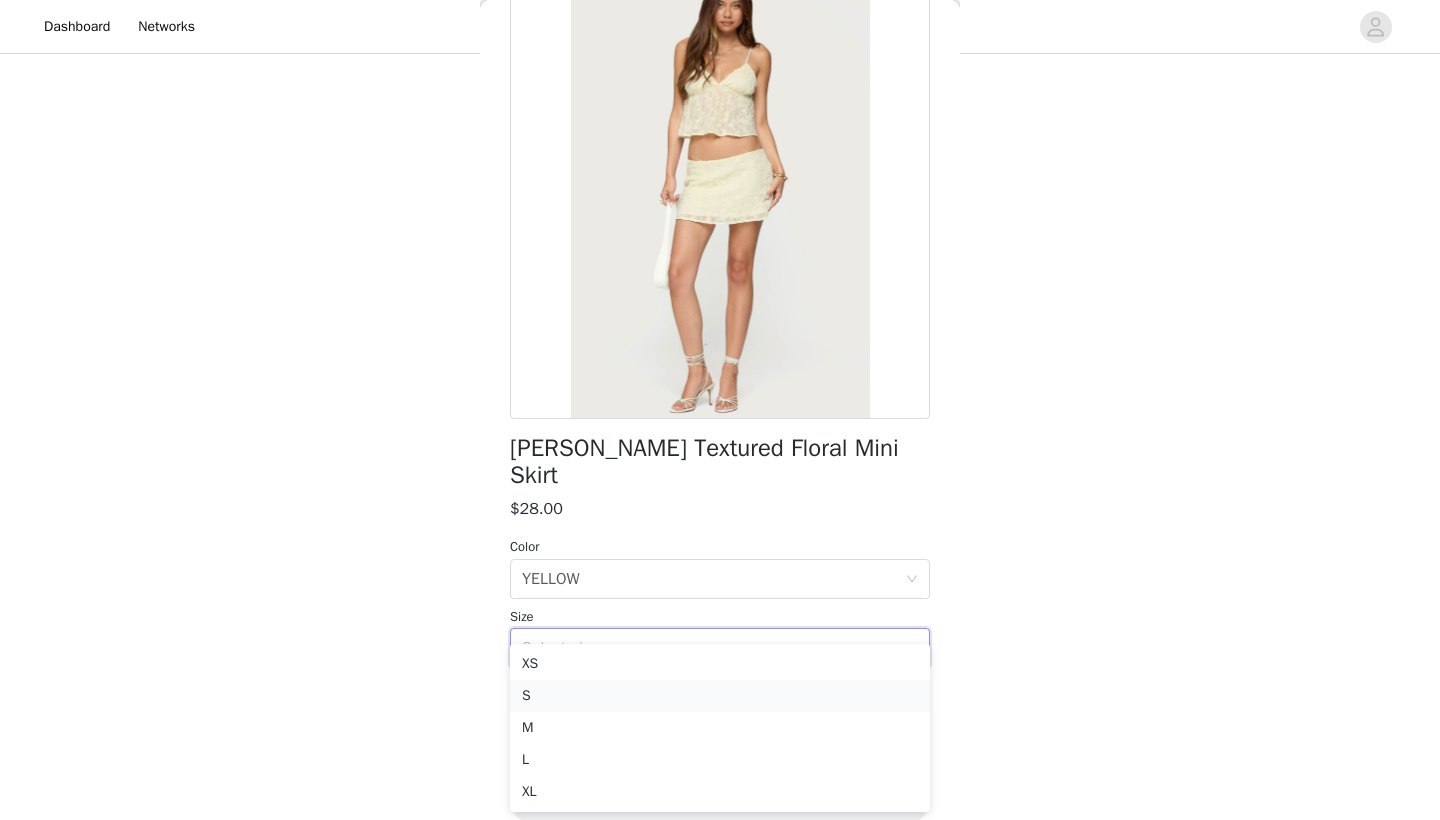click on "S" at bounding box center [720, 696] 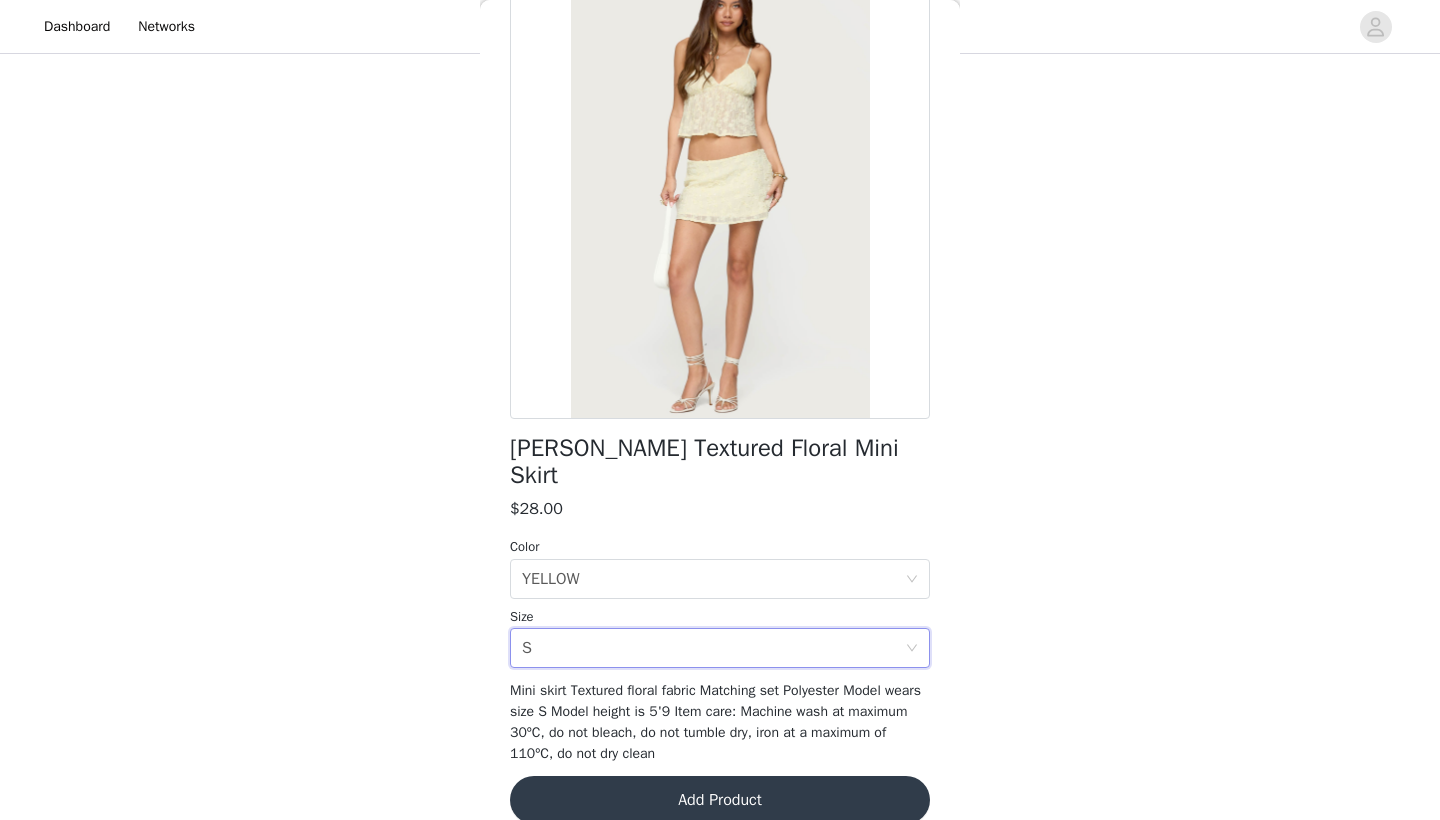 drag, startPoint x: 716, startPoint y: 776, endPoint x: 687, endPoint y: 495, distance: 282.4925 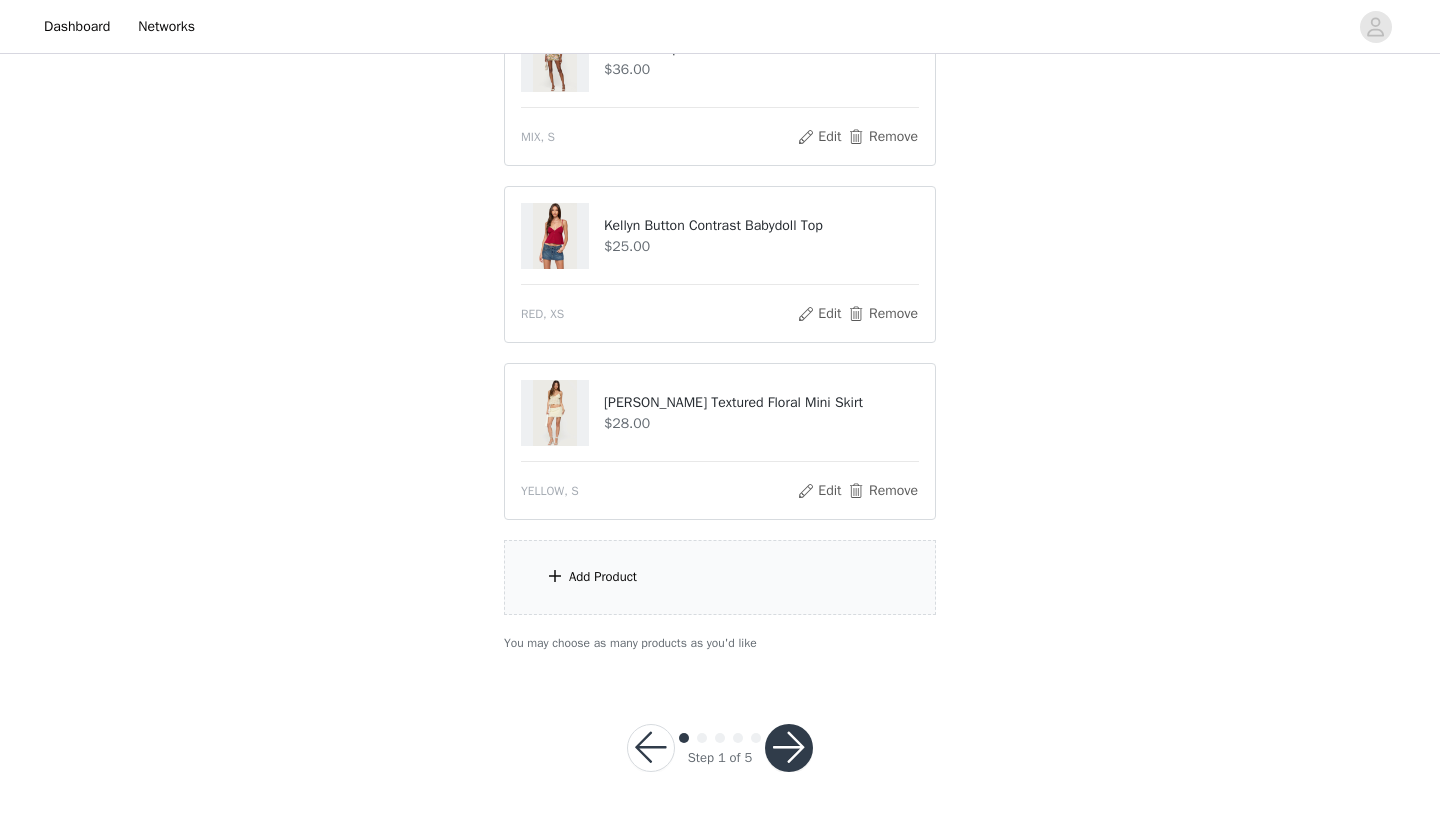 scroll, scrollTop: 1328, scrollLeft: 0, axis: vertical 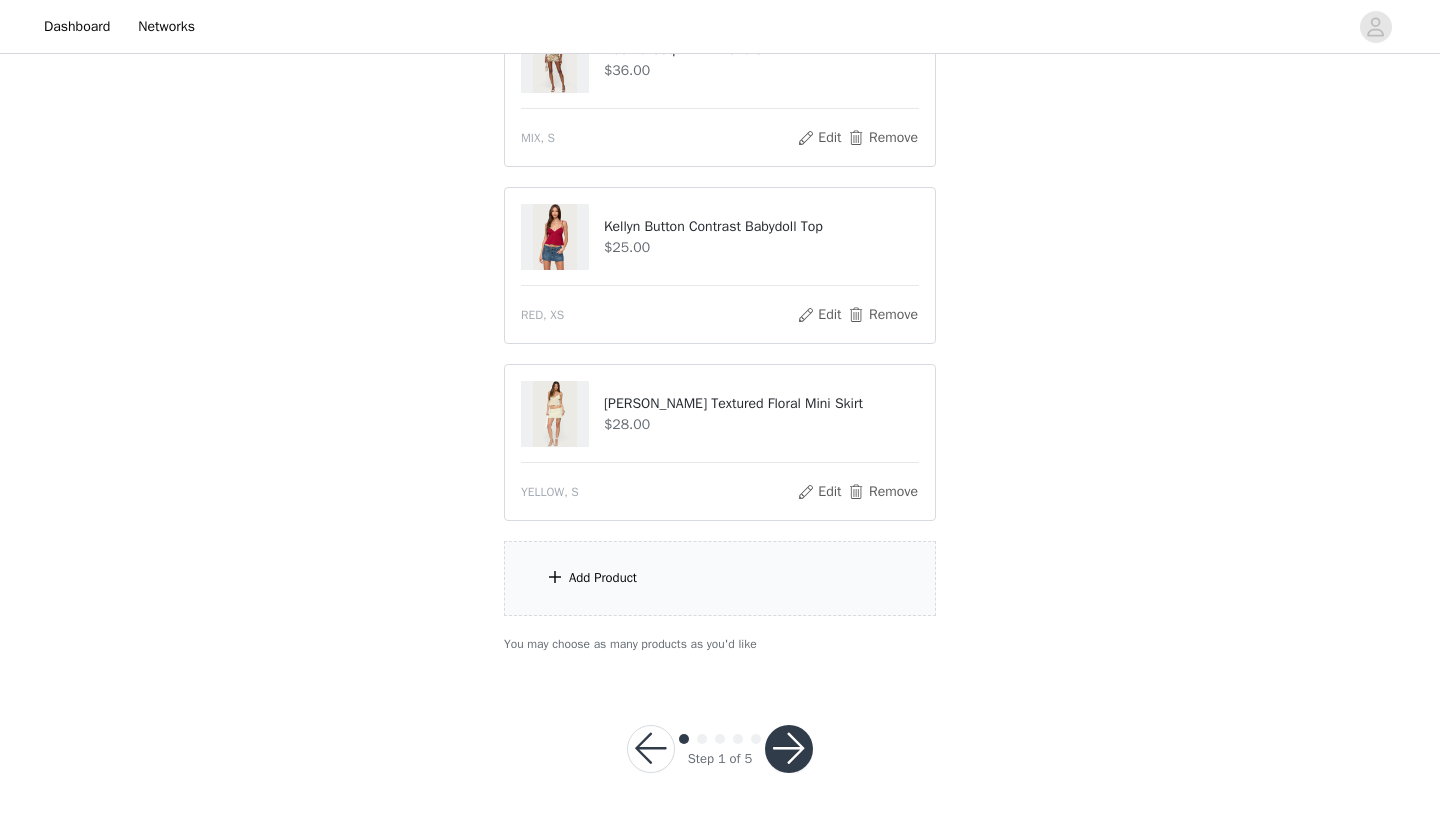 click on "Add Product" at bounding box center [720, 578] 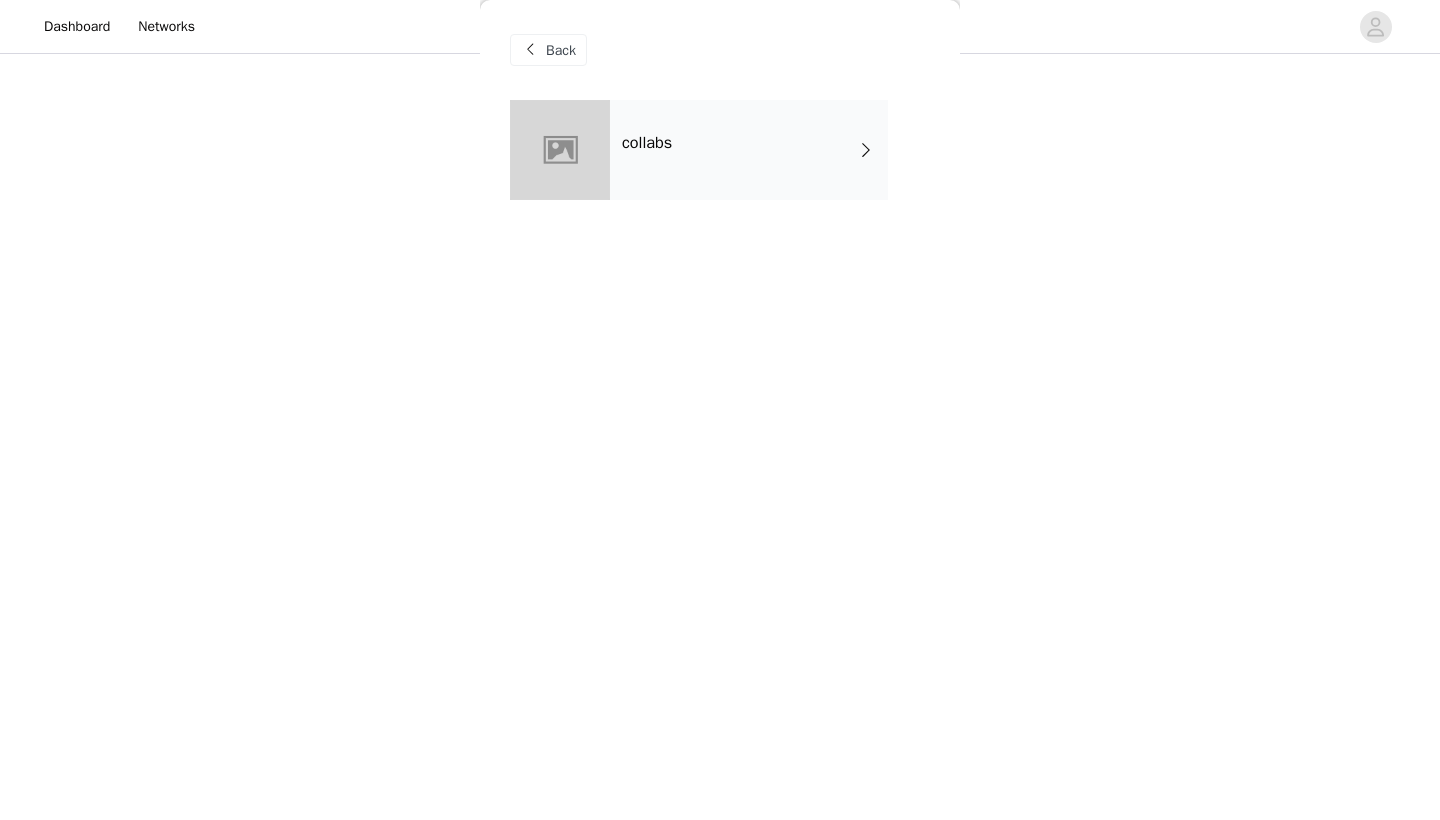 click on "collabs" at bounding box center (749, 150) 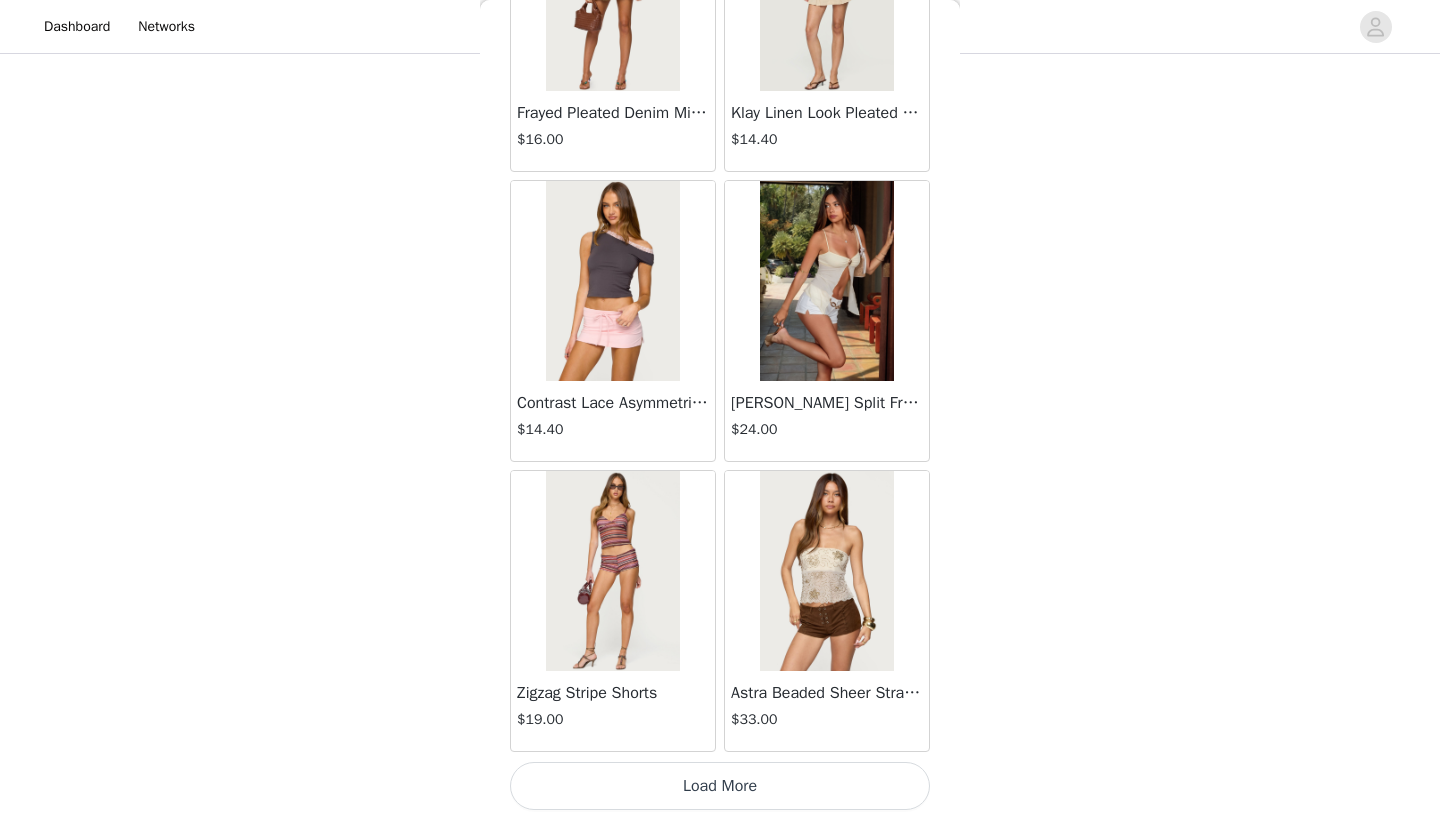 scroll, scrollTop: 2240, scrollLeft: 0, axis: vertical 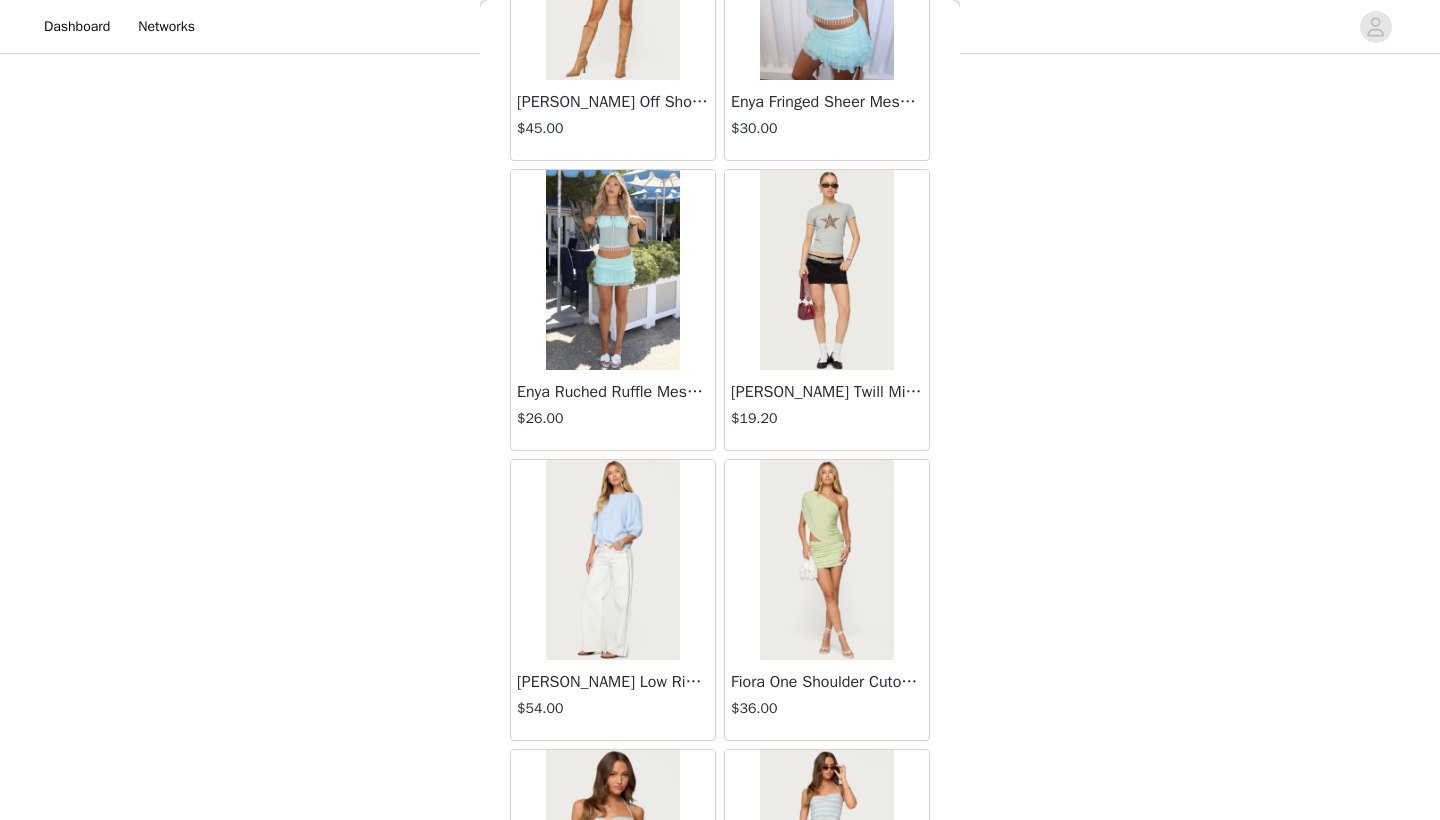 click at bounding box center [826, 270] 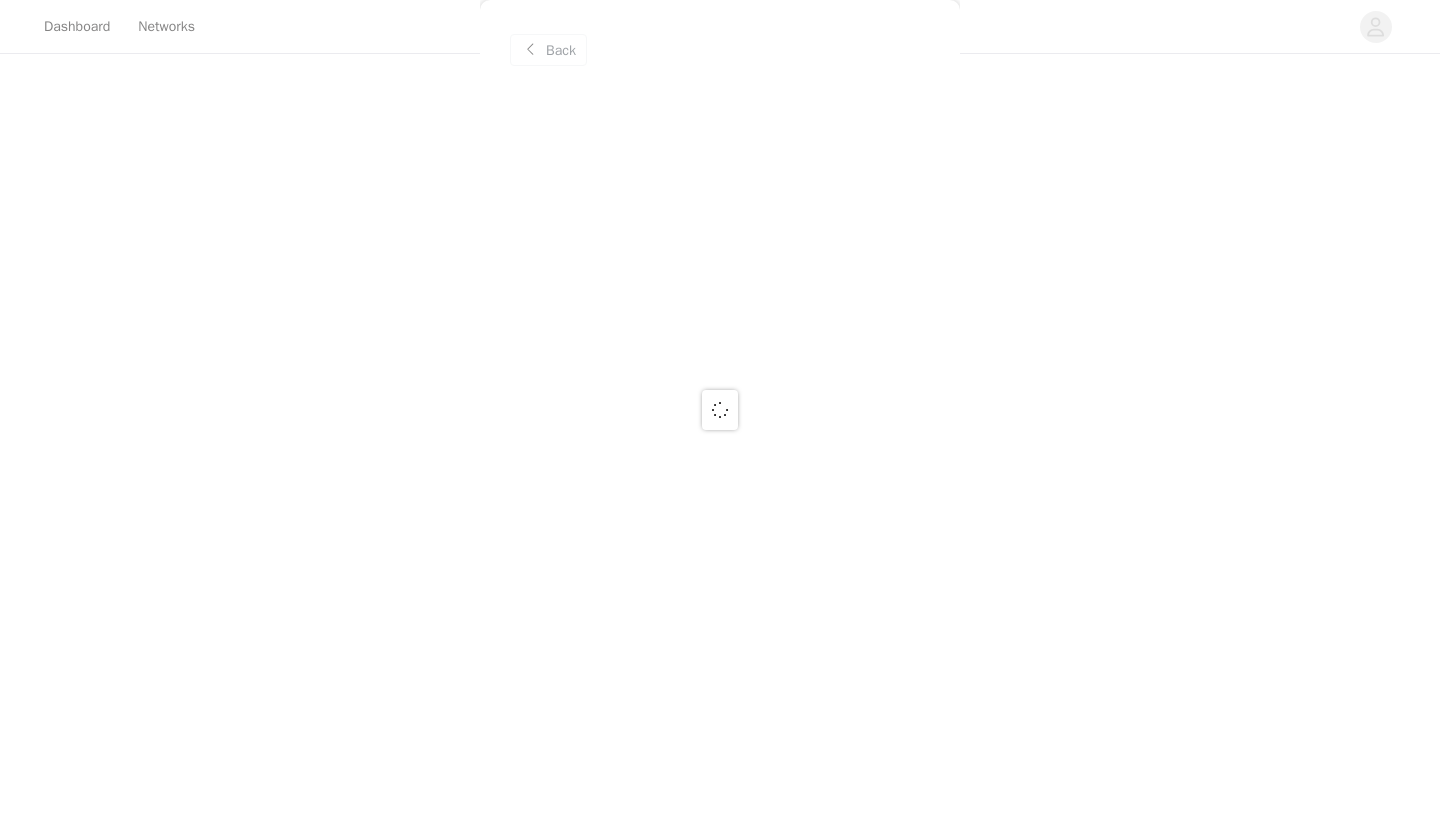 scroll, scrollTop: 0, scrollLeft: 0, axis: both 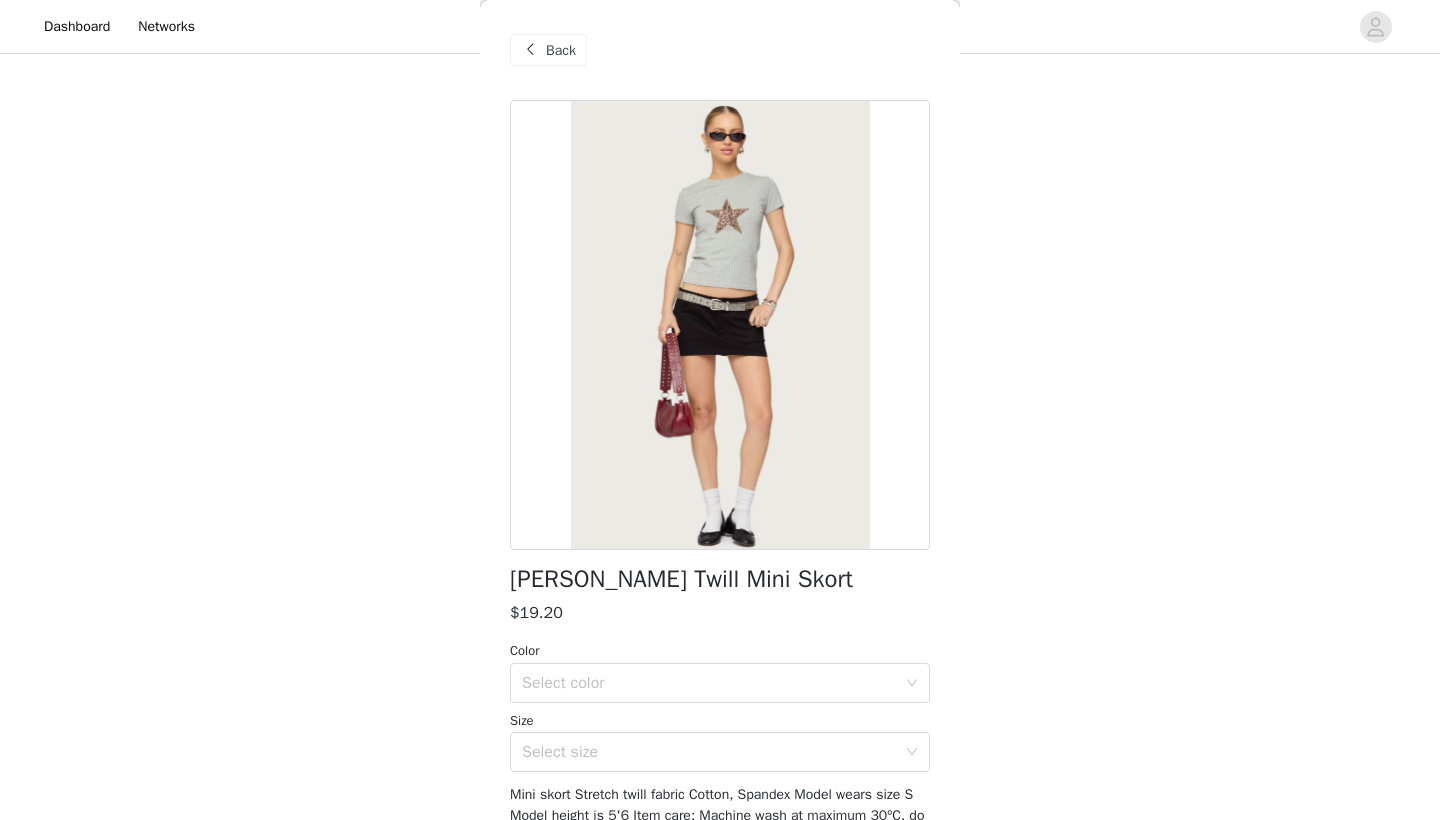click on "Back" at bounding box center [561, 50] 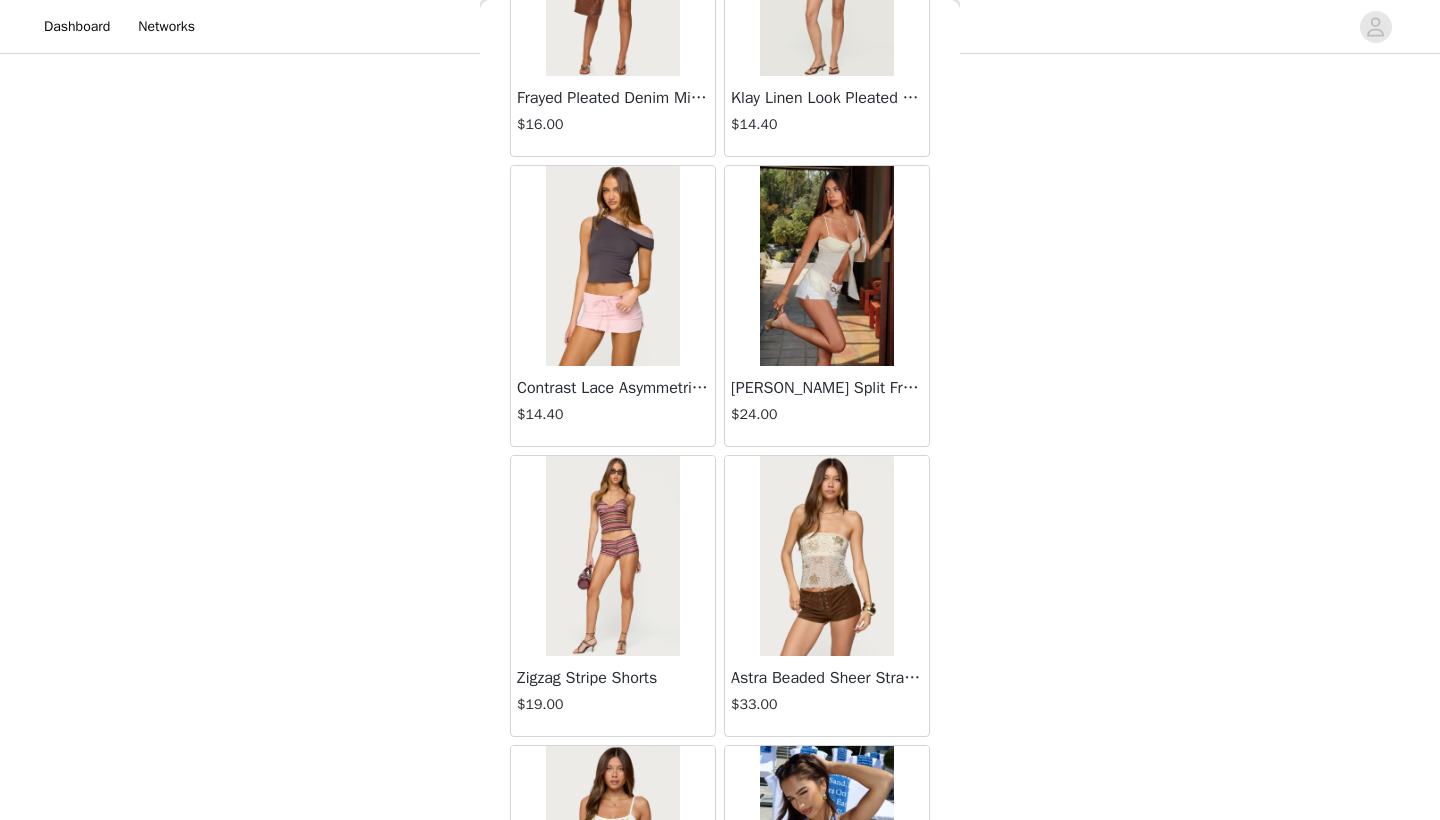 scroll, scrollTop: 2258, scrollLeft: 0, axis: vertical 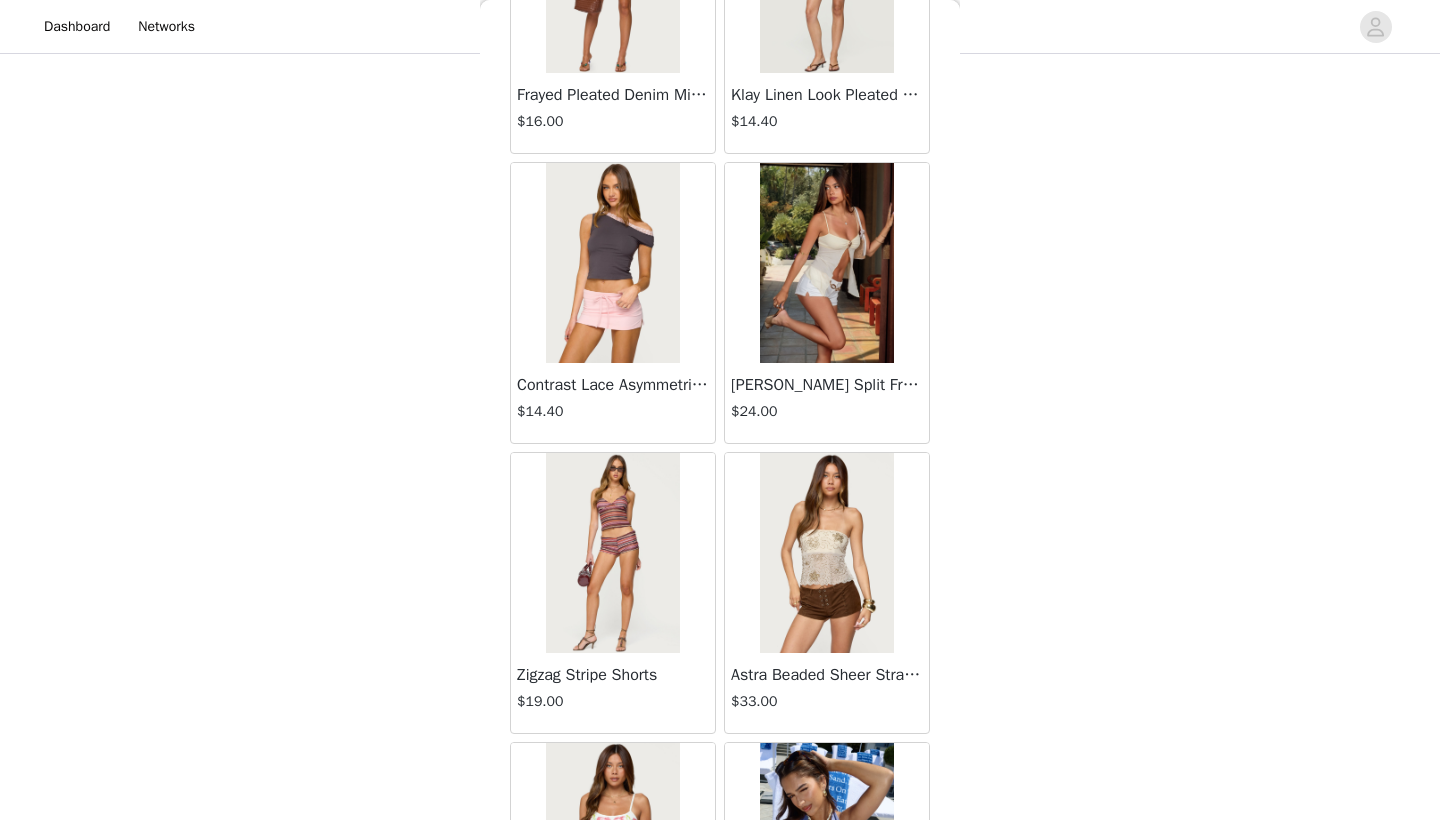 click at bounding box center (826, 263) 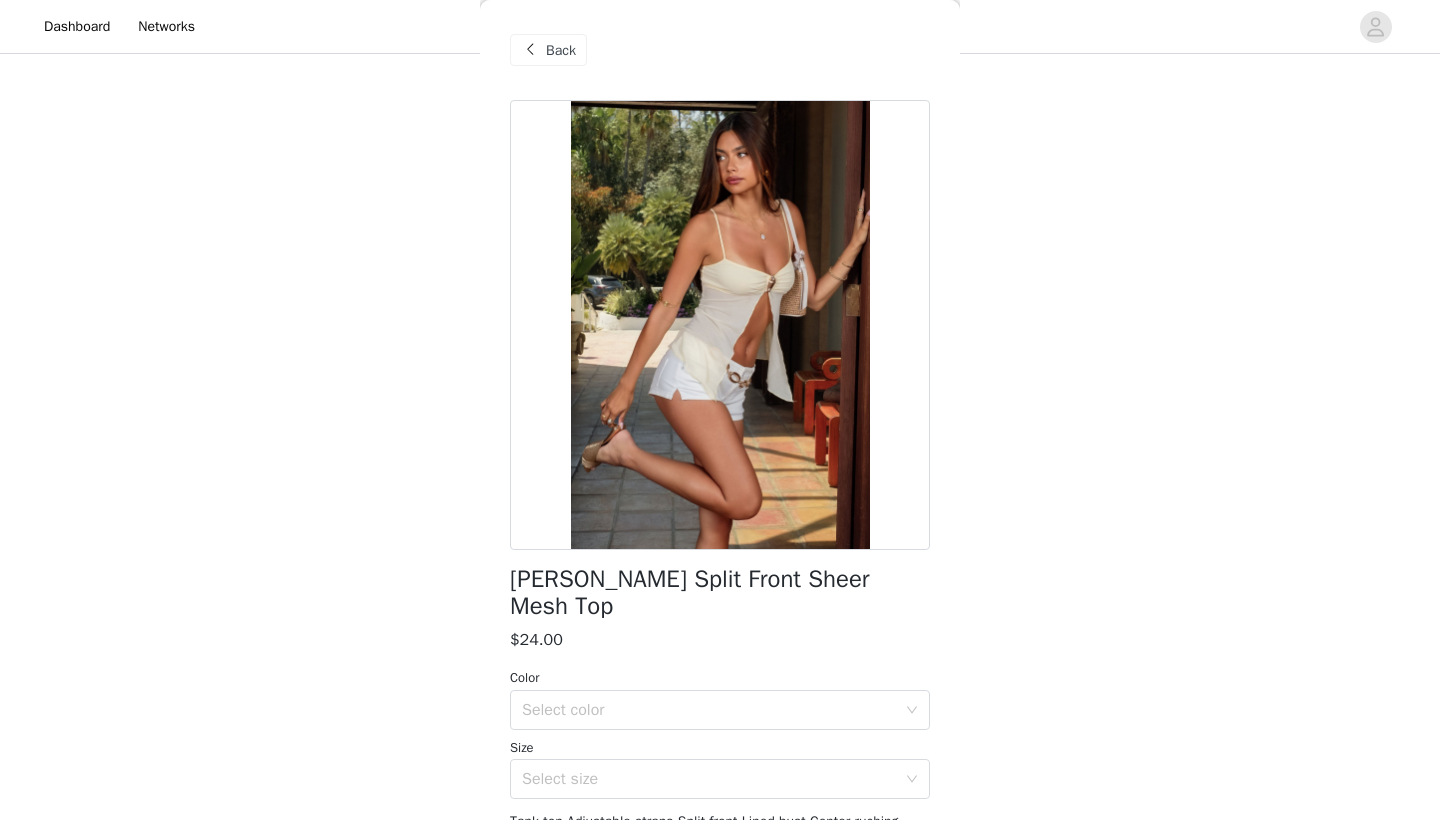 scroll, scrollTop: 0, scrollLeft: 0, axis: both 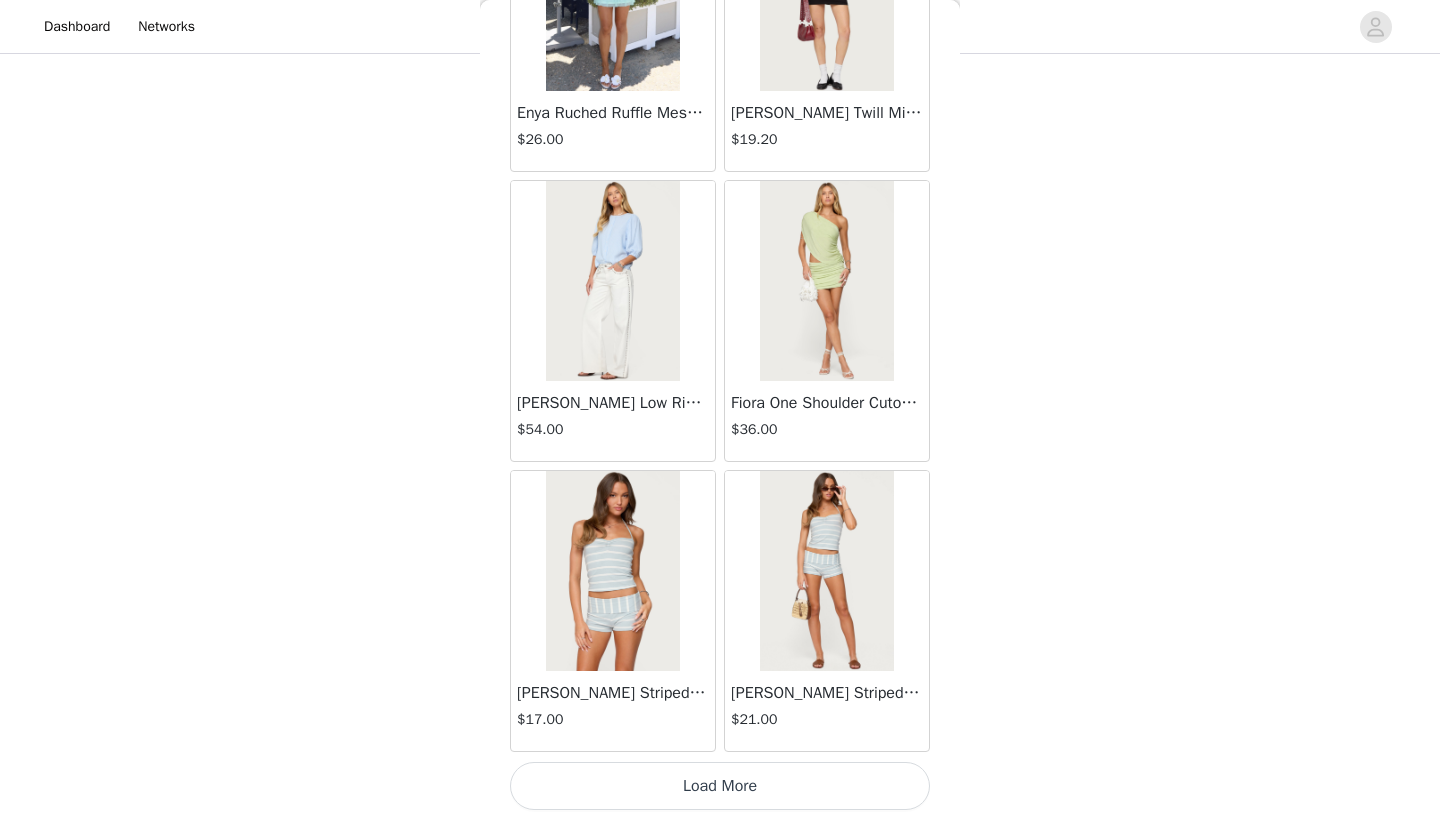 click on "Load More" at bounding box center (720, 786) 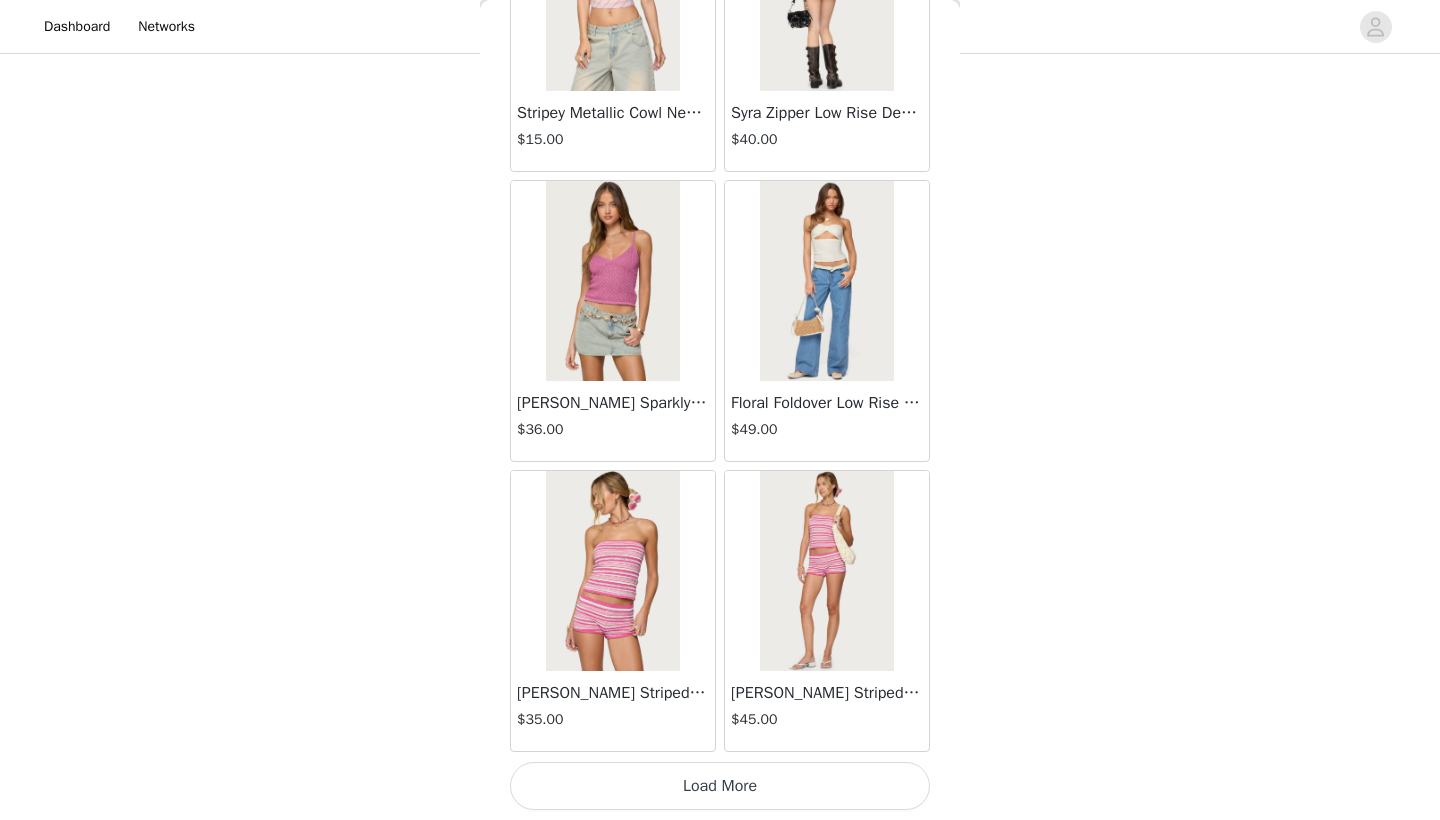 scroll, scrollTop: 8040, scrollLeft: 0, axis: vertical 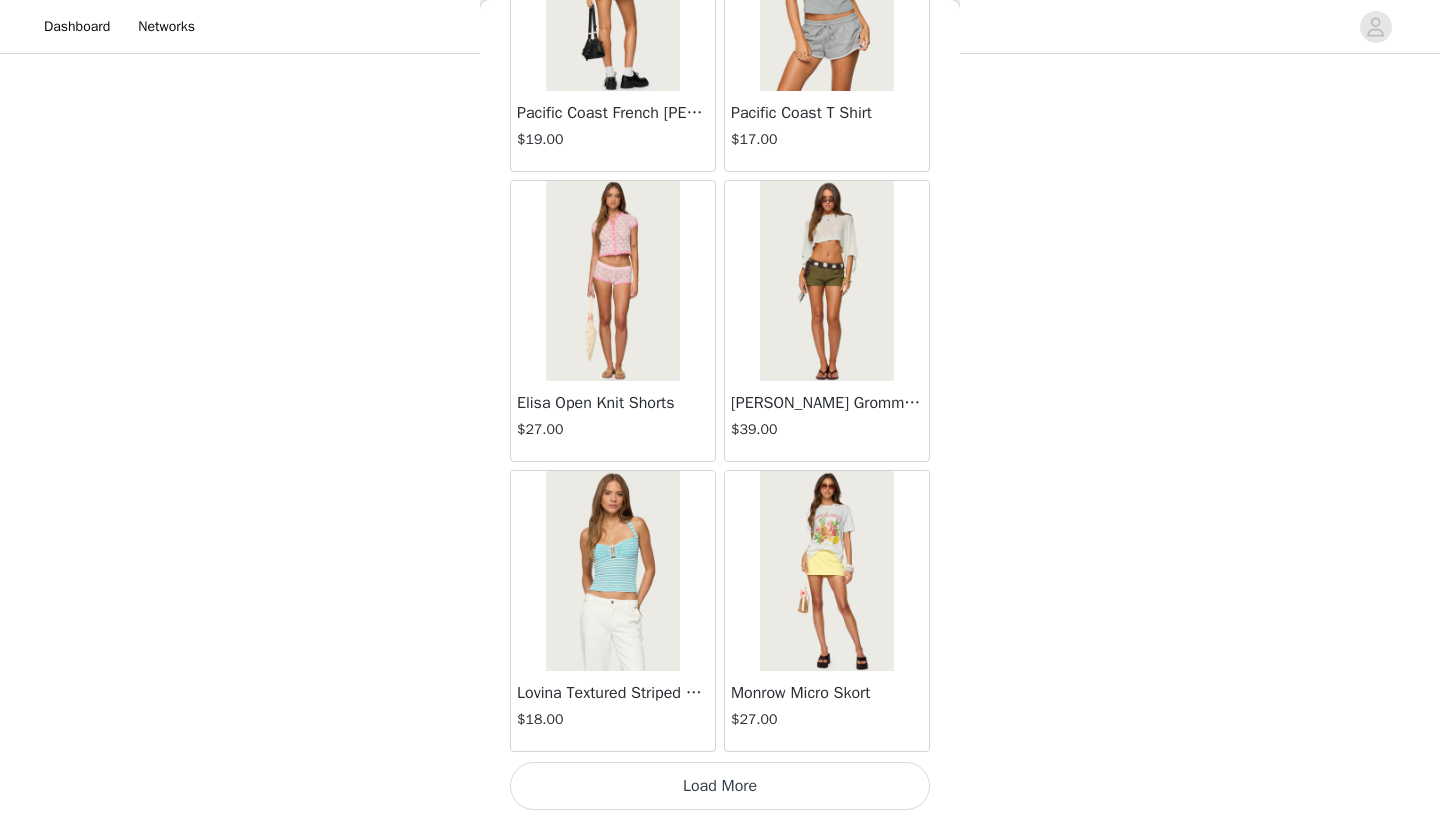 click on "Load More" at bounding box center [720, 786] 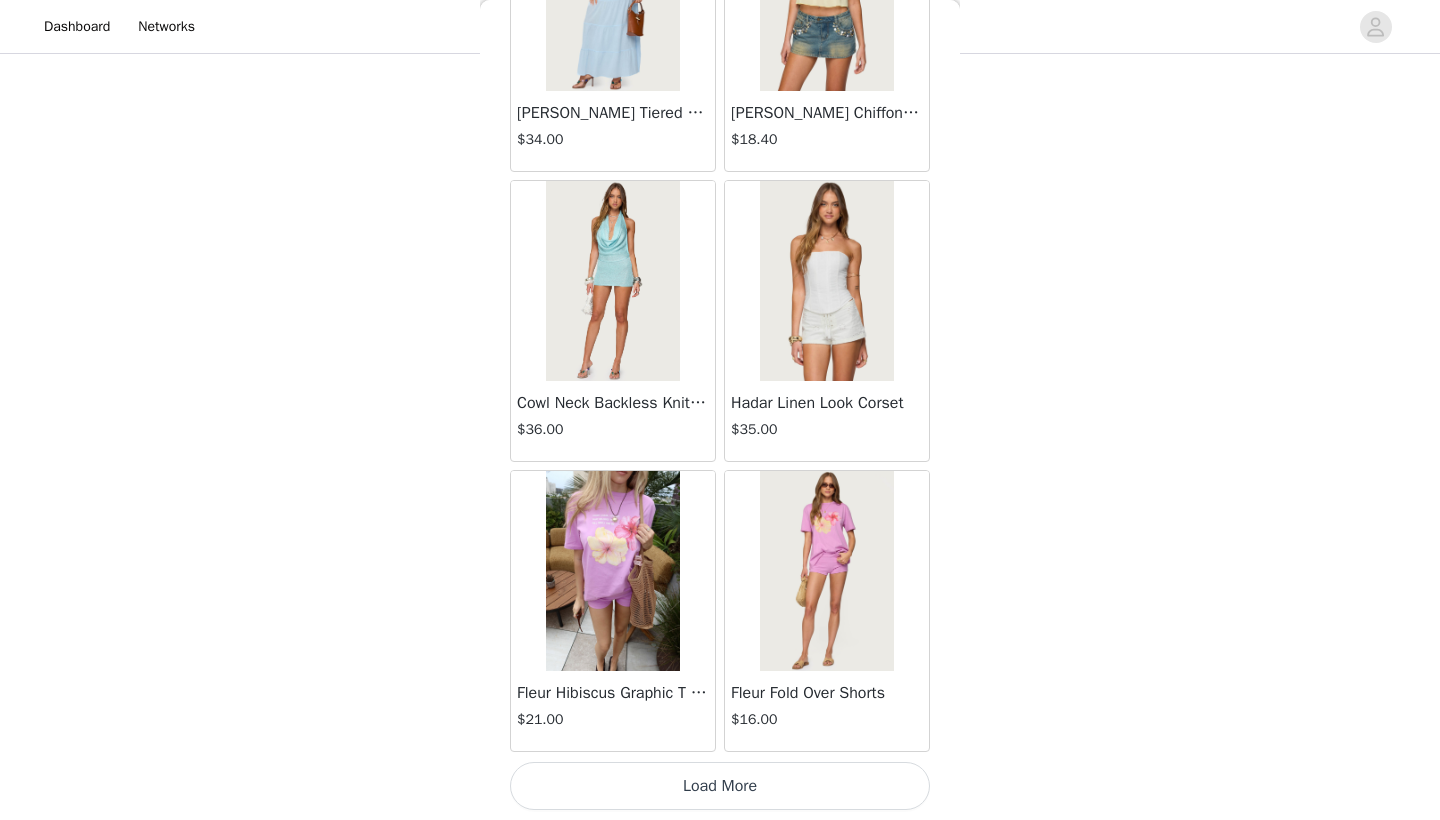 scroll, scrollTop: 13840, scrollLeft: 0, axis: vertical 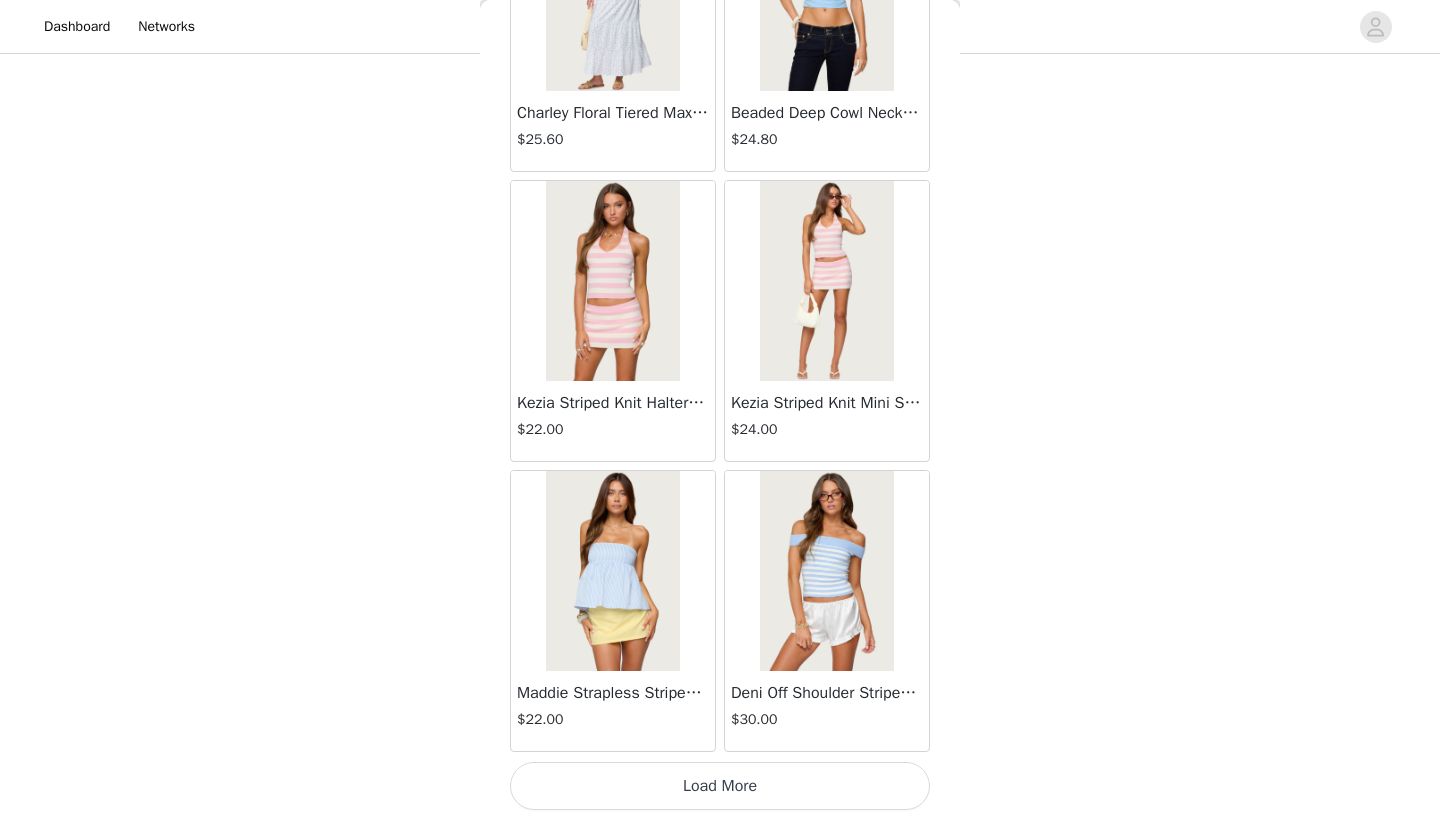 click on "Load More" at bounding box center [720, 786] 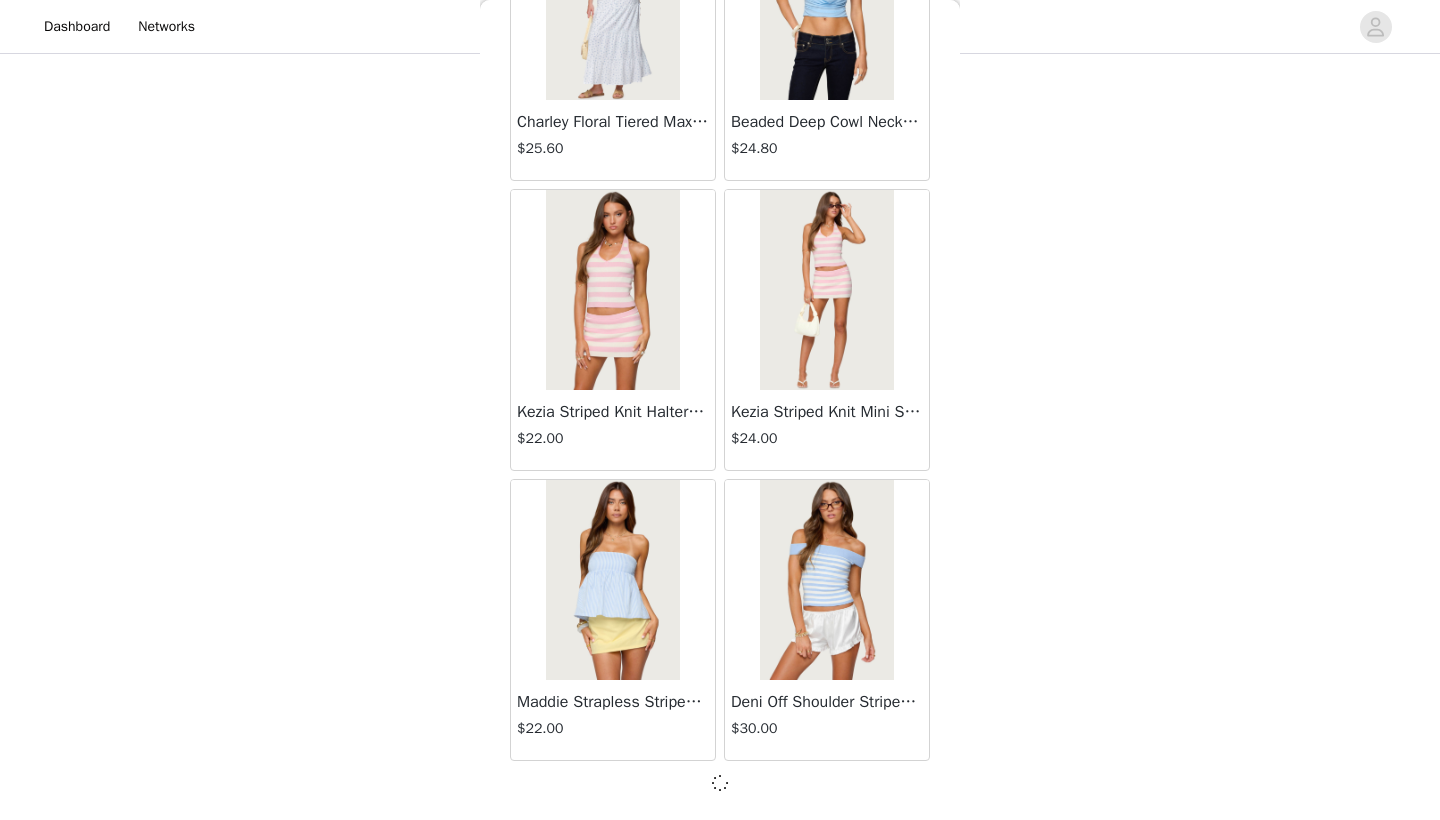 scroll, scrollTop: 16731, scrollLeft: 0, axis: vertical 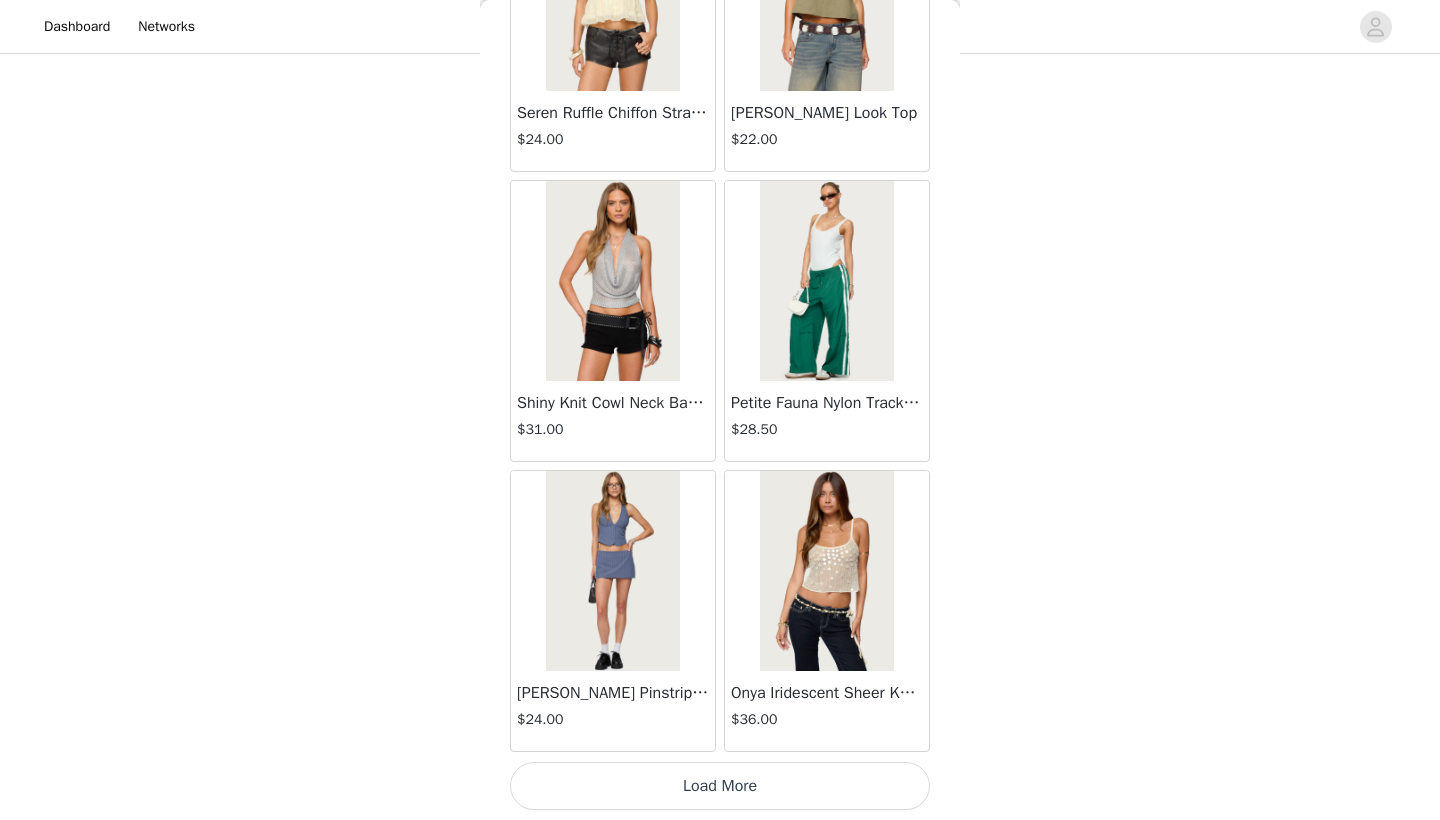 click on "Load More" at bounding box center (720, 786) 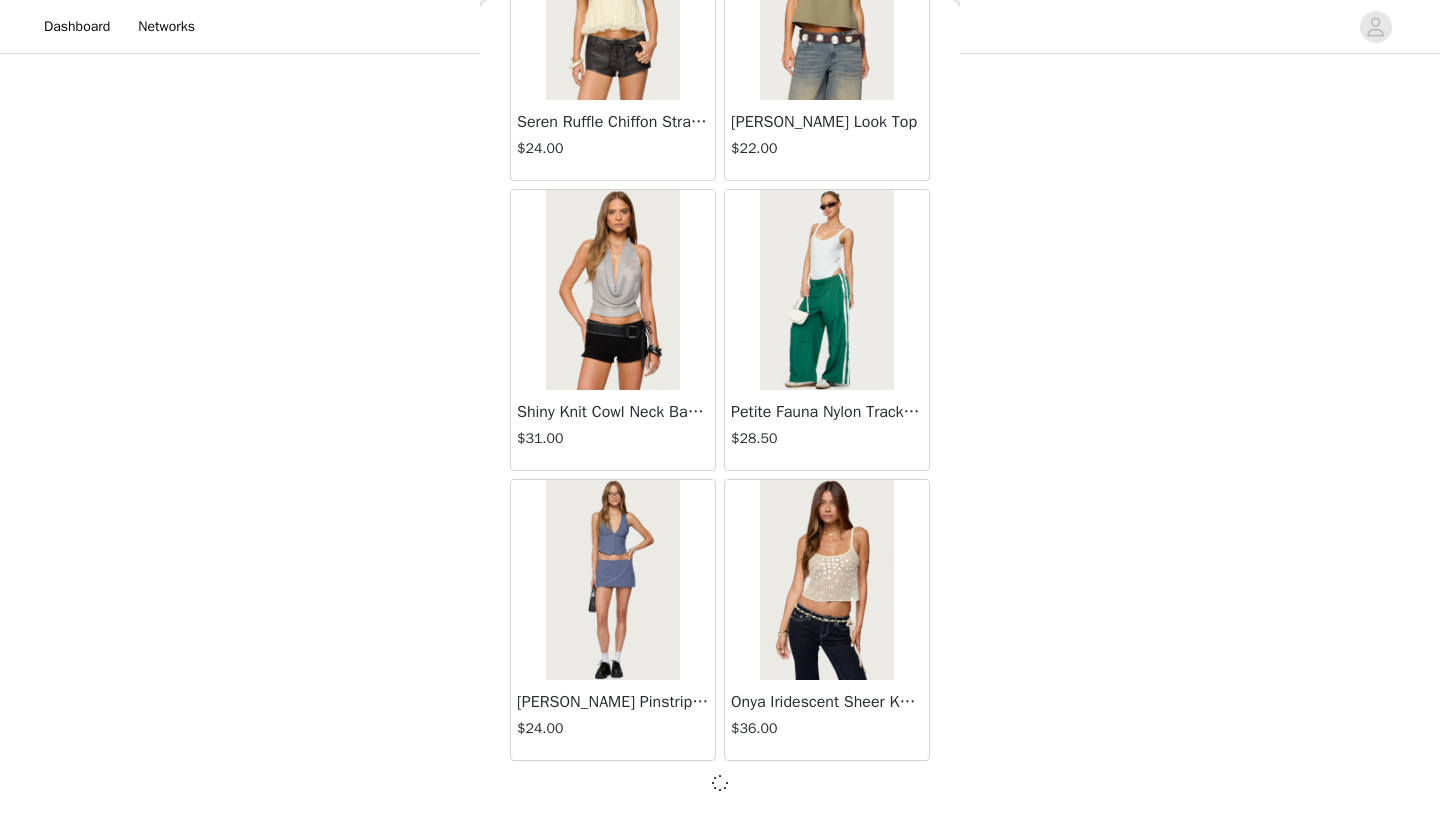 scroll, scrollTop: 1333, scrollLeft: 0, axis: vertical 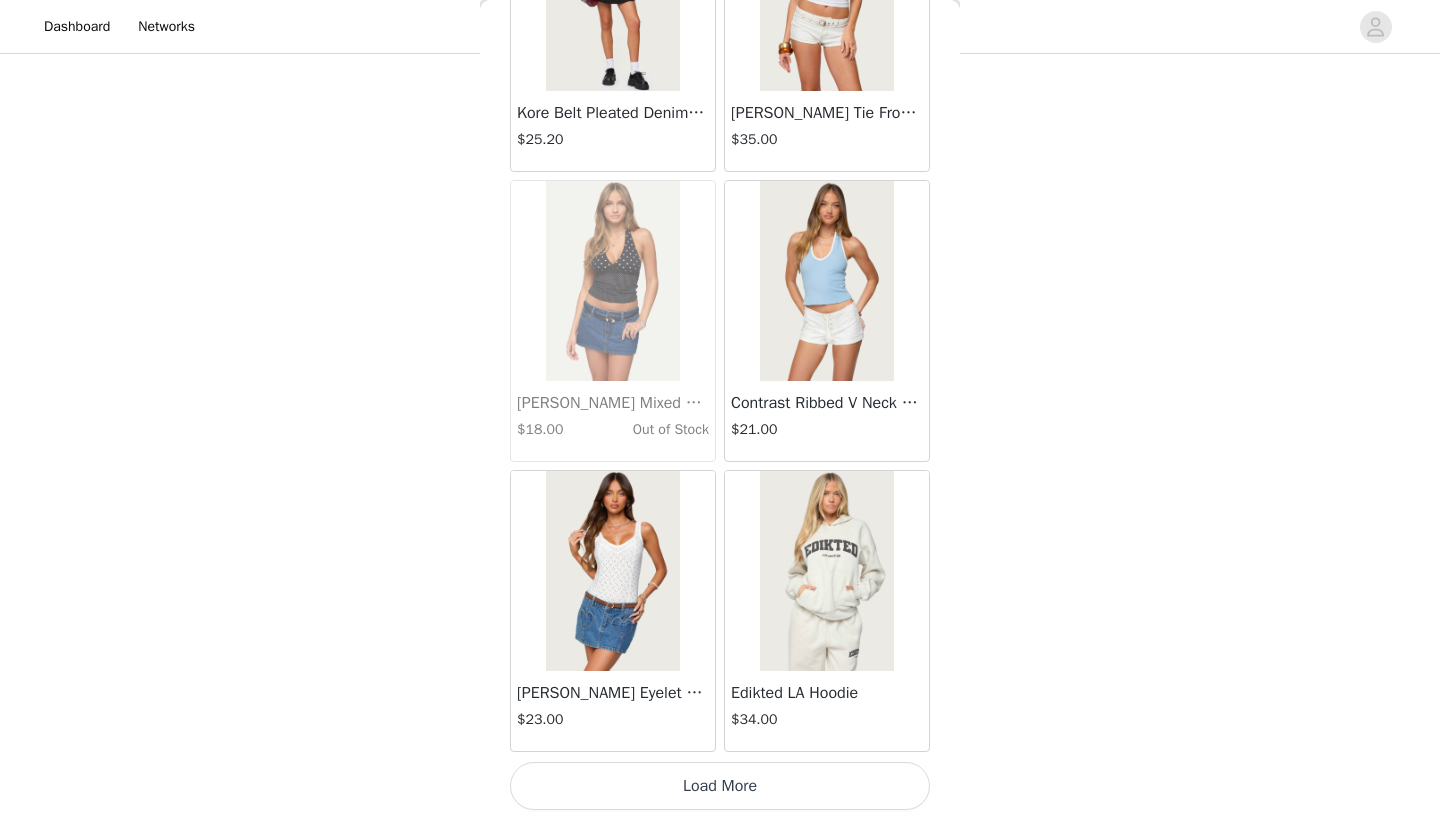 click on "Load More" at bounding box center (720, 786) 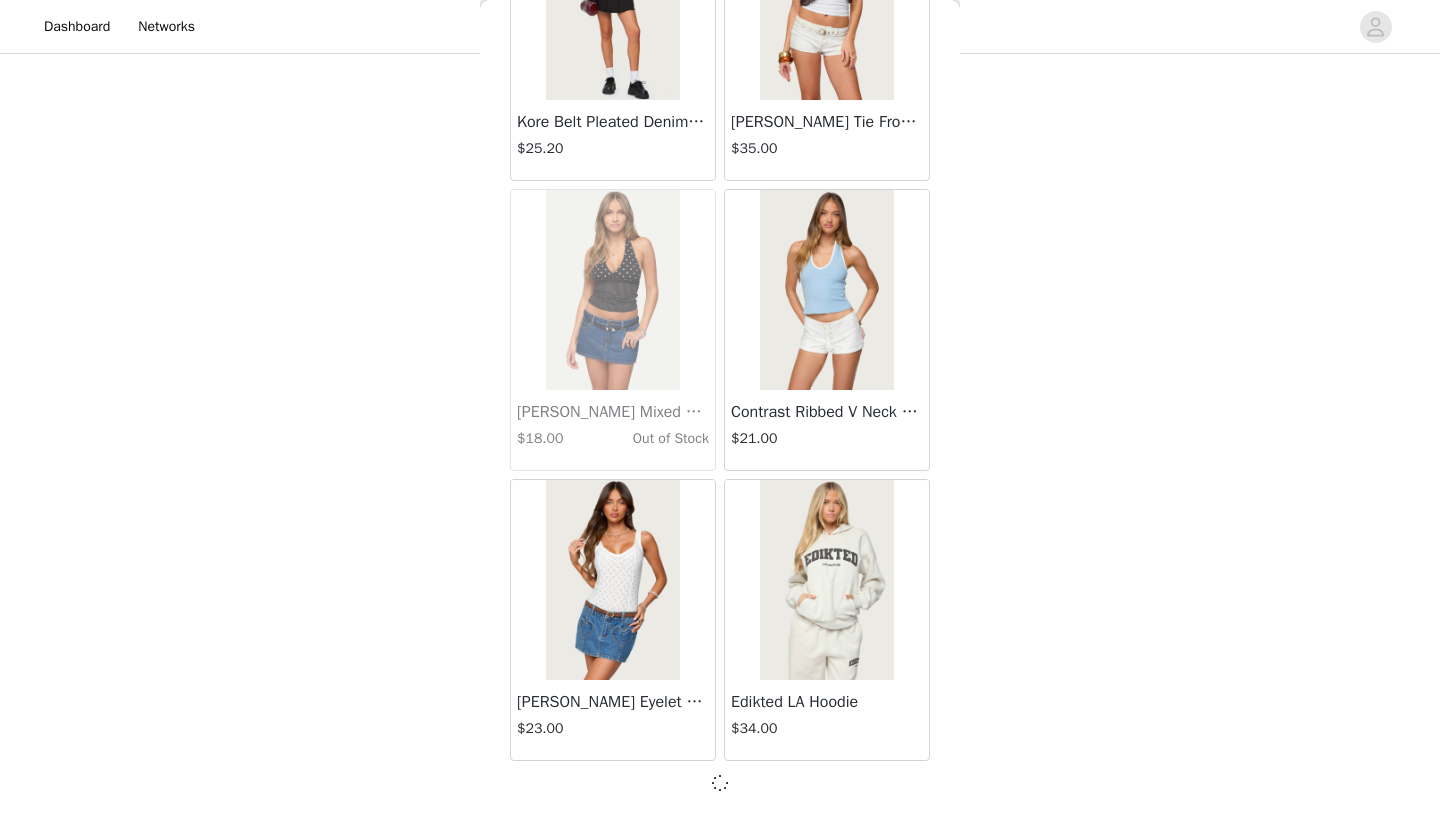 scroll, scrollTop: 22531, scrollLeft: 0, axis: vertical 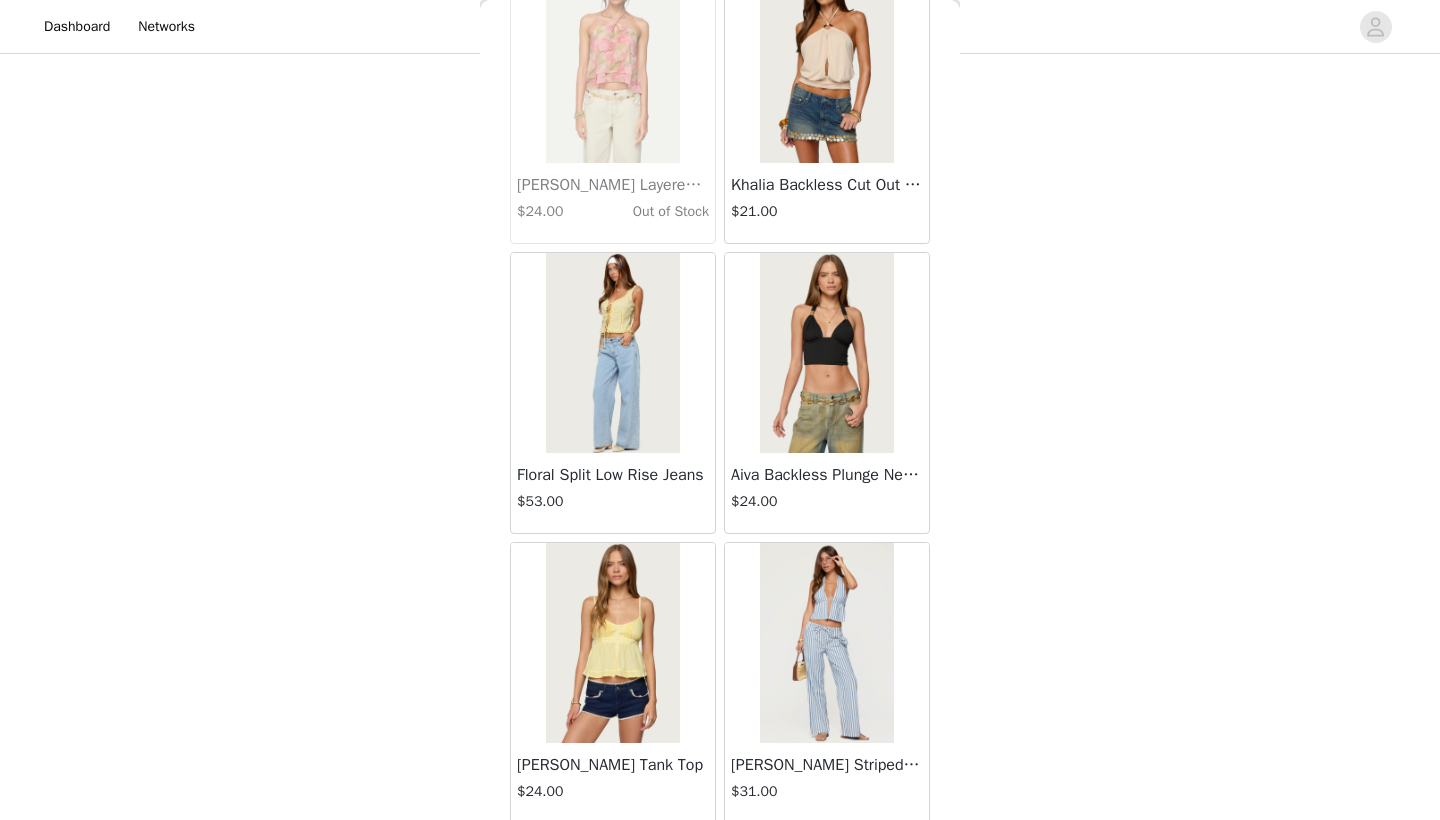 click at bounding box center (612, 353) 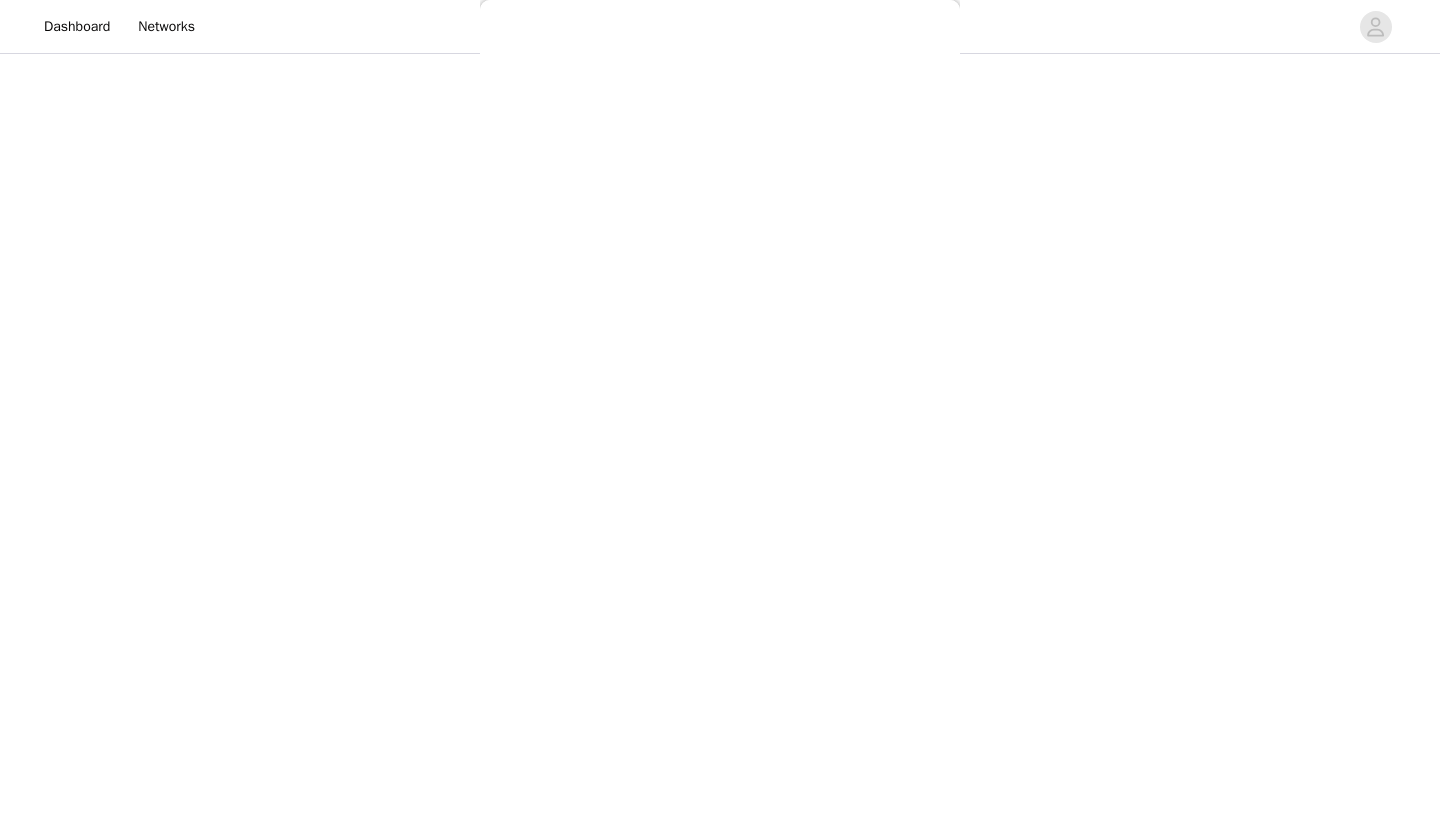 scroll, scrollTop: 0, scrollLeft: 0, axis: both 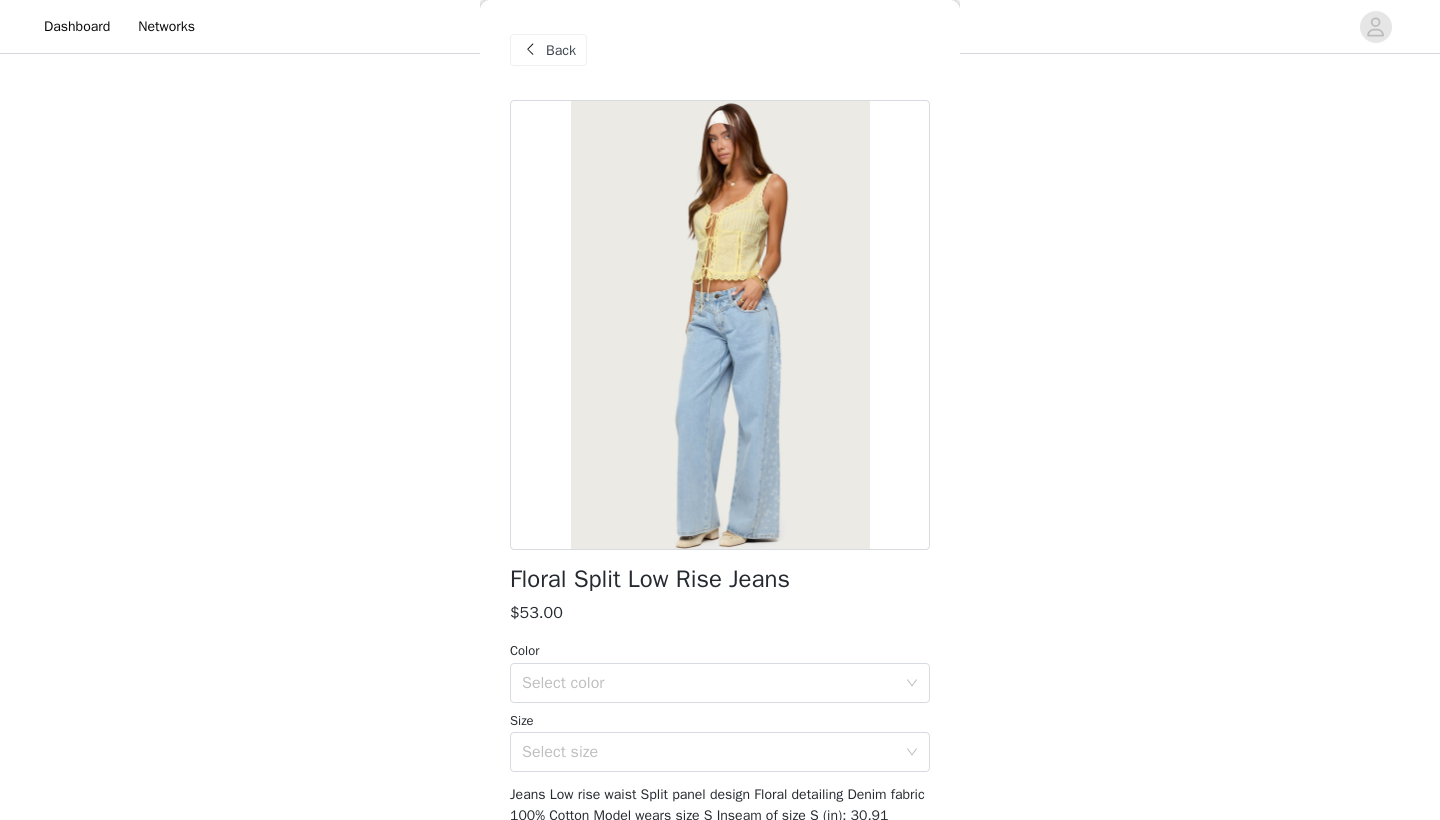 click on "Back" at bounding box center (561, 50) 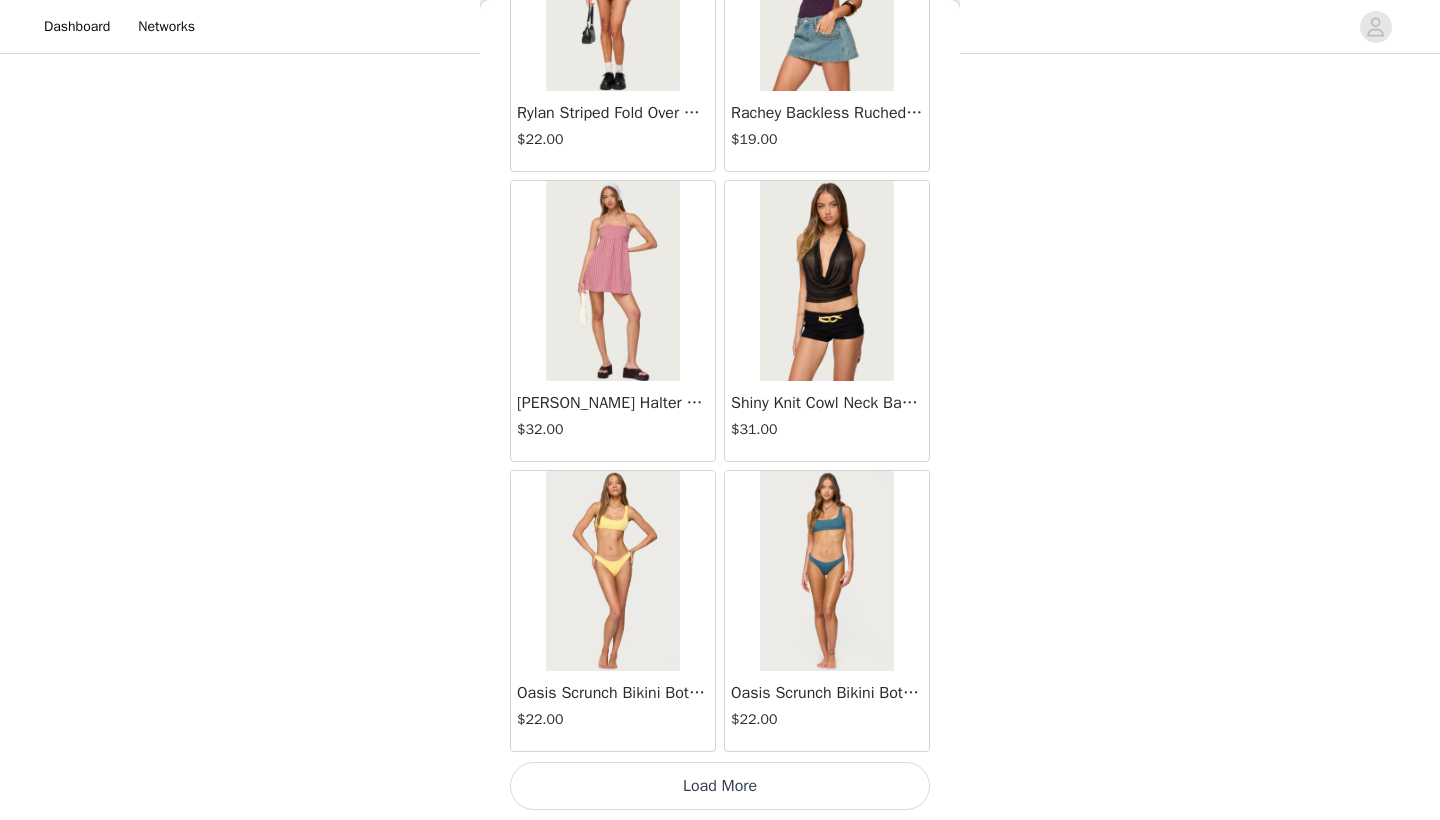 scroll, scrollTop: 25440, scrollLeft: 0, axis: vertical 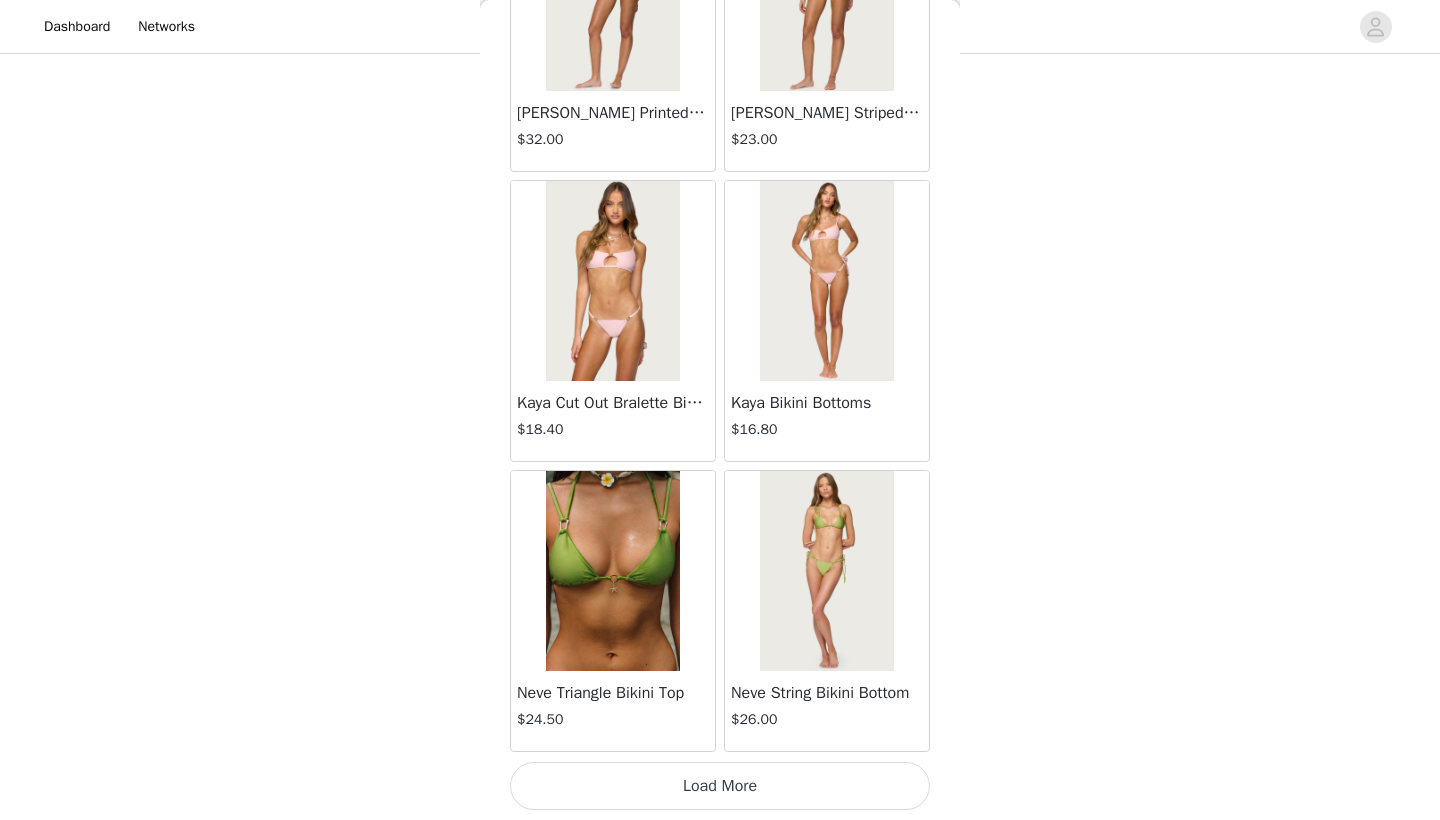 click on "Load More" at bounding box center [720, 786] 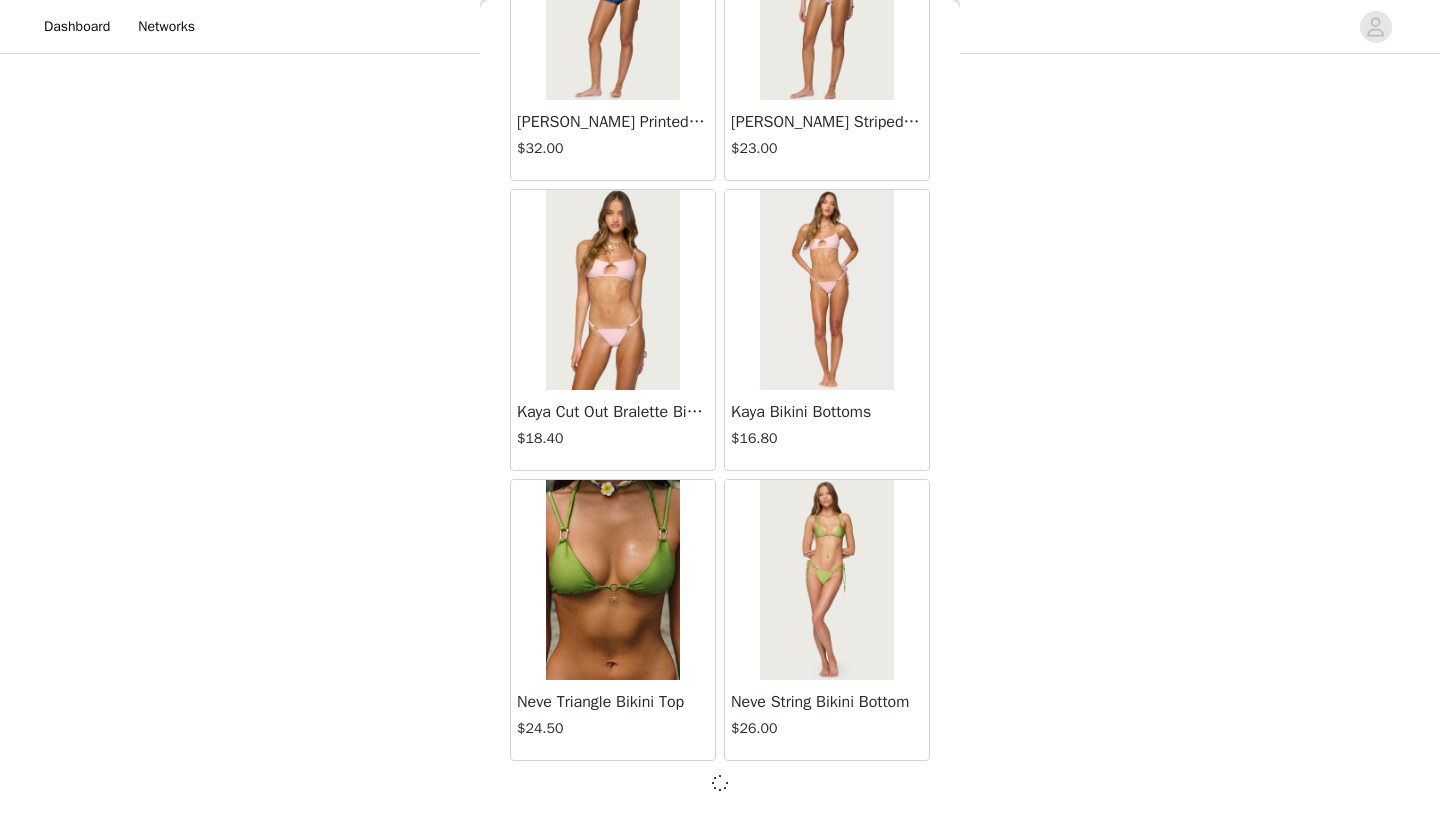 scroll, scrollTop: 28331, scrollLeft: 0, axis: vertical 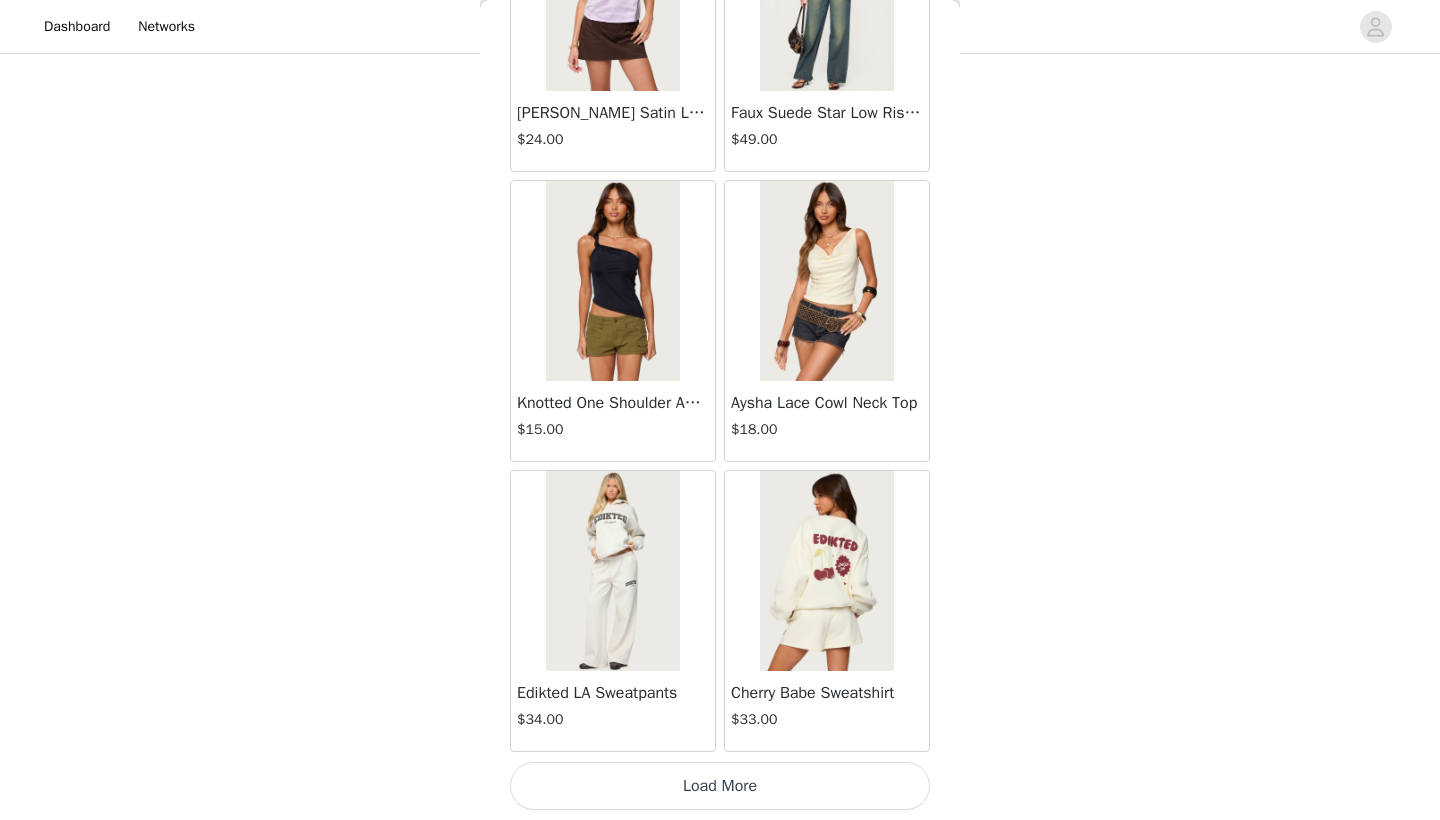 click on "Load More" at bounding box center (720, 786) 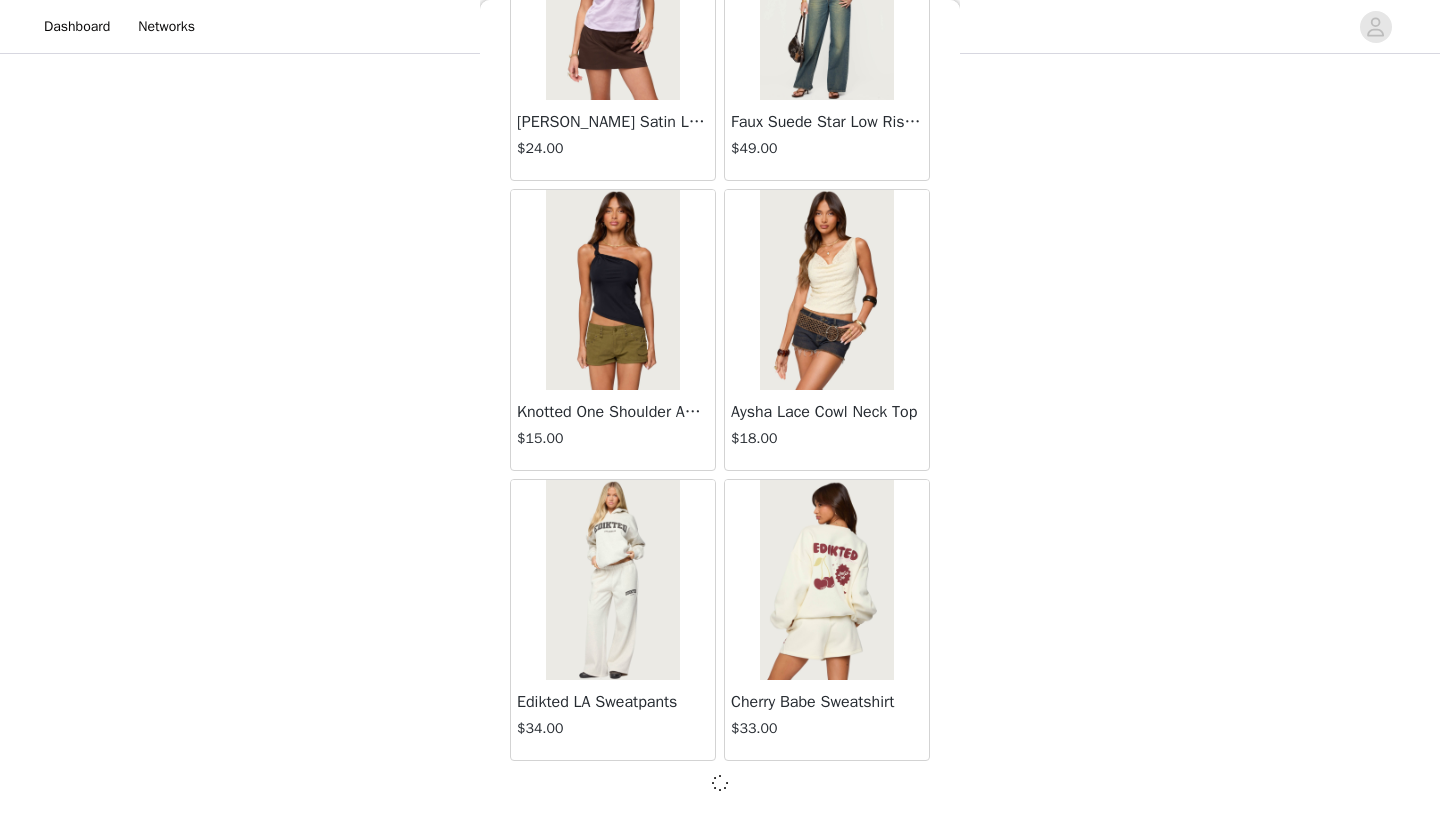 scroll, scrollTop: 31231, scrollLeft: 0, axis: vertical 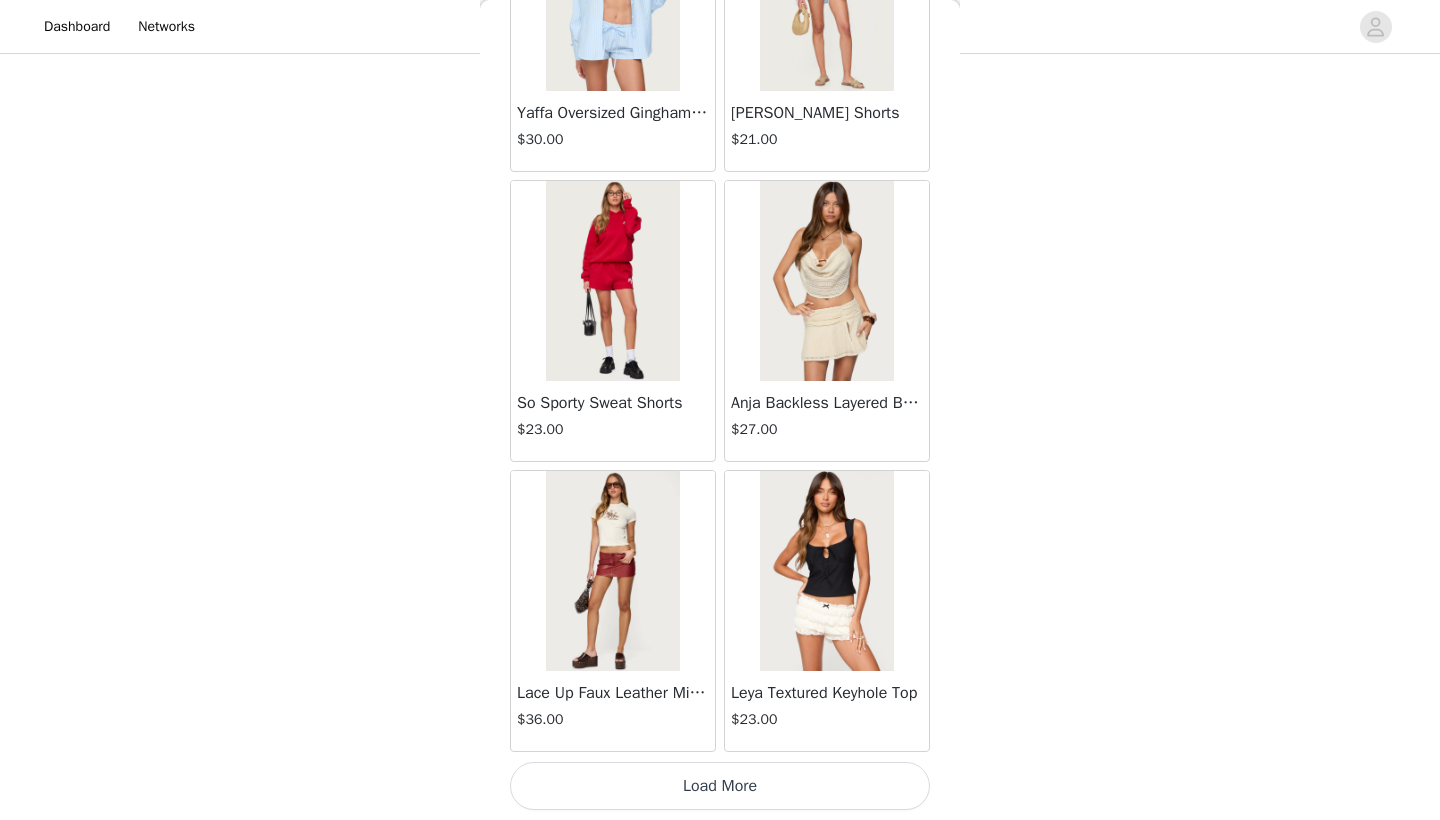 click on "Load More" at bounding box center (720, 786) 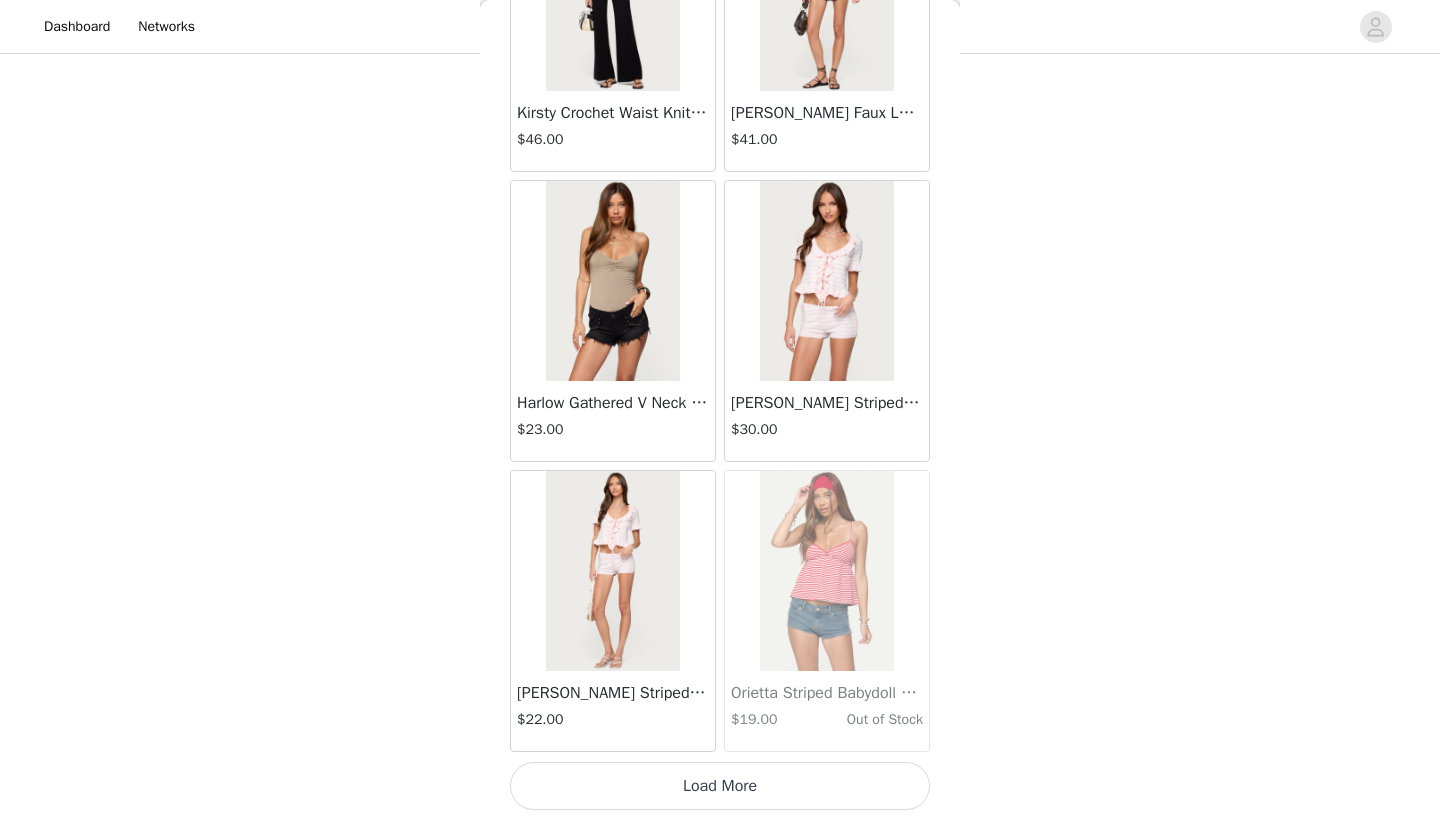 scroll, scrollTop: 37040, scrollLeft: 0, axis: vertical 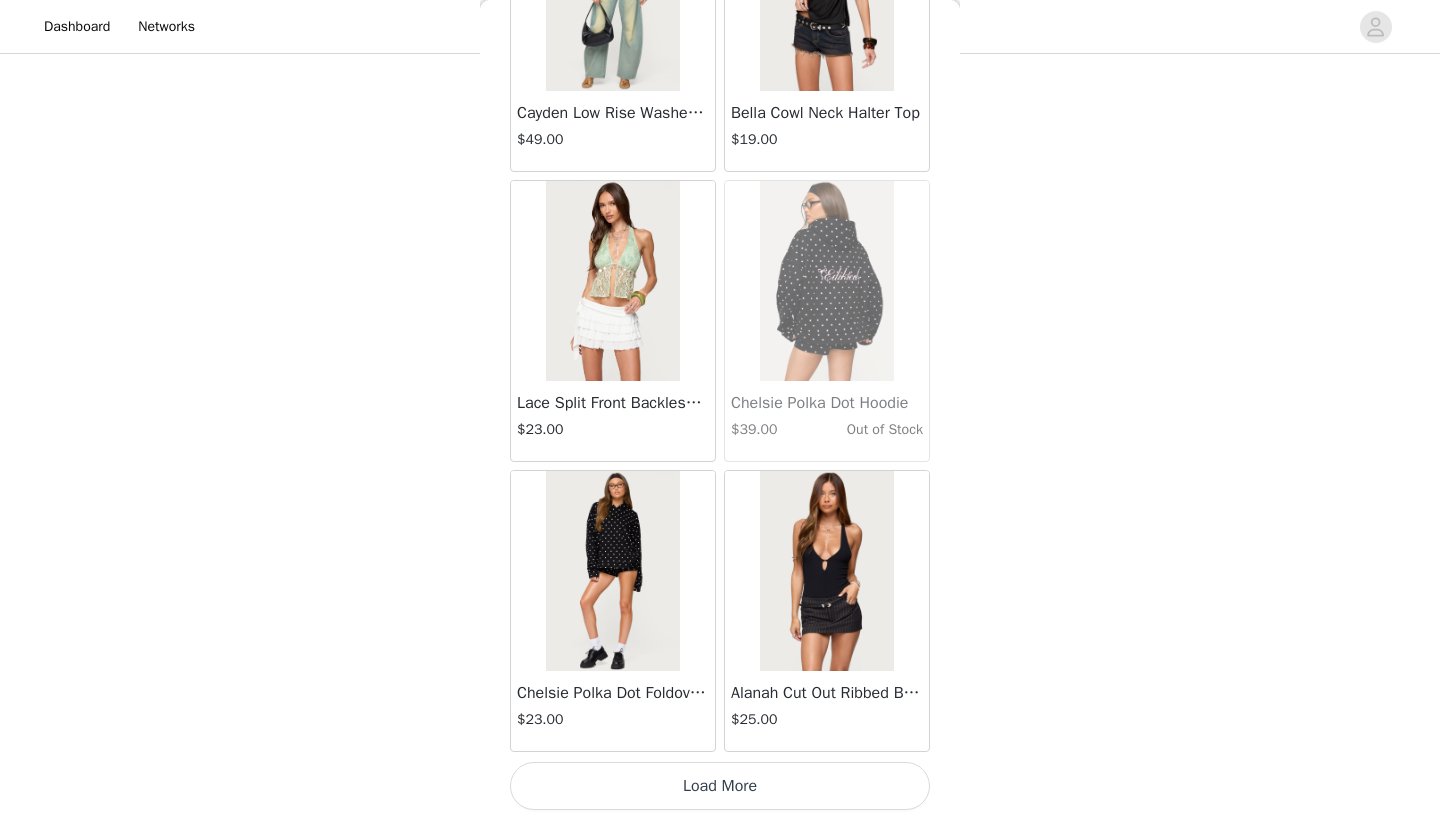 click on "Load More" at bounding box center [720, 786] 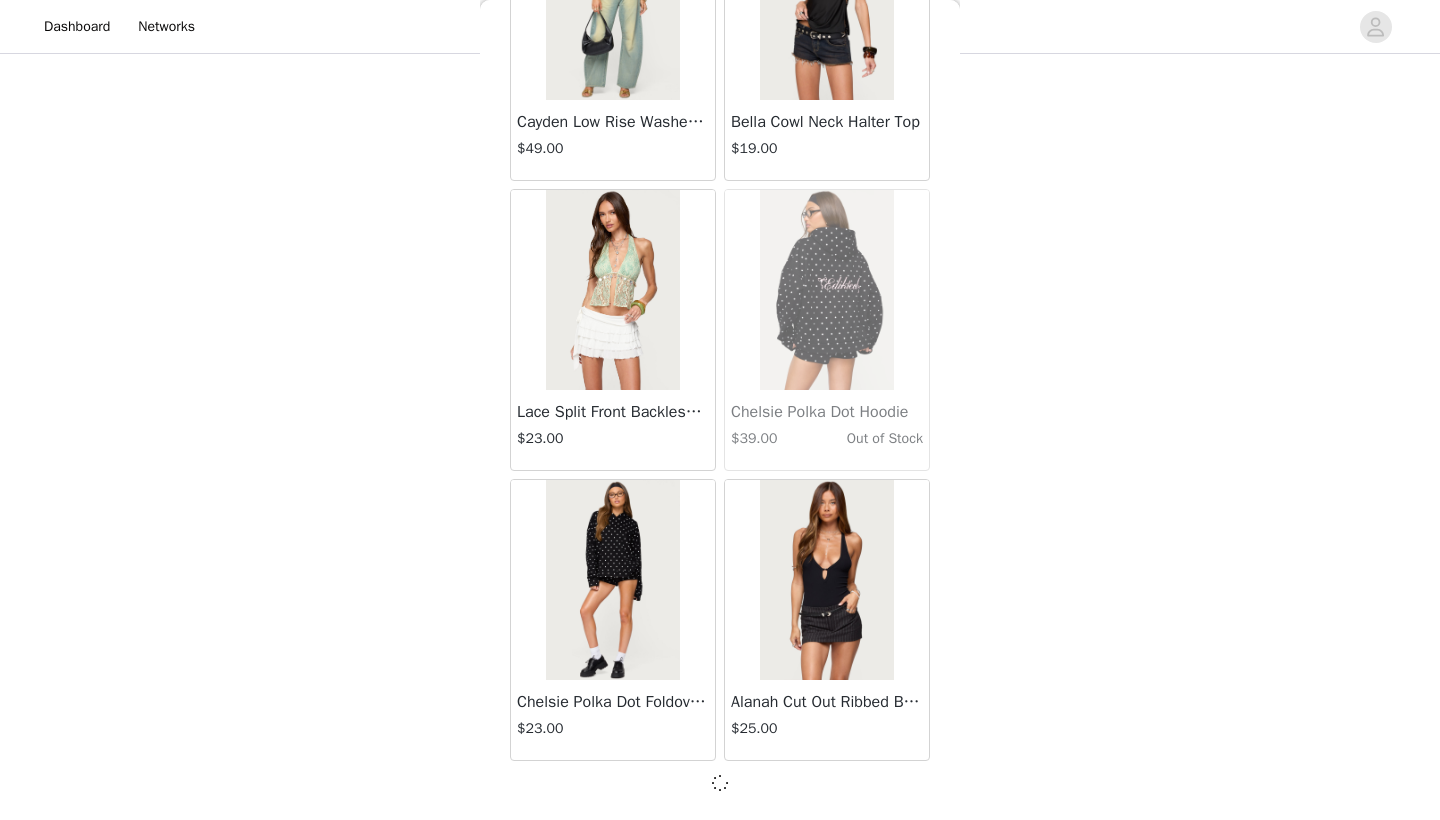 scroll, scrollTop: 39931, scrollLeft: 0, axis: vertical 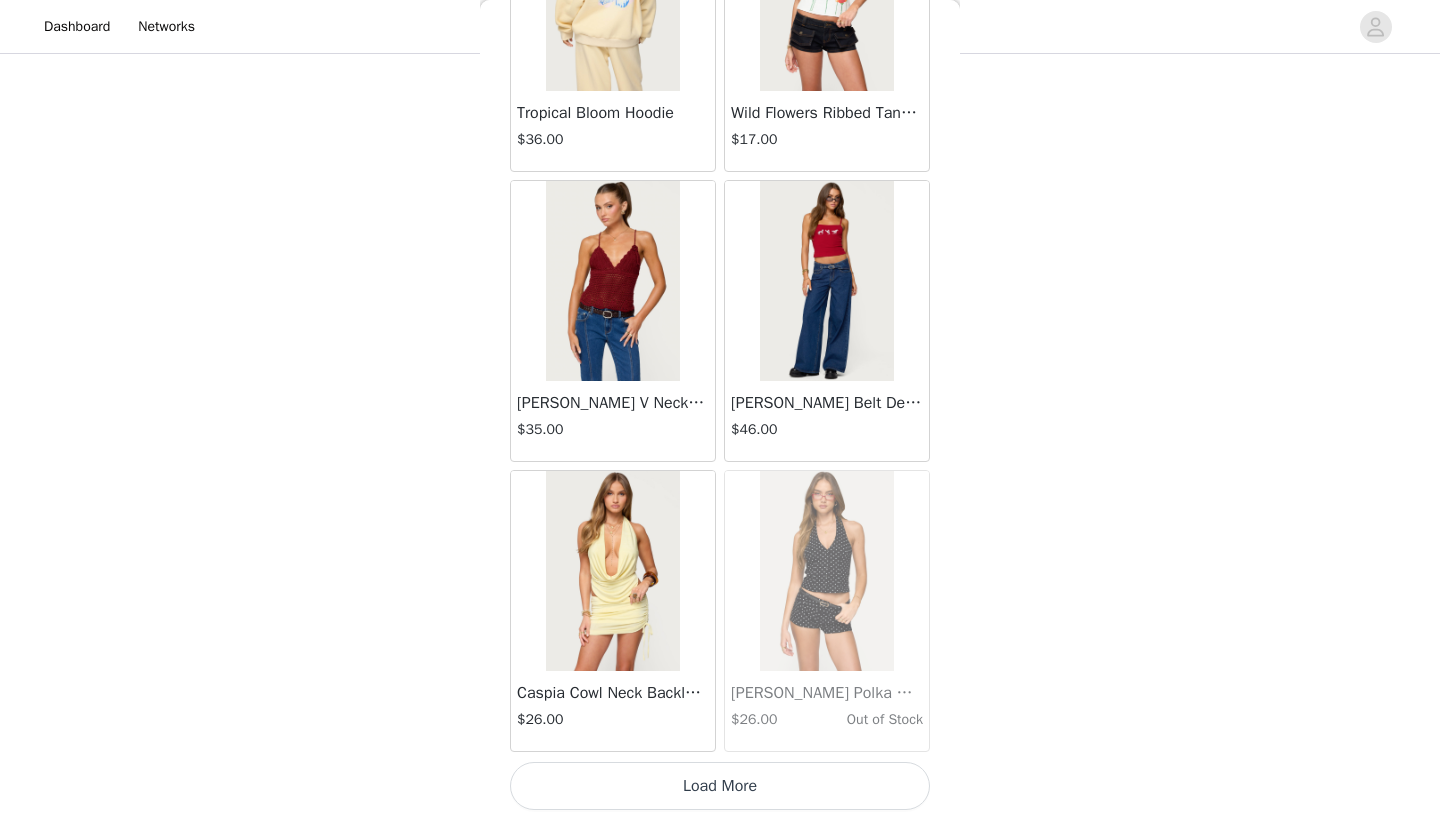 click on "Load More" at bounding box center [720, 786] 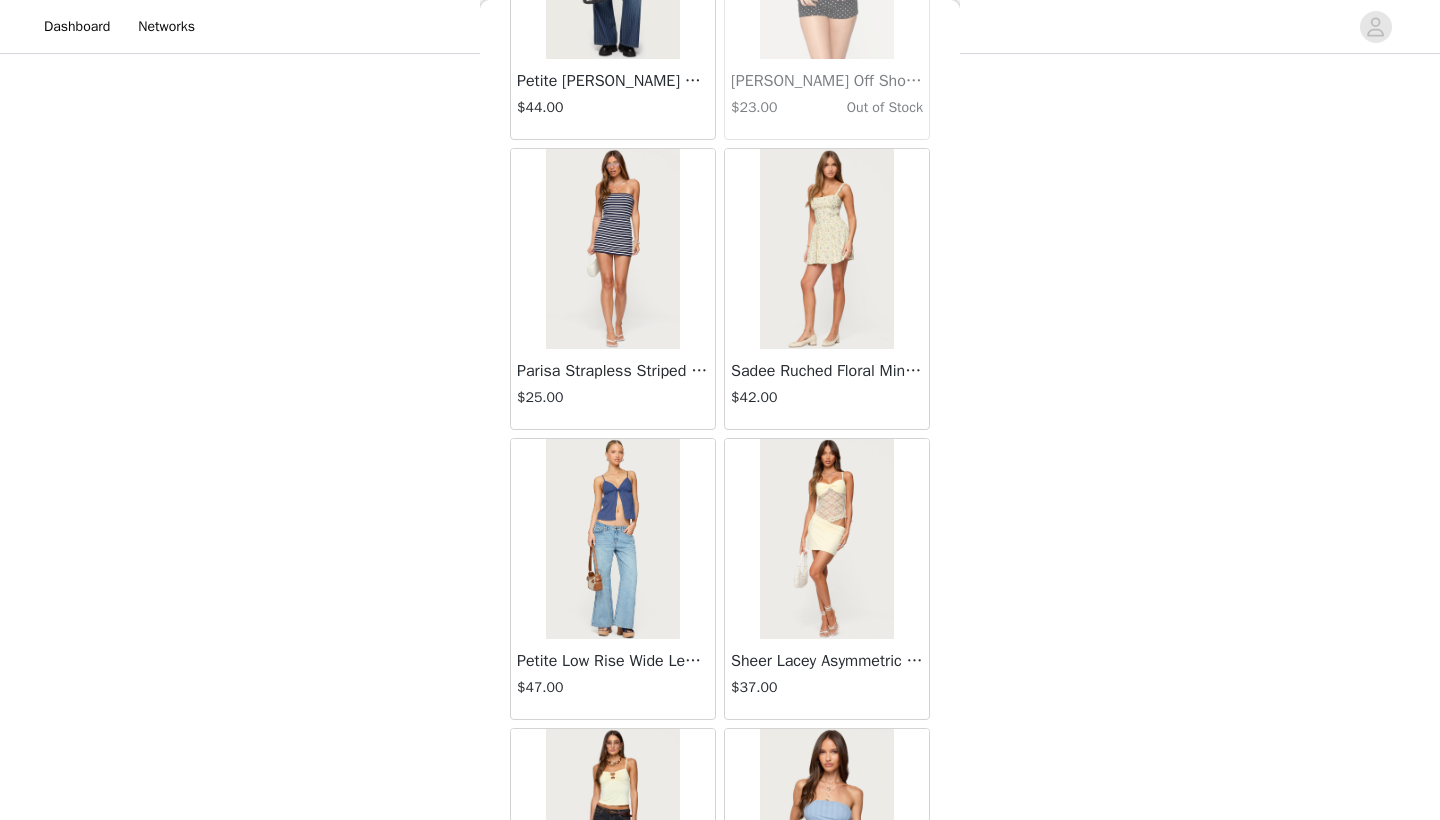 scroll, scrollTop: 44619, scrollLeft: 0, axis: vertical 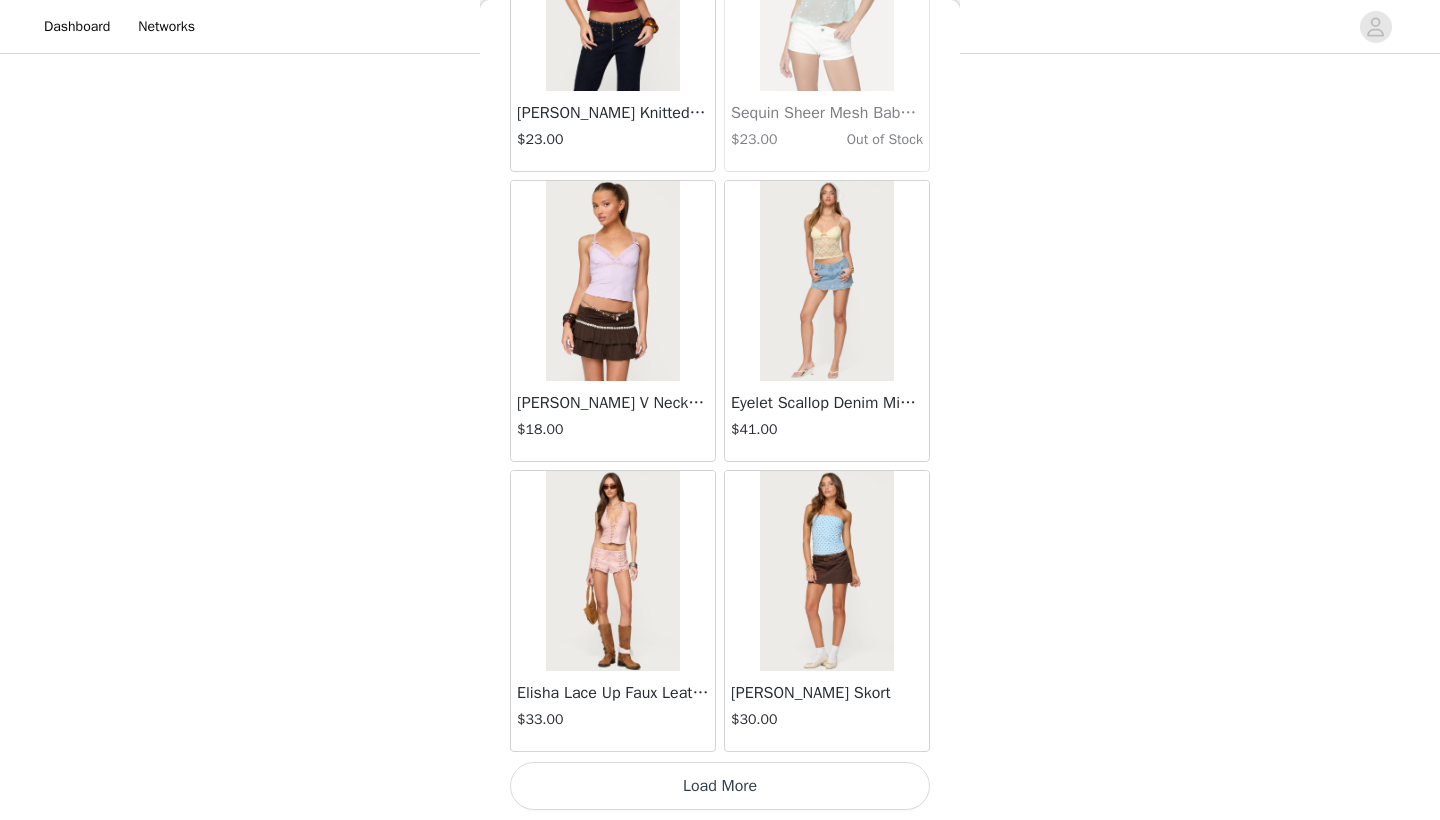 click on "Load More" at bounding box center [720, 786] 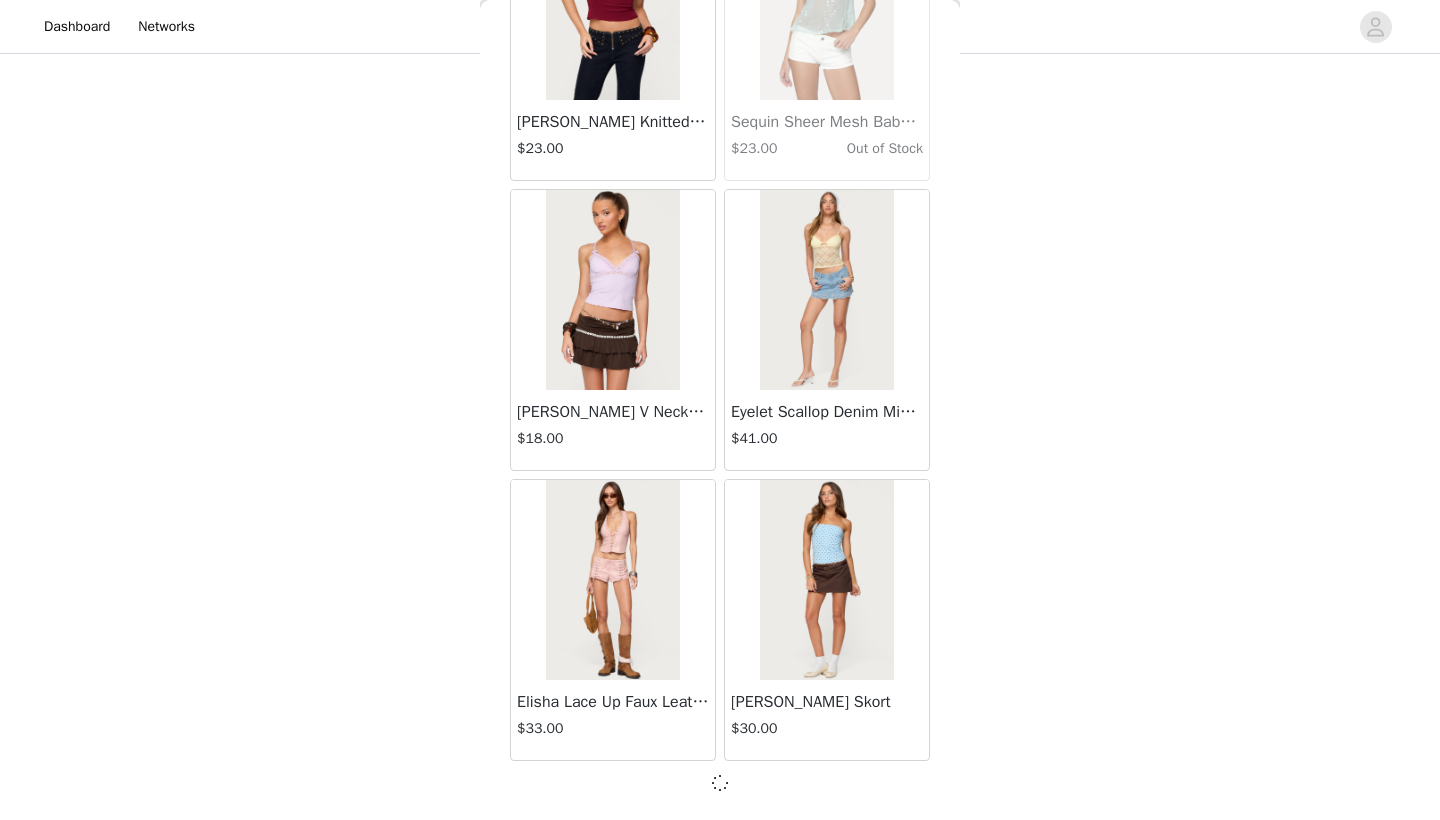 scroll, scrollTop: 45731, scrollLeft: 0, axis: vertical 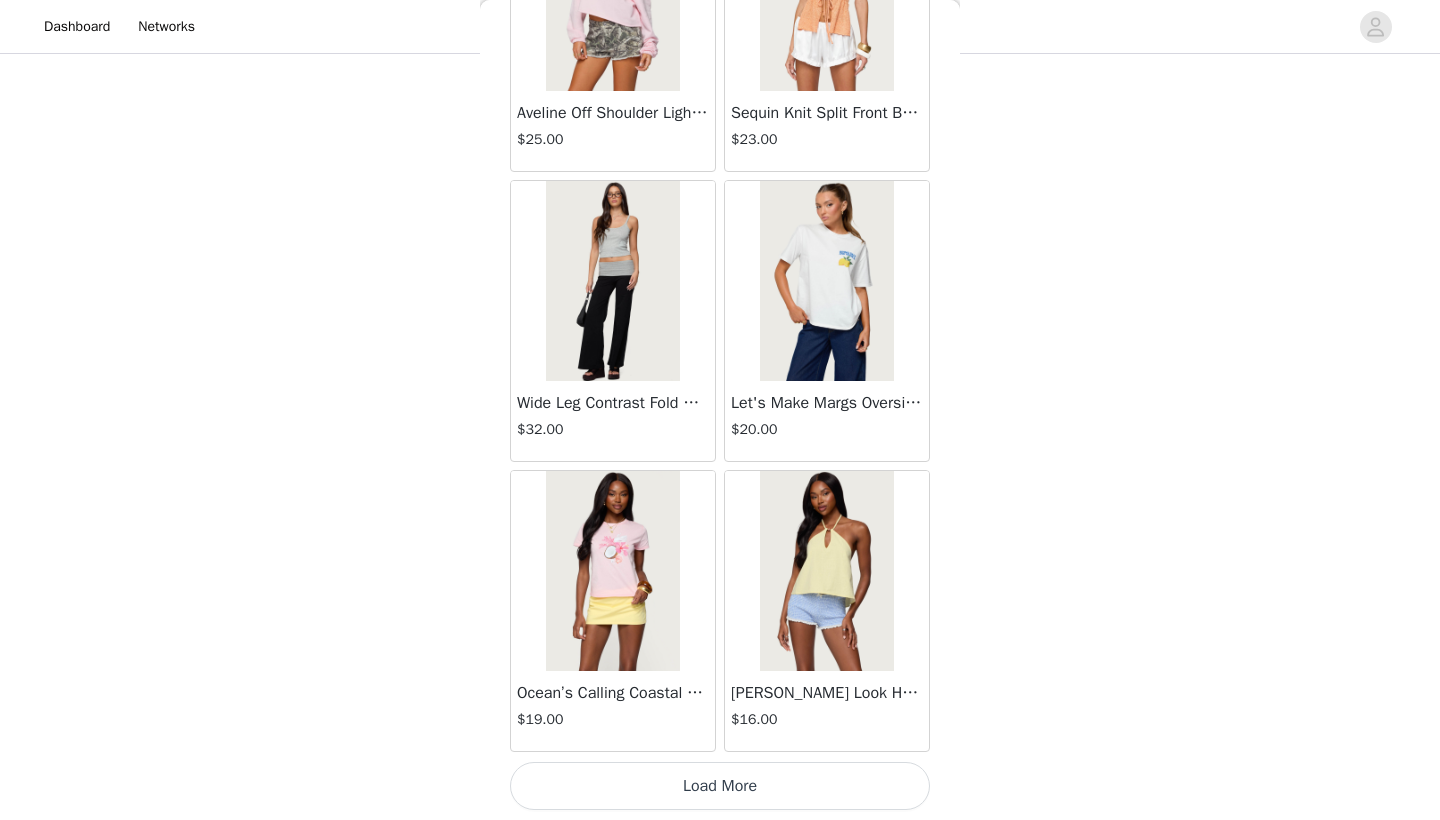 click on "Load More" at bounding box center (720, 786) 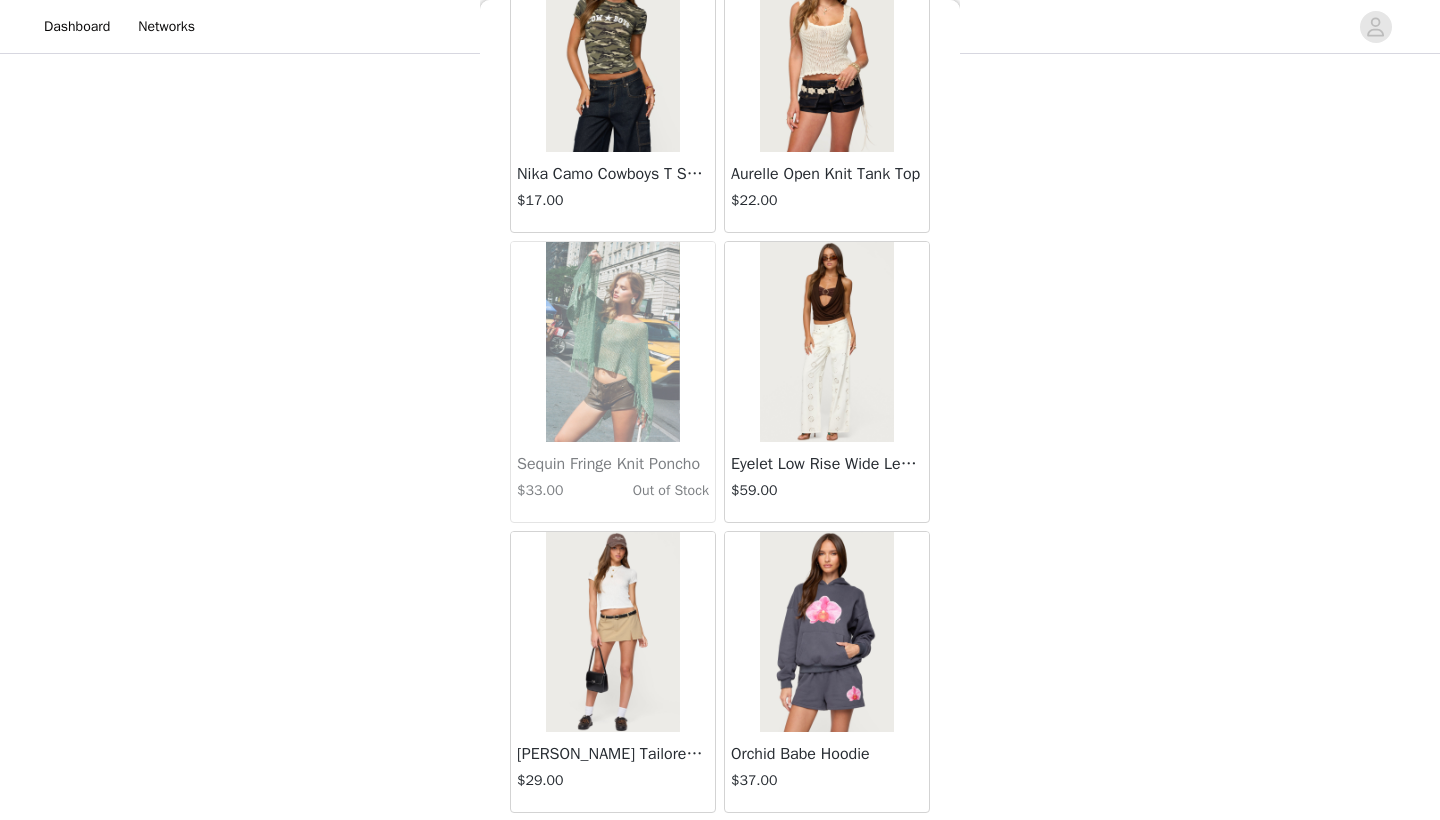 scroll, scrollTop: 50610, scrollLeft: 0, axis: vertical 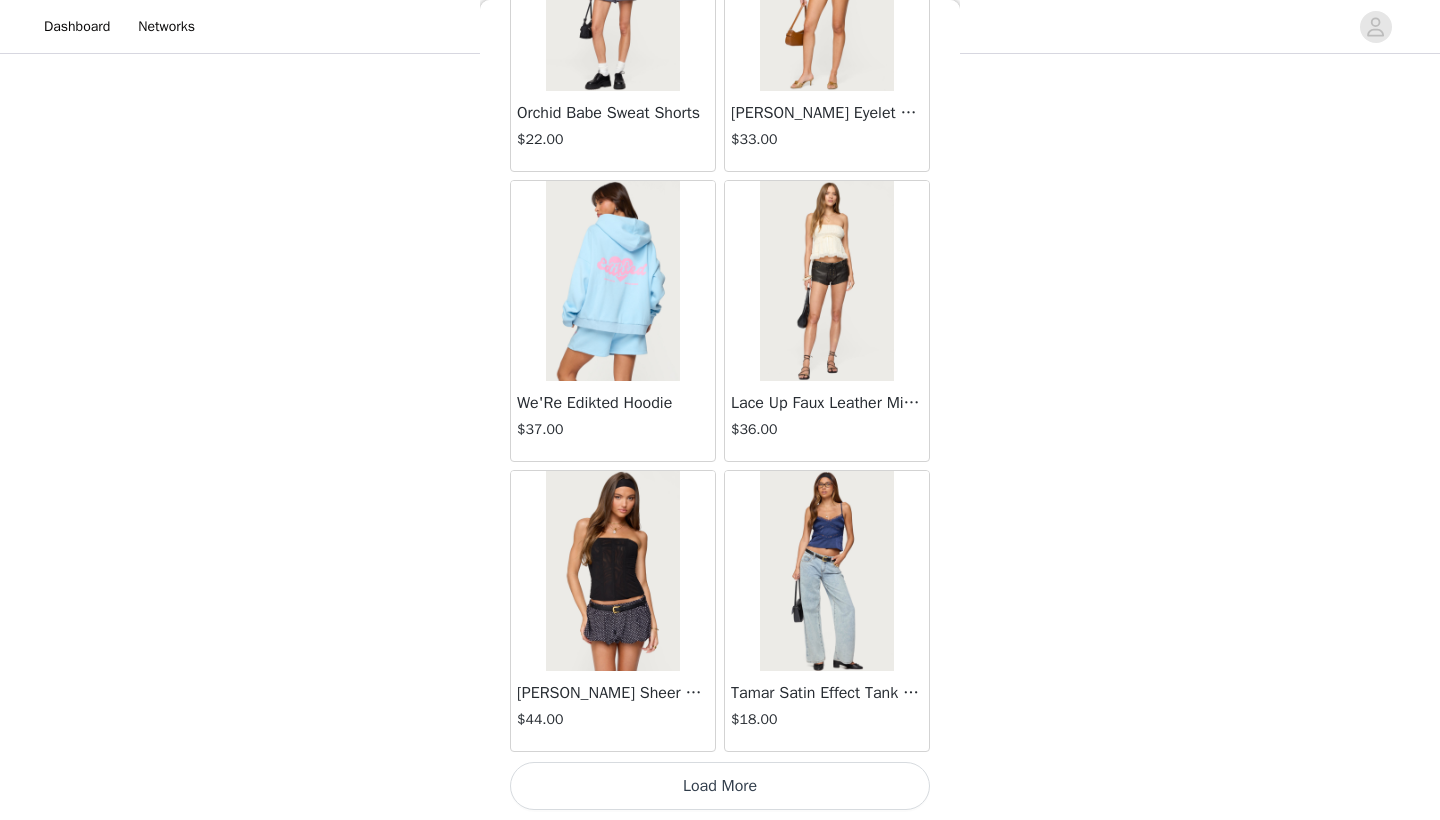 click on "Load More" at bounding box center [720, 786] 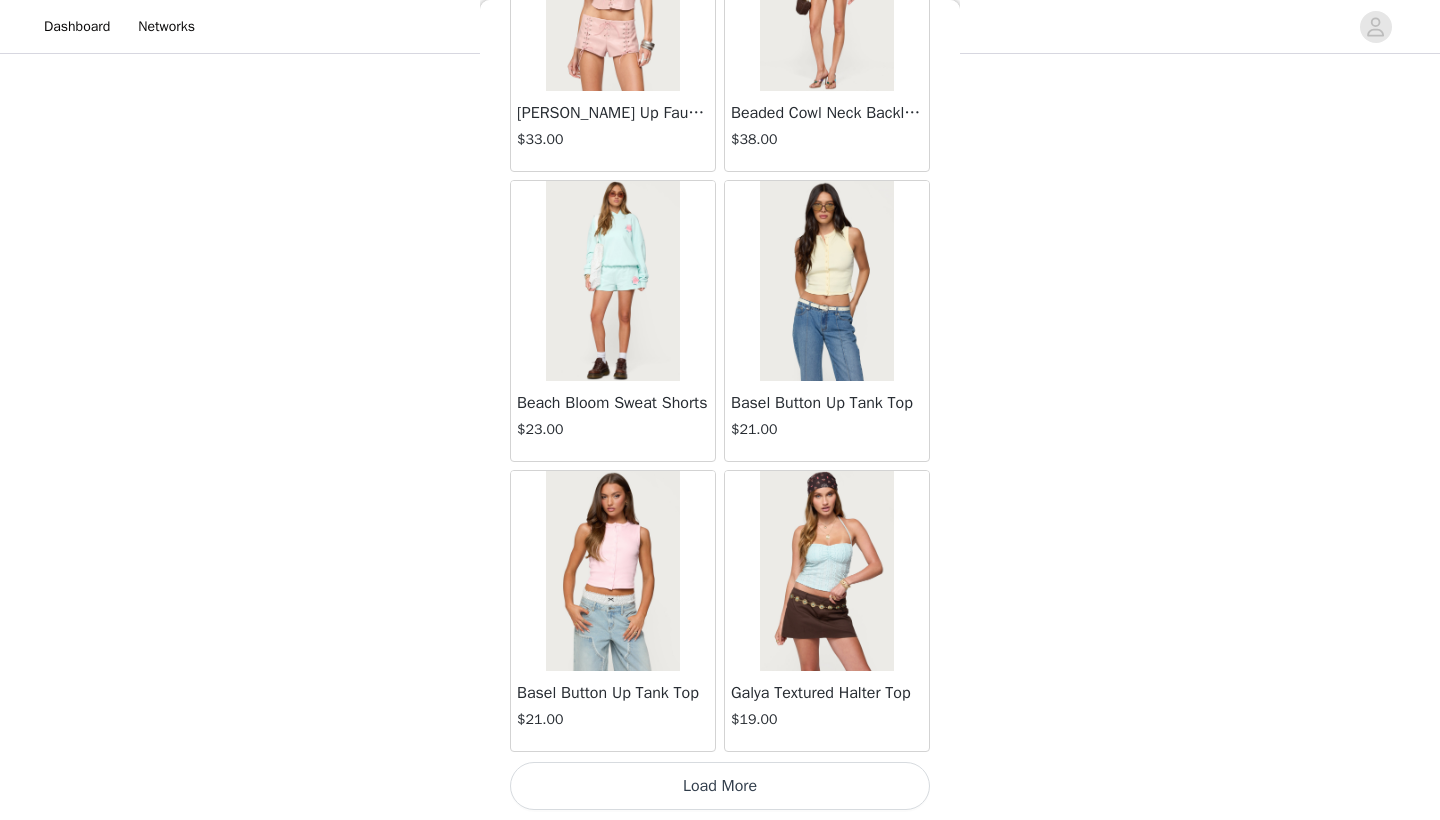 scroll, scrollTop: 54440, scrollLeft: 0, axis: vertical 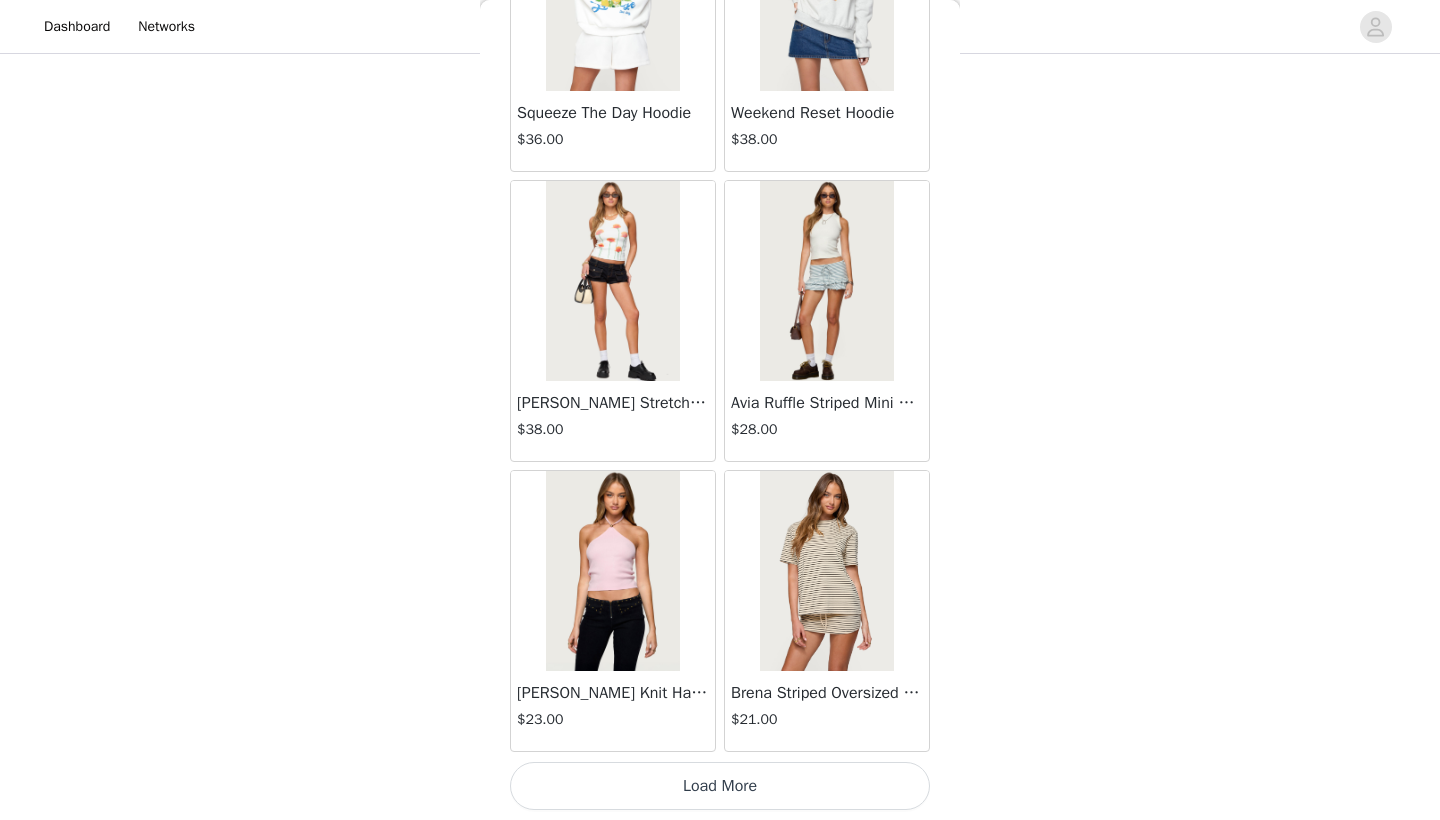 click on "Load More" at bounding box center [720, 786] 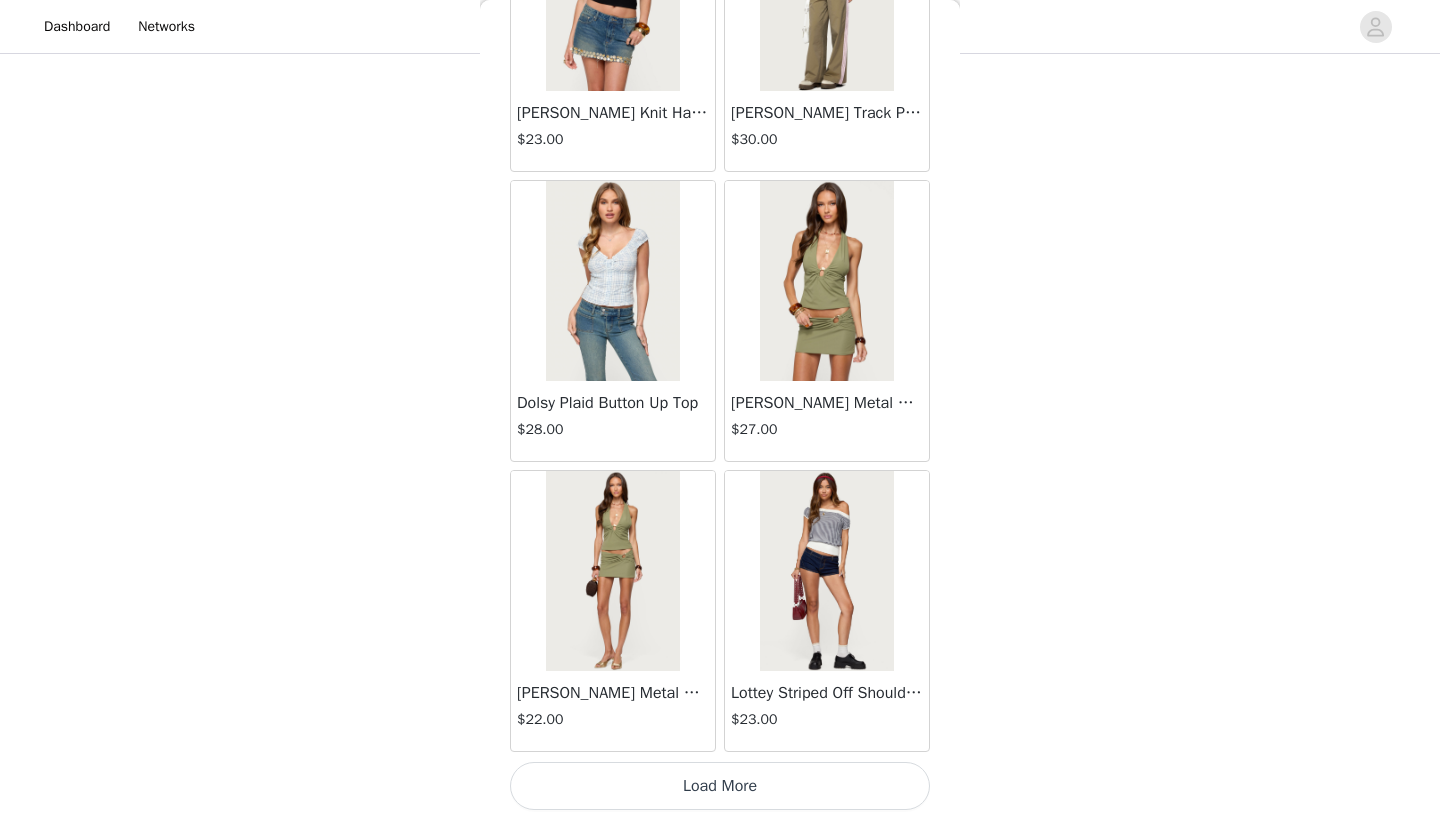 scroll, scrollTop: 60240, scrollLeft: 0, axis: vertical 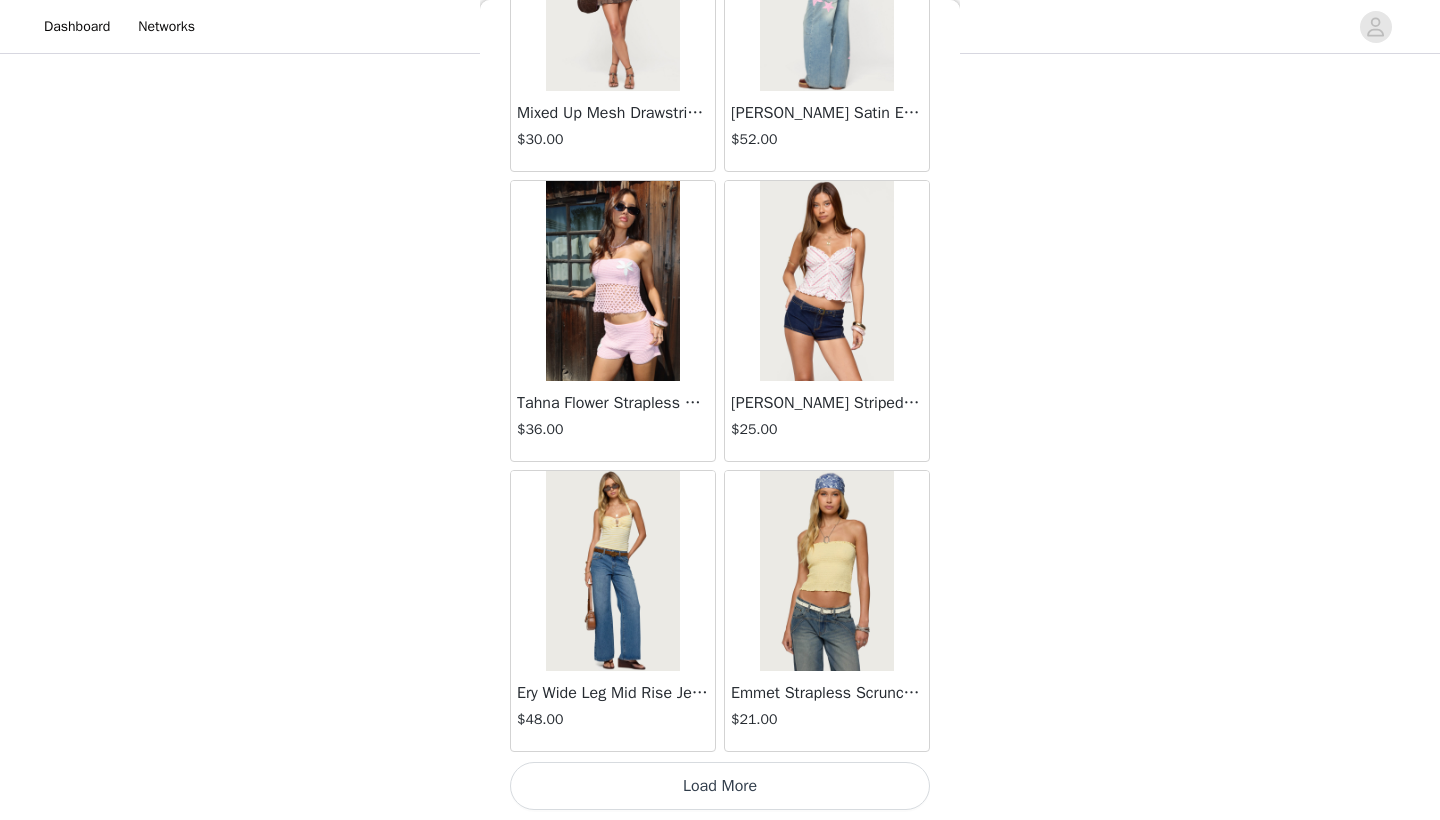 click on "Load More" at bounding box center [720, 786] 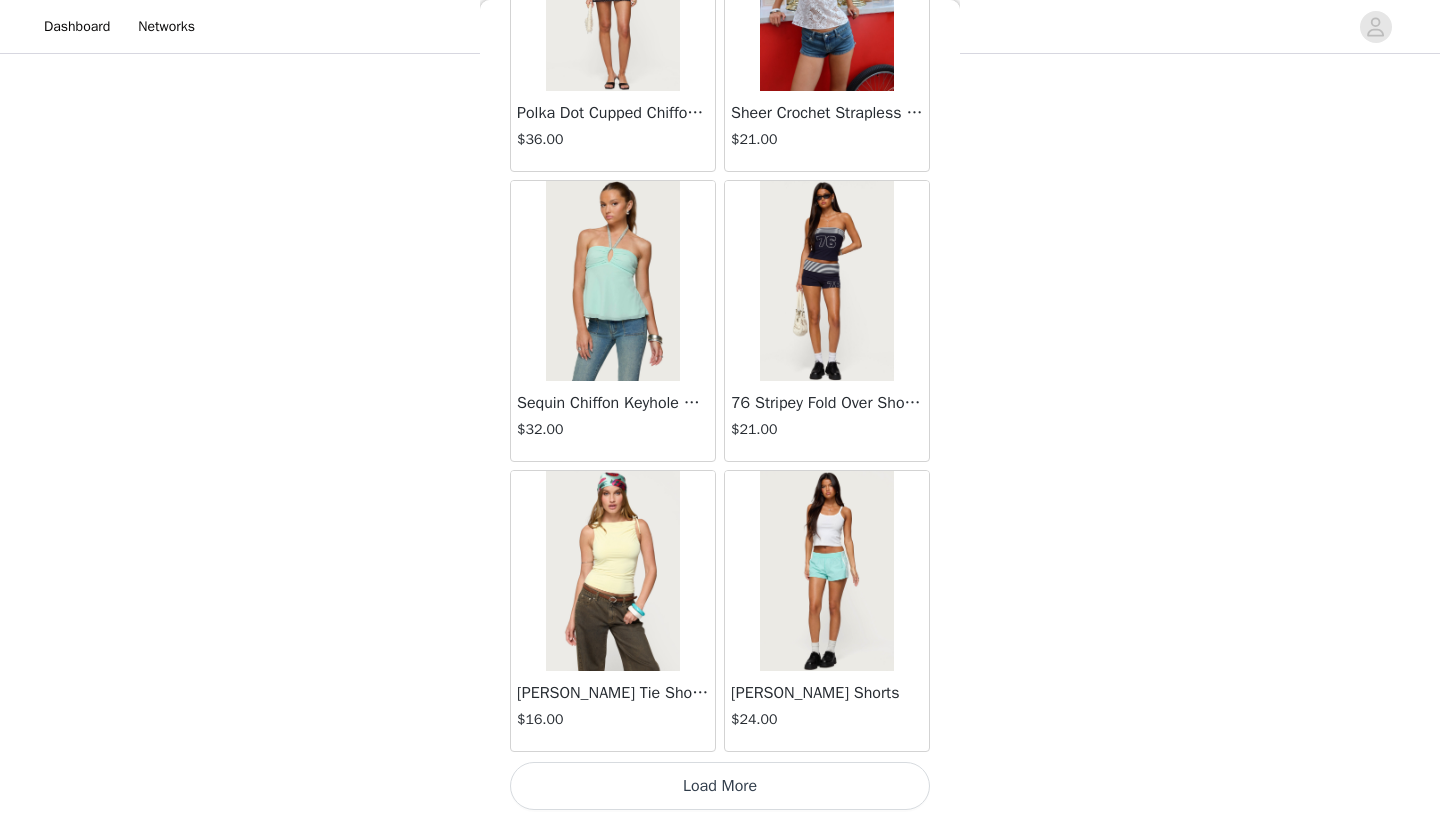 scroll, scrollTop: 66040, scrollLeft: 0, axis: vertical 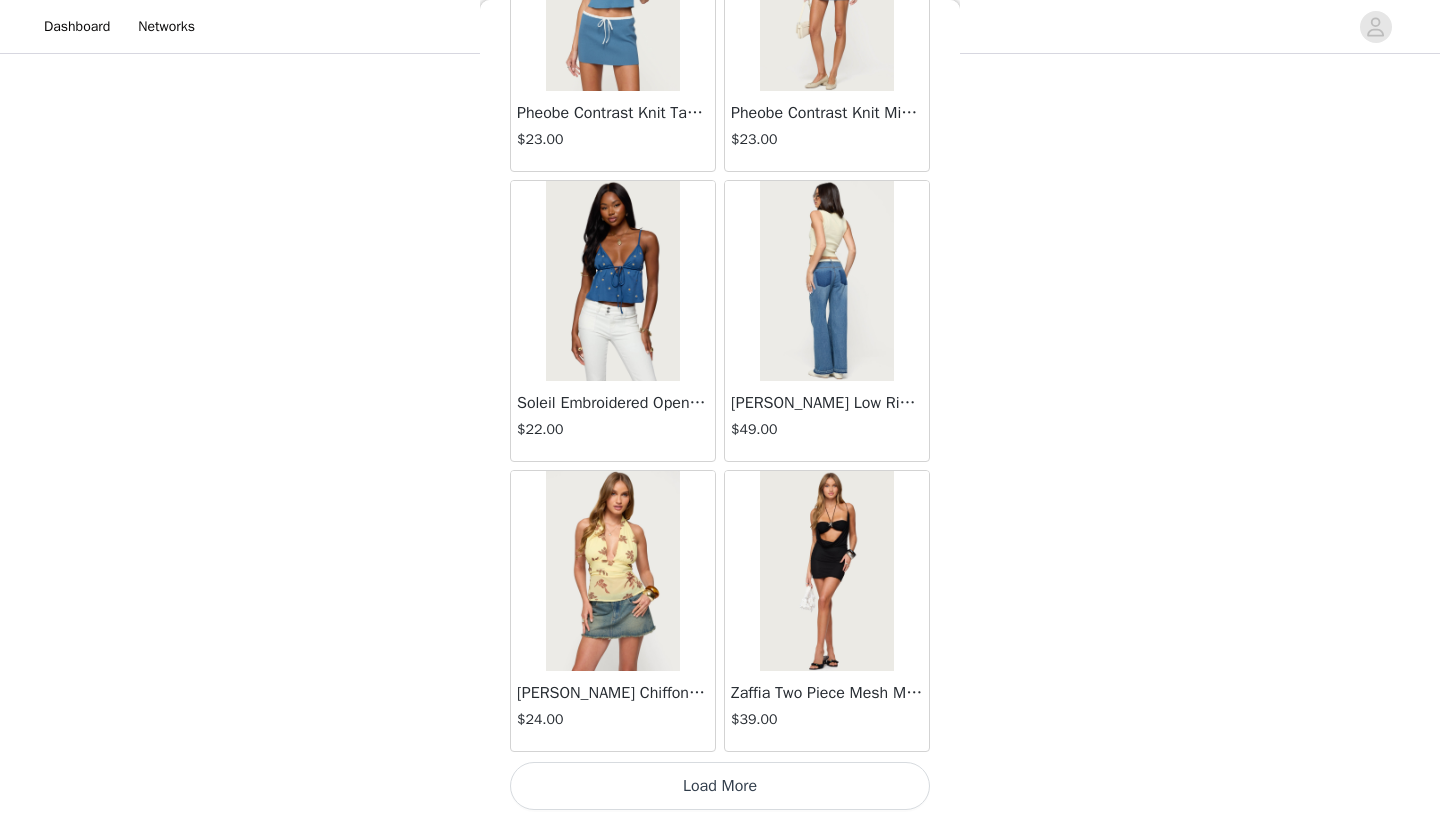 click on "Load More" at bounding box center (720, 786) 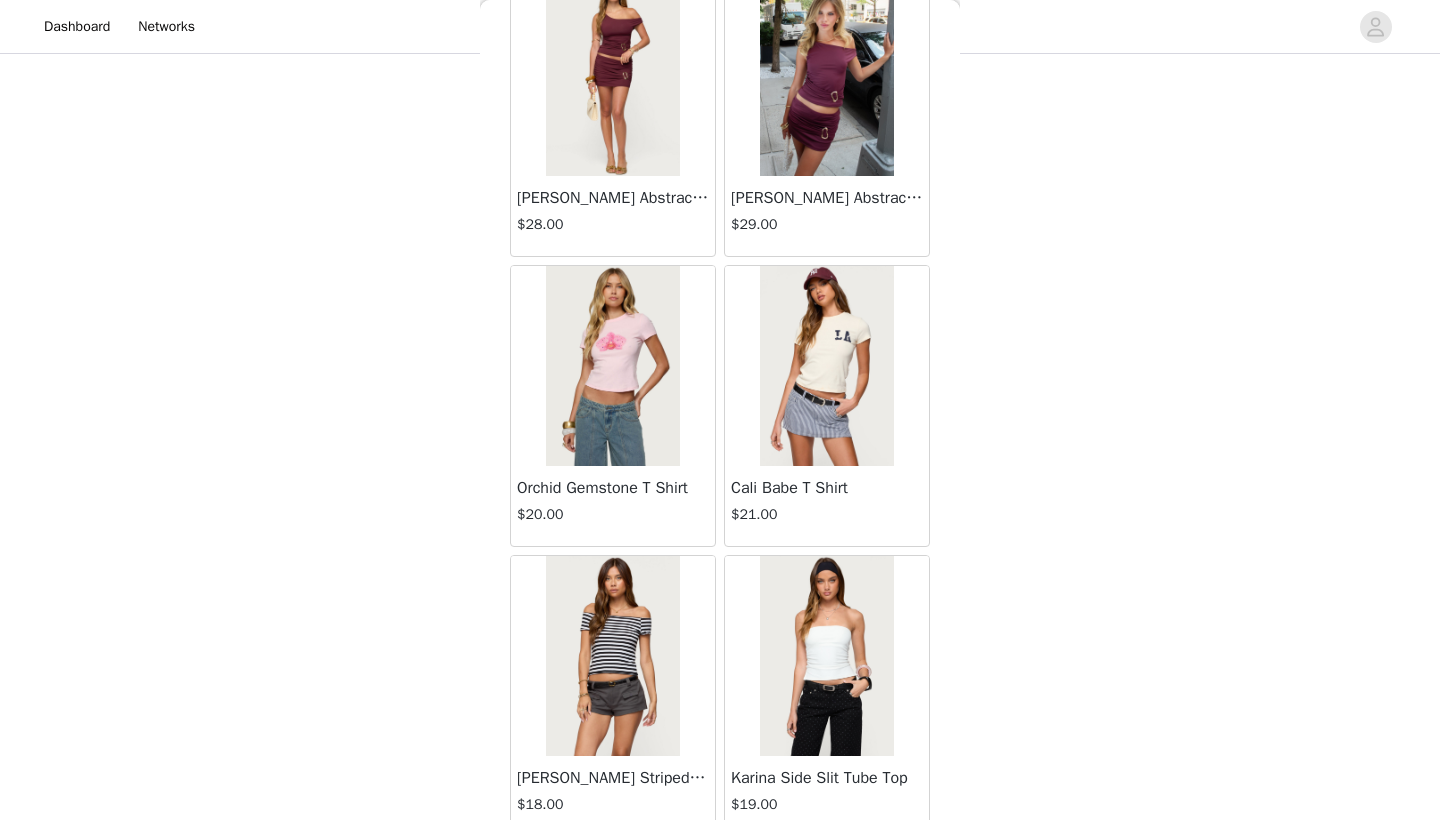 scroll, scrollTop: 71183, scrollLeft: 0, axis: vertical 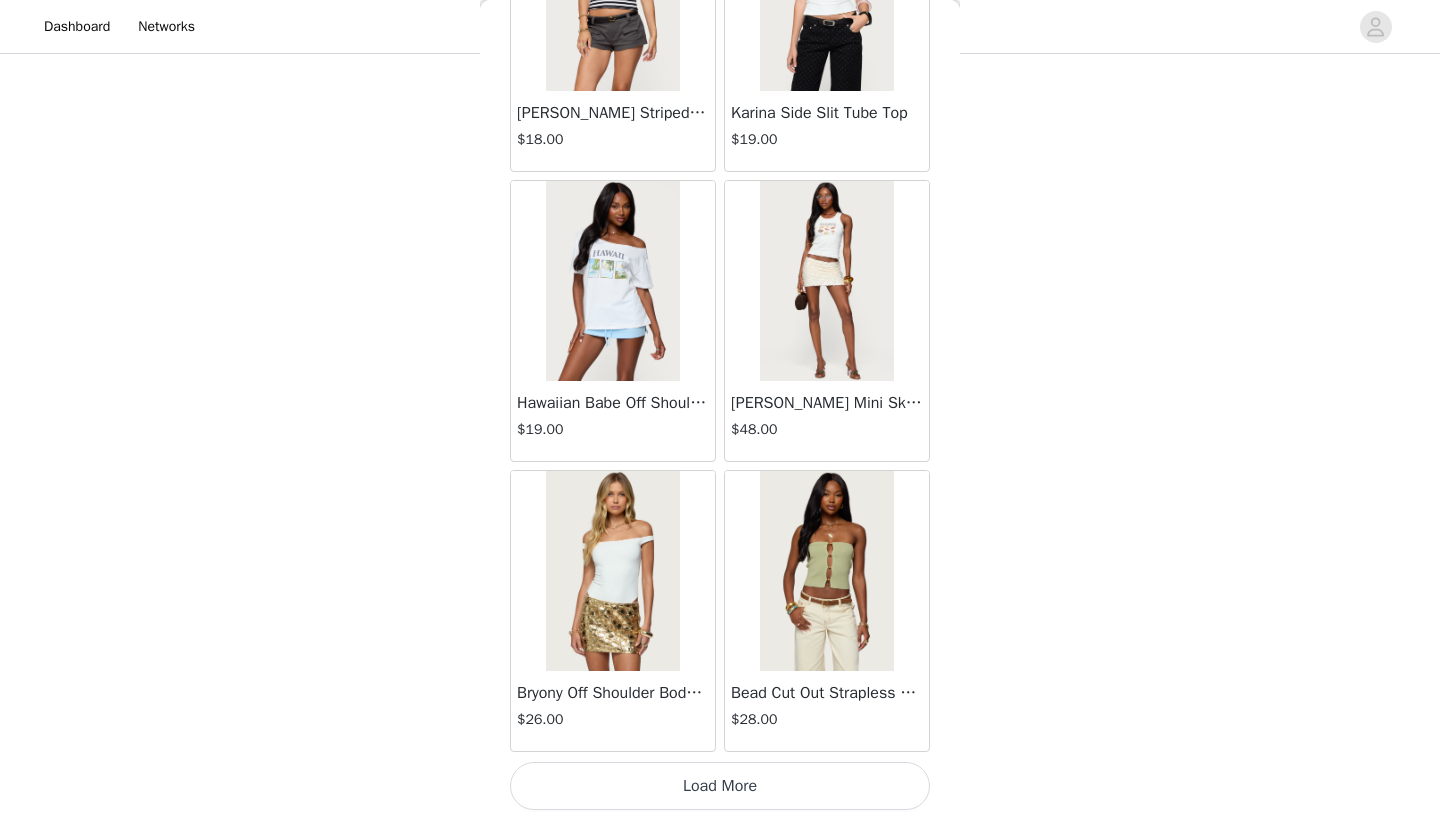 click on "Load More" at bounding box center [720, 786] 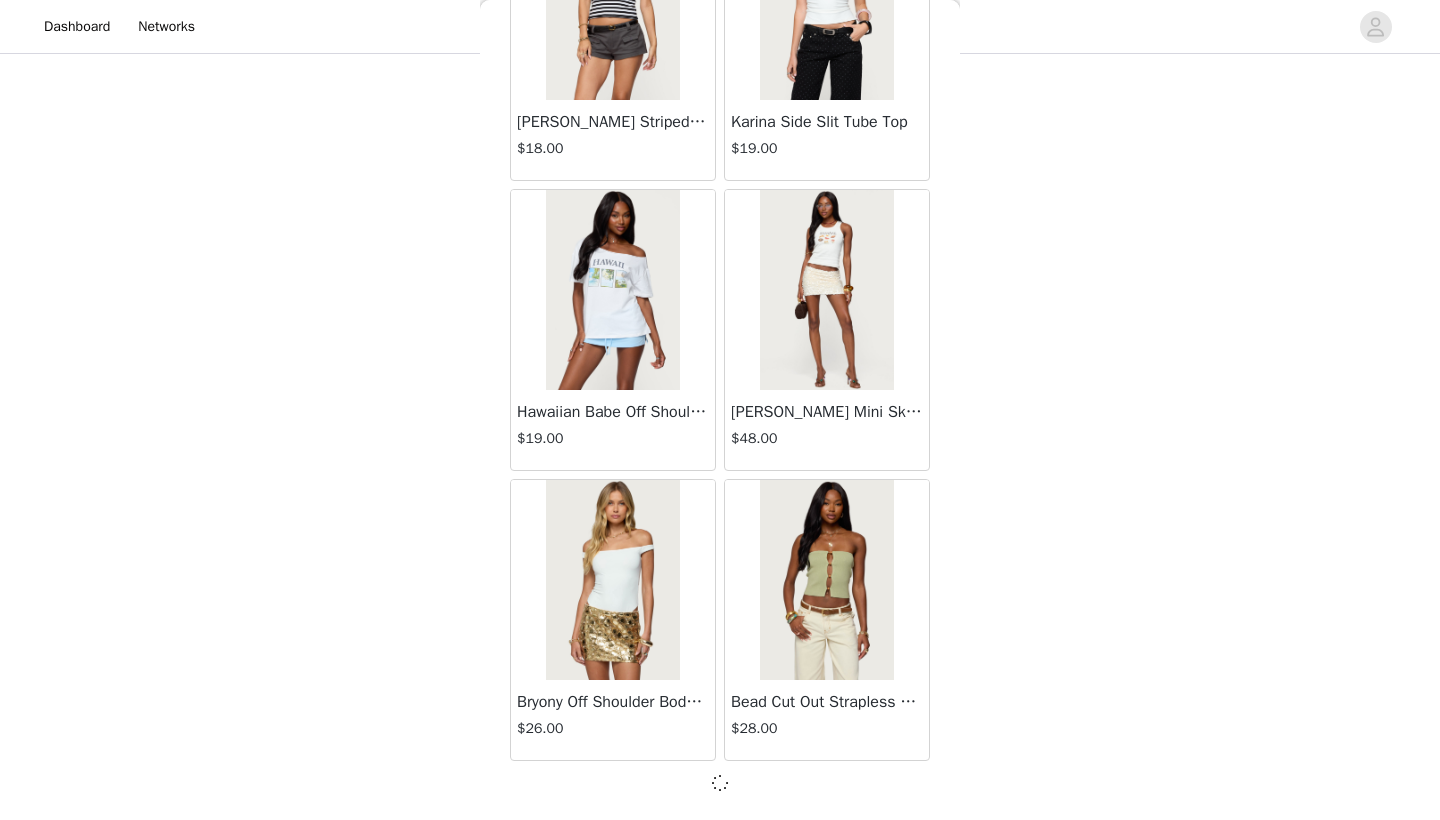 scroll, scrollTop: 71831, scrollLeft: 0, axis: vertical 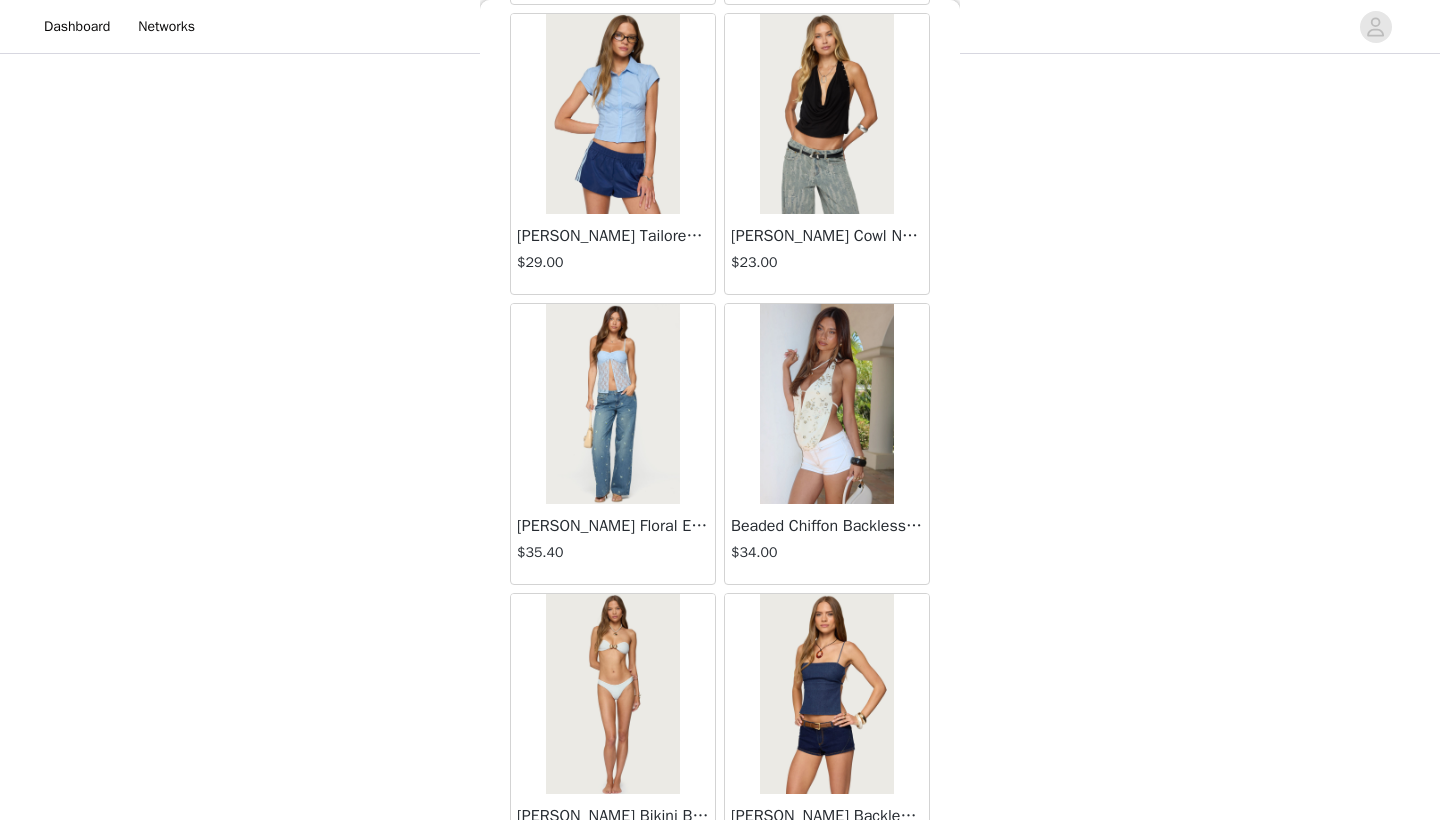 click at bounding box center (826, 404) 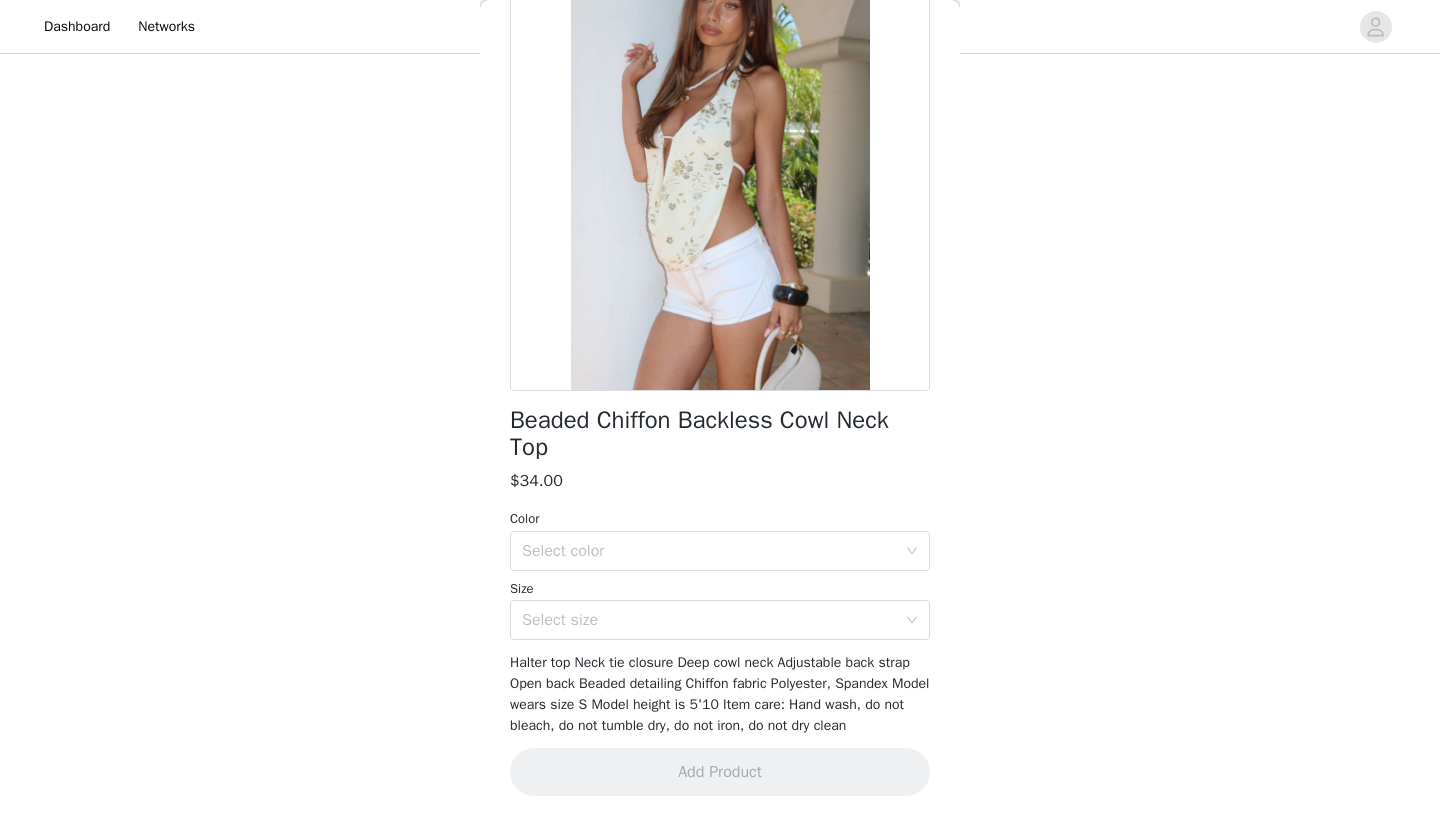 scroll, scrollTop: 179, scrollLeft: 0, axis: vertical 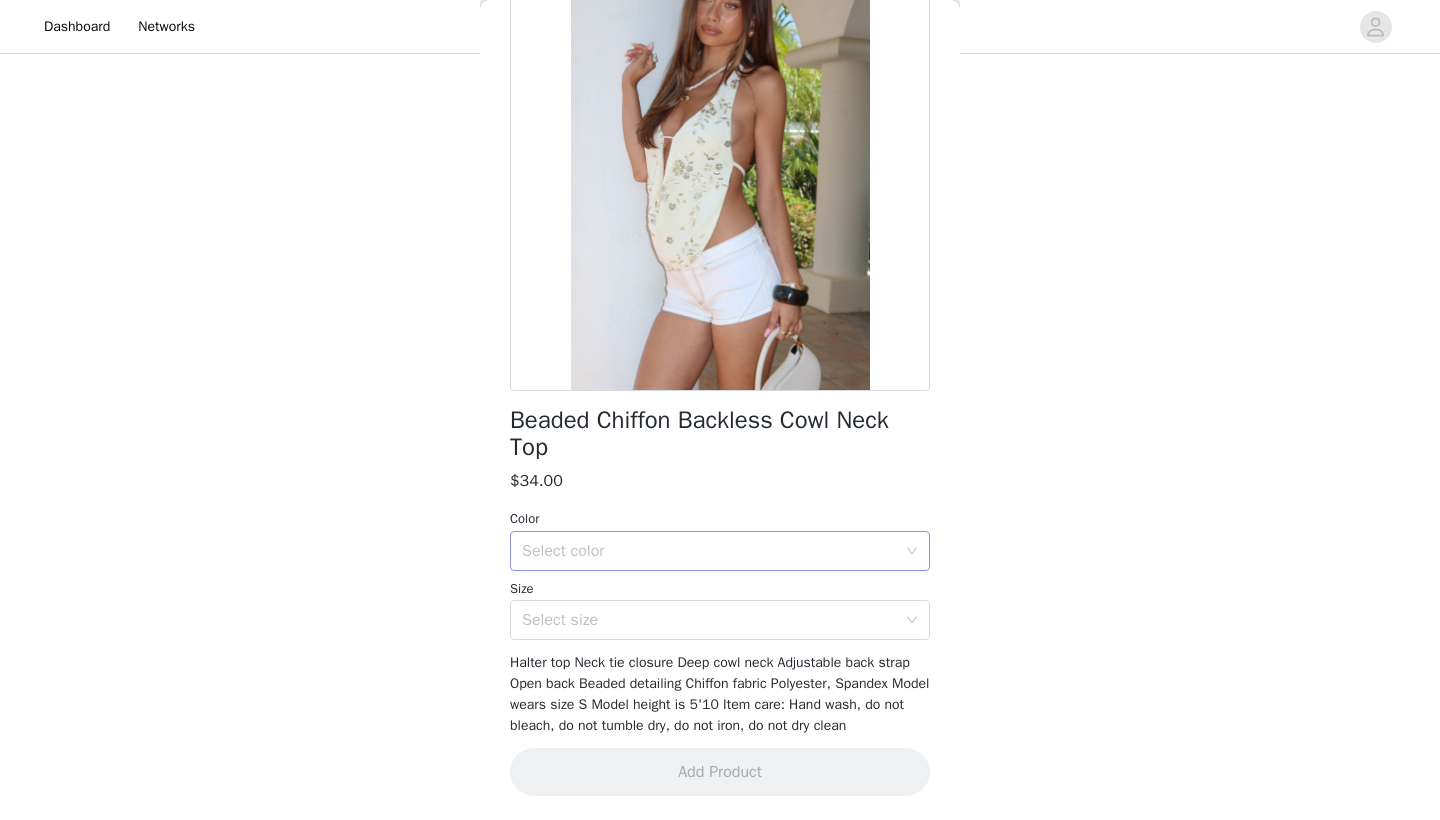 click on "Select color" at bounding box center [709, 551] 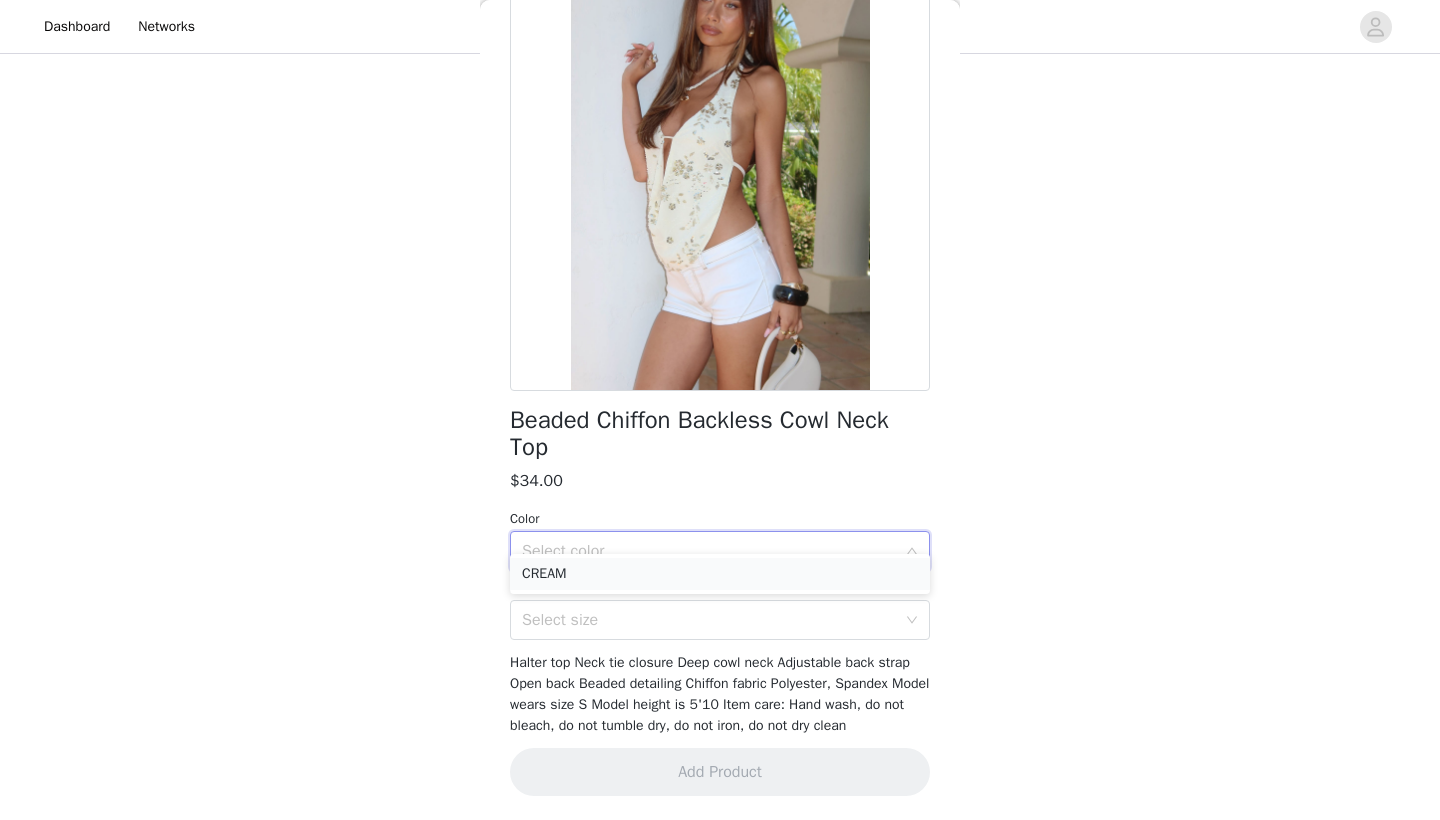 click on "CREAM" at bounding box center (720, 574) 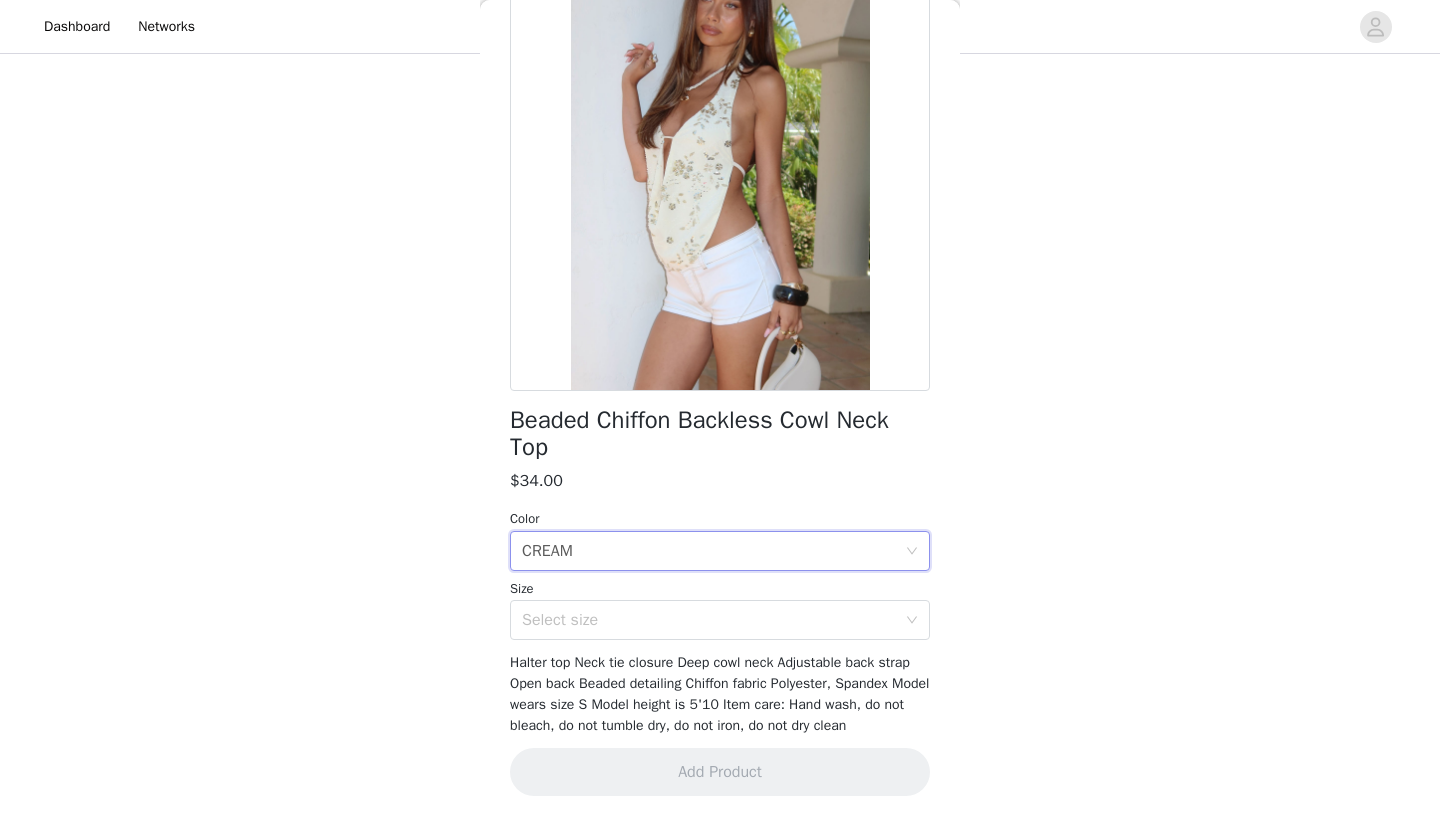 click on "Beaded Chiffon Backless Cowl Neck Top       $34.00         Color   Select color CREAM Size   Select size   Halter top Neck tie closure Deep cowl neck Adjustable back strap Open back Beaded detailing Chiffon fabric Polyester, Spandex Model wears size S Model height is 5'10 Item care: Hand wash, do not bleach, do not tumble dry, do not iron, do not dry clean   Add Product" at bounding box center [720, 380] 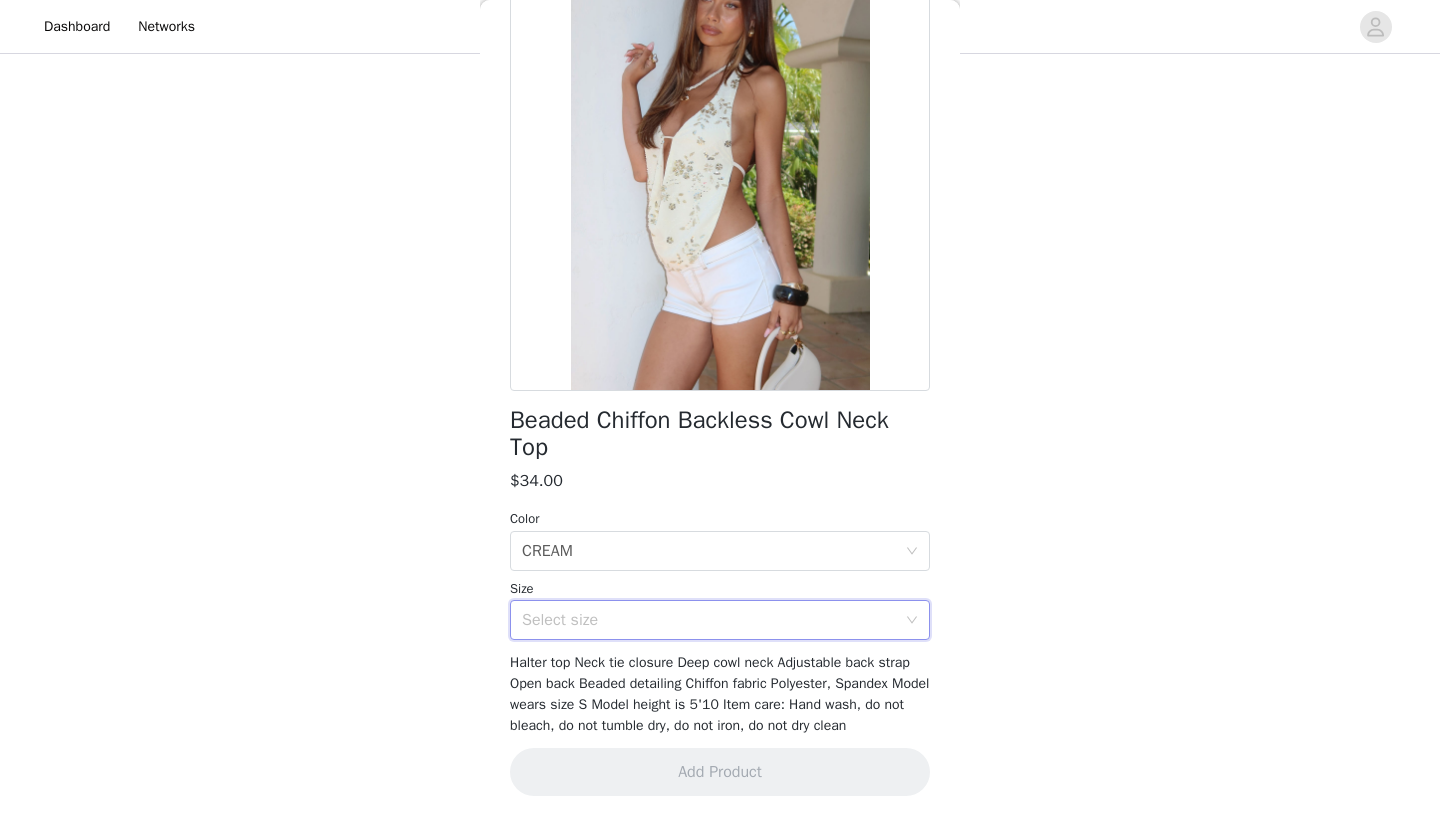 click on "Select size" at bounding box center [713, 620] 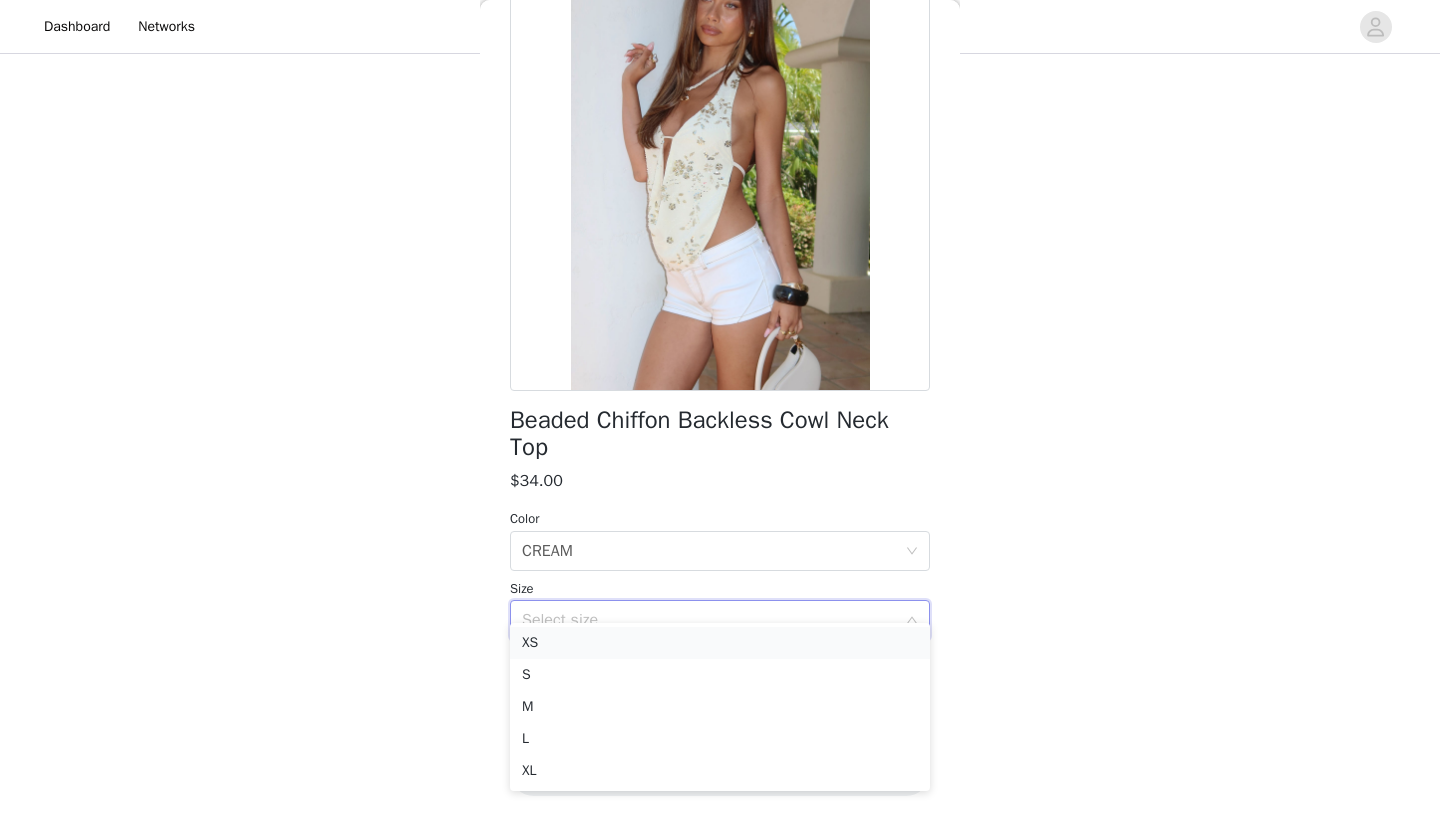 click on "XS" at bounding box center (720, 643) 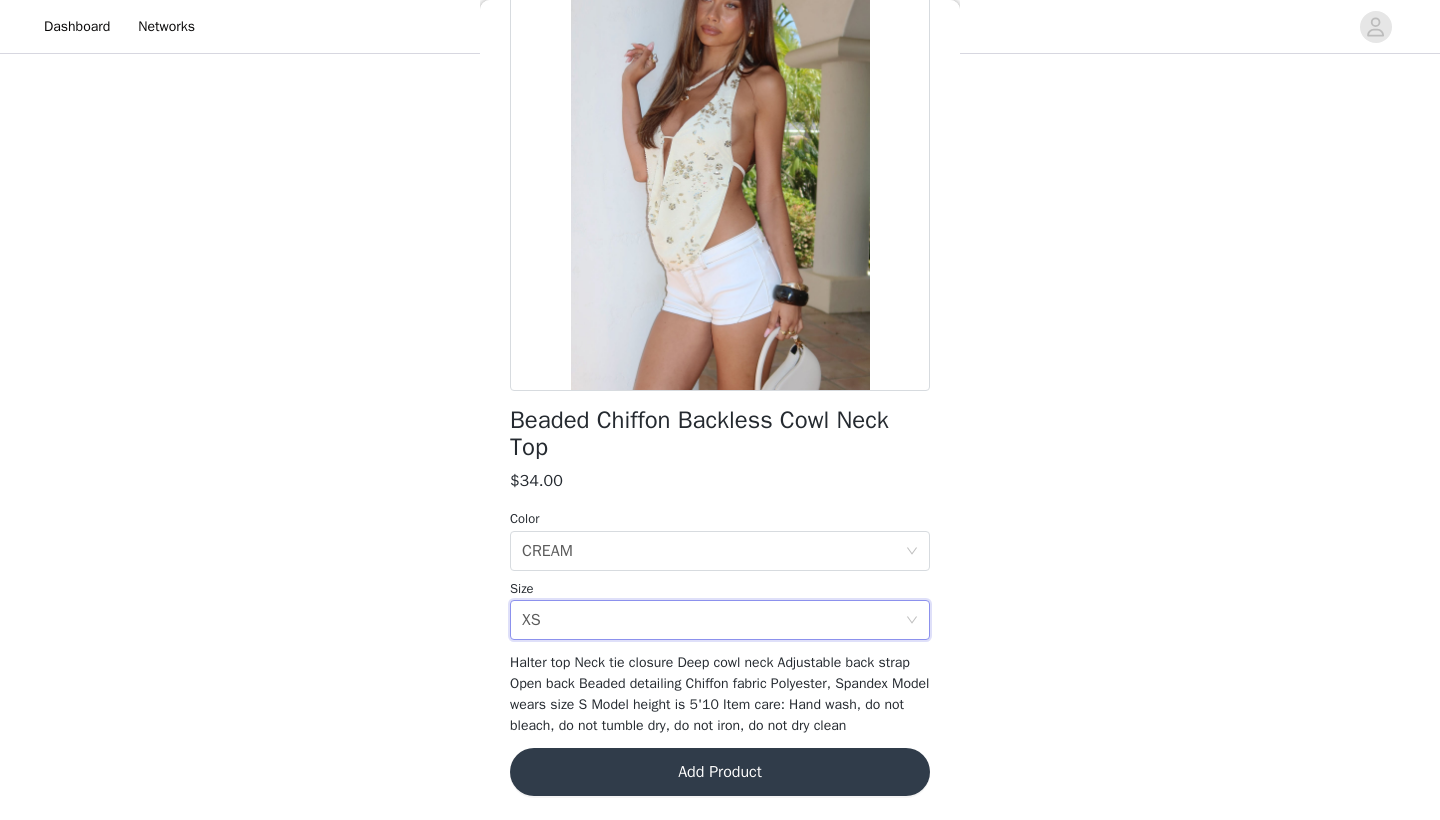 click on "Add Product" at bounding box center (720, 772) 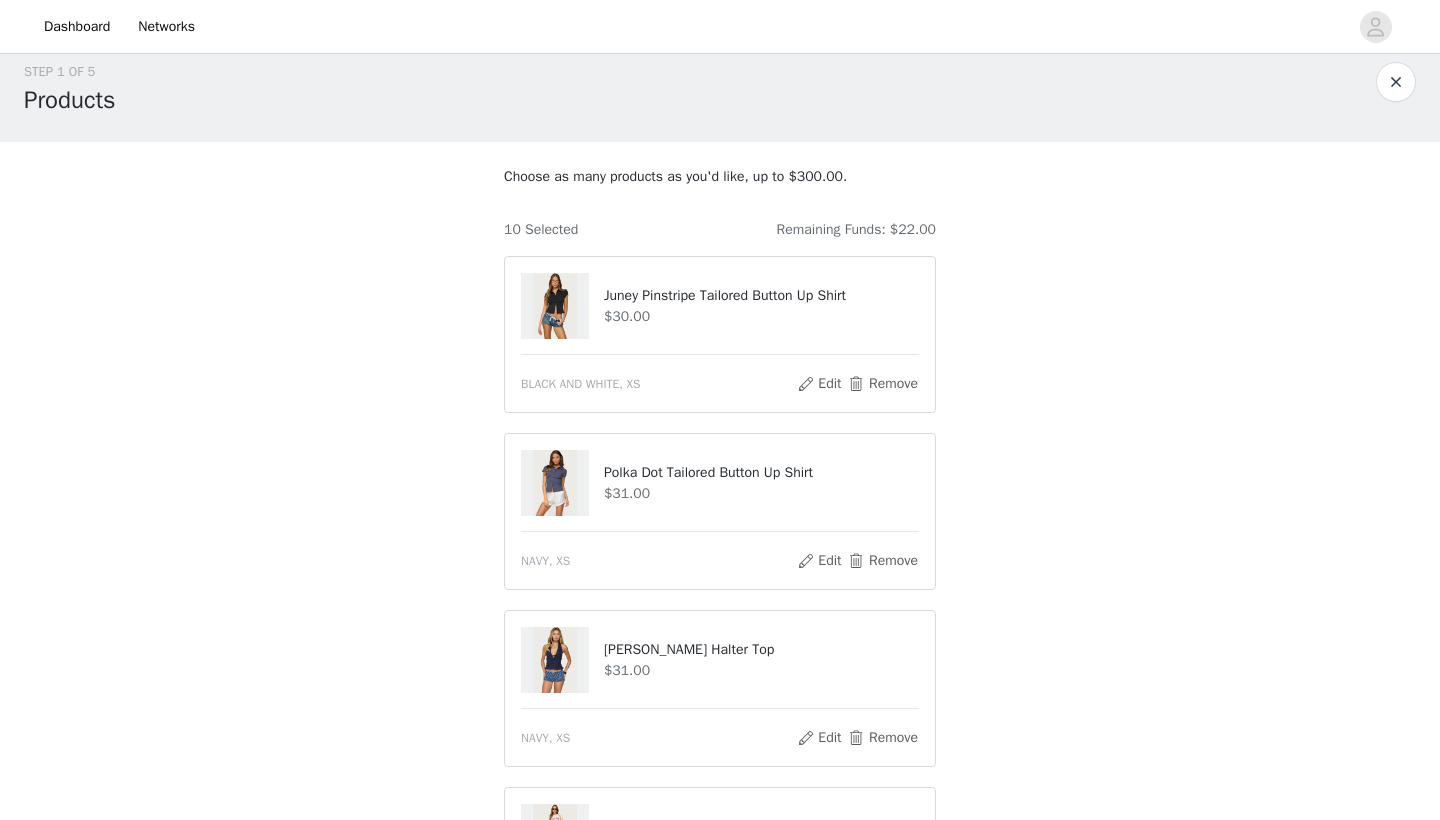 scroll, scrollTop: 24, scrollLeft: 0, axis: vertical 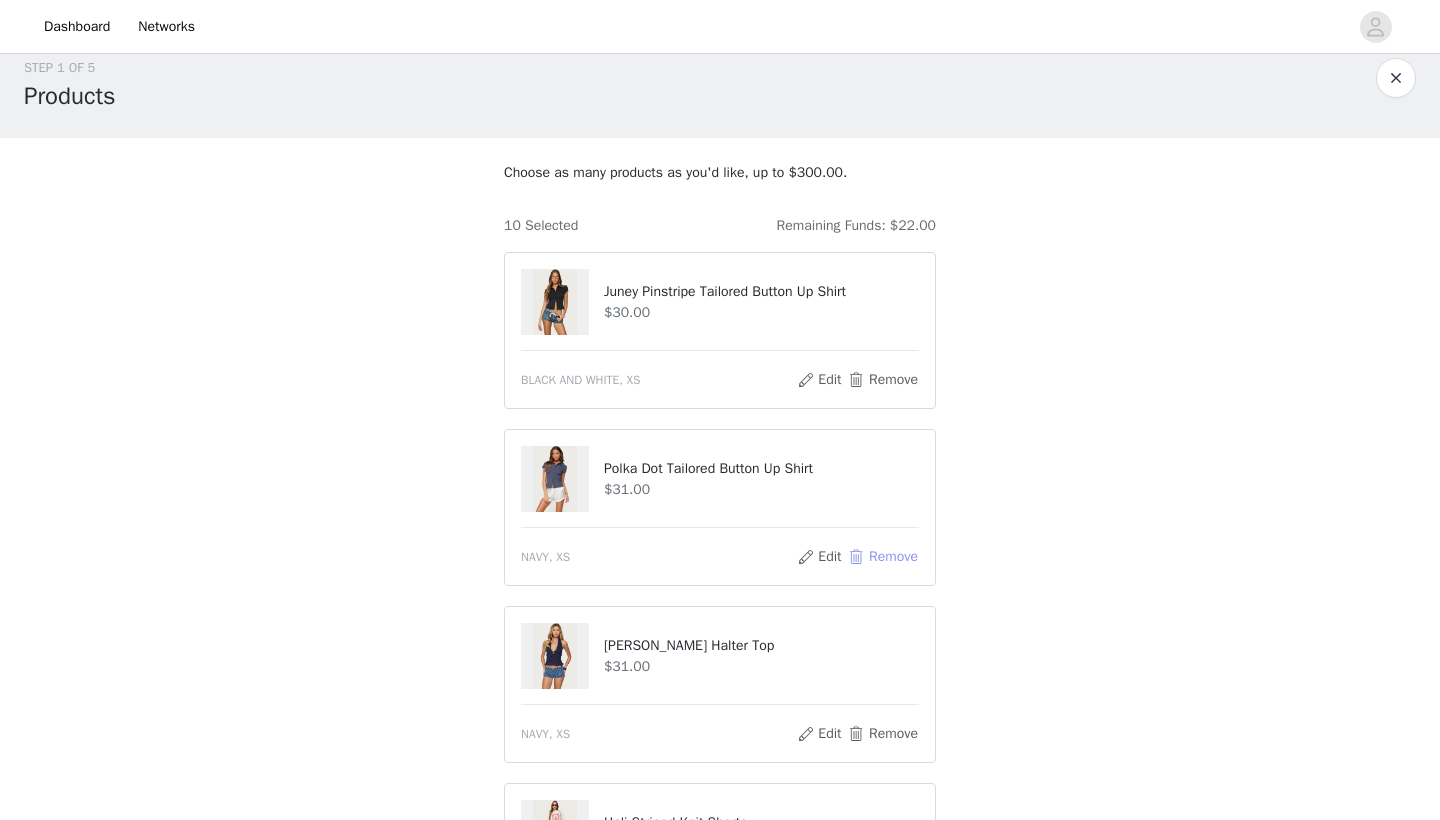click on "Remove" at bounding box center [883, 557] 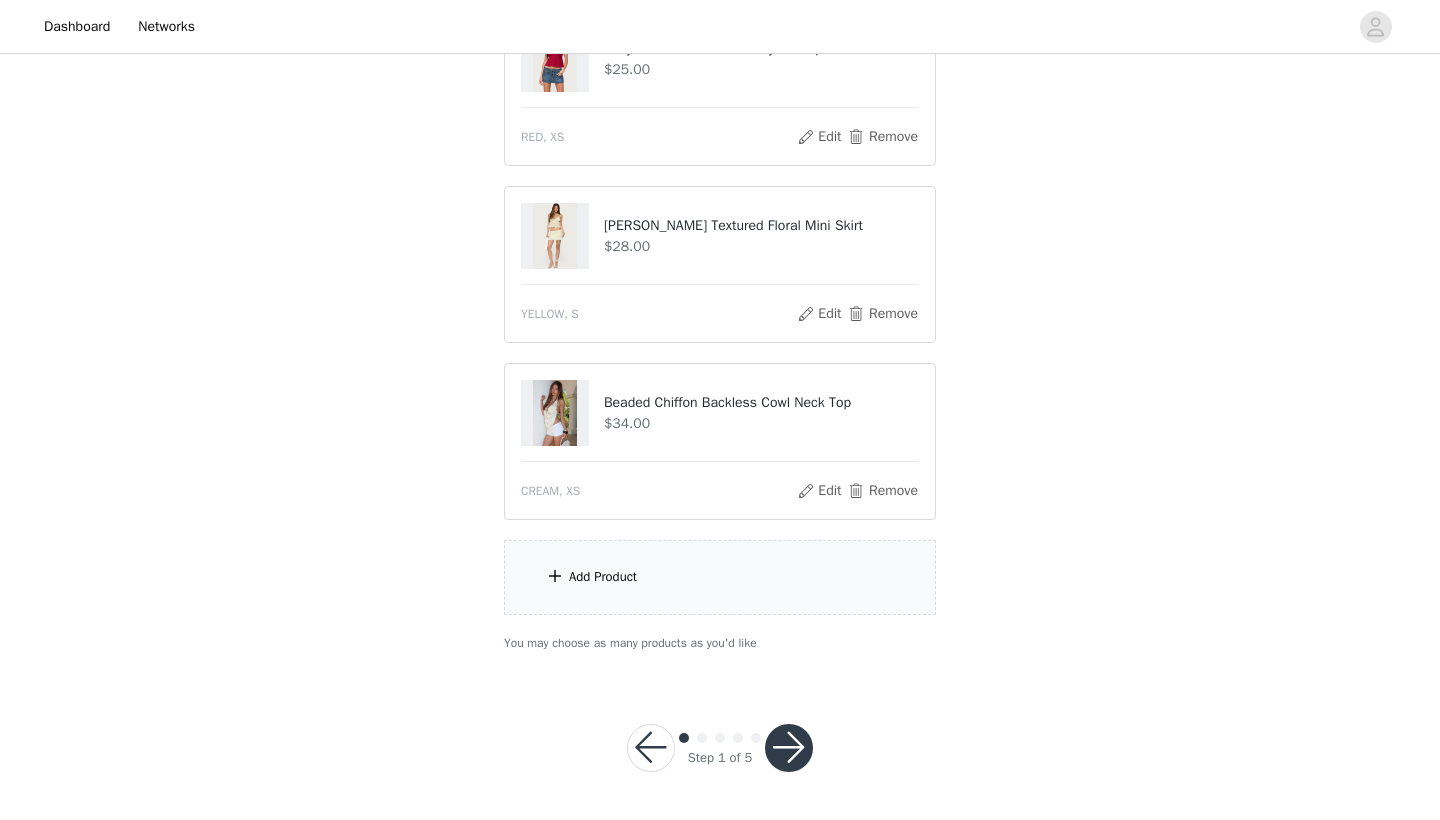 scroll, scrollTop: 1328, scrollLeft: 0, axis: vertical 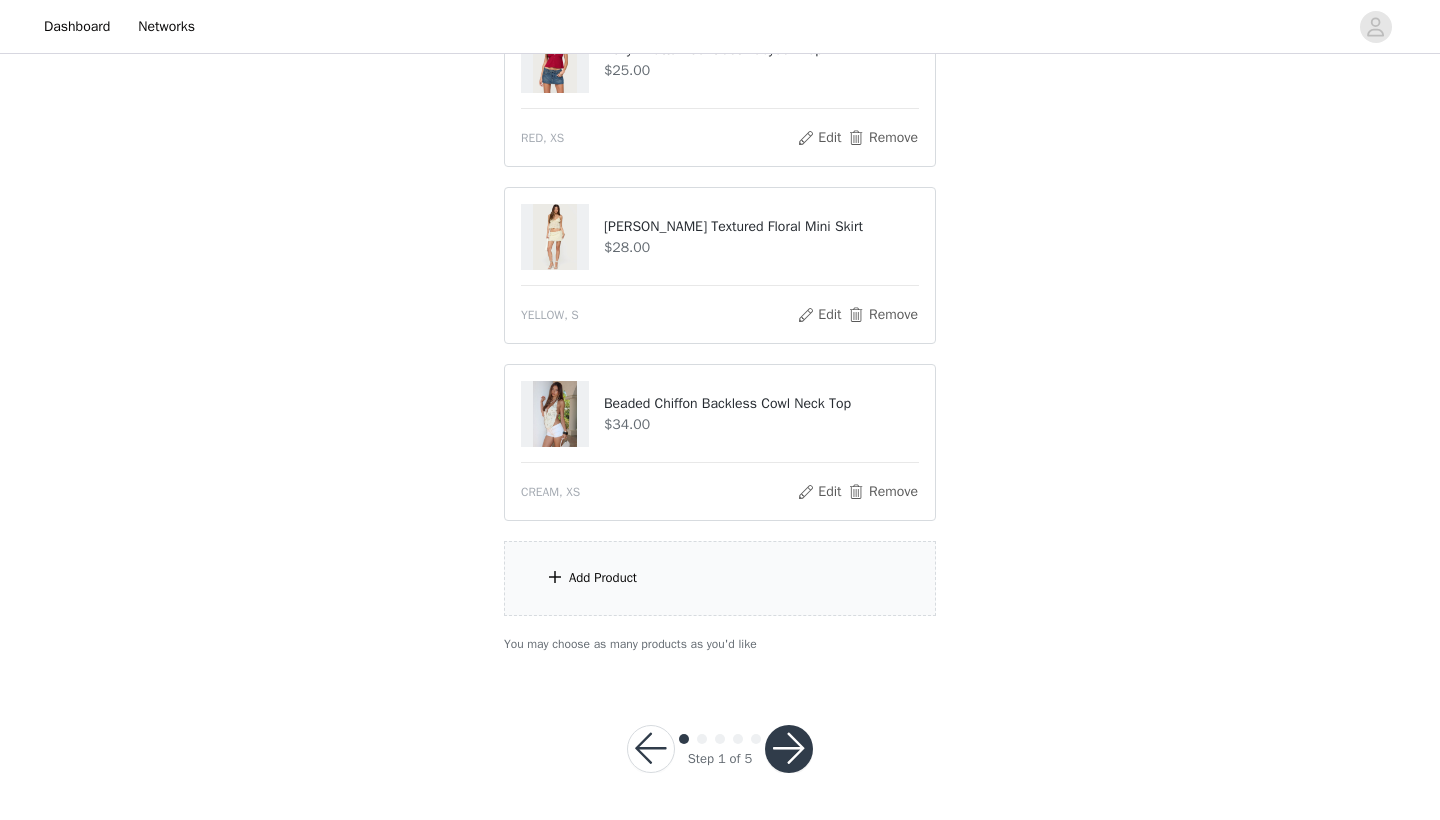 click on "Add Product" at bounding box center (603, 578) 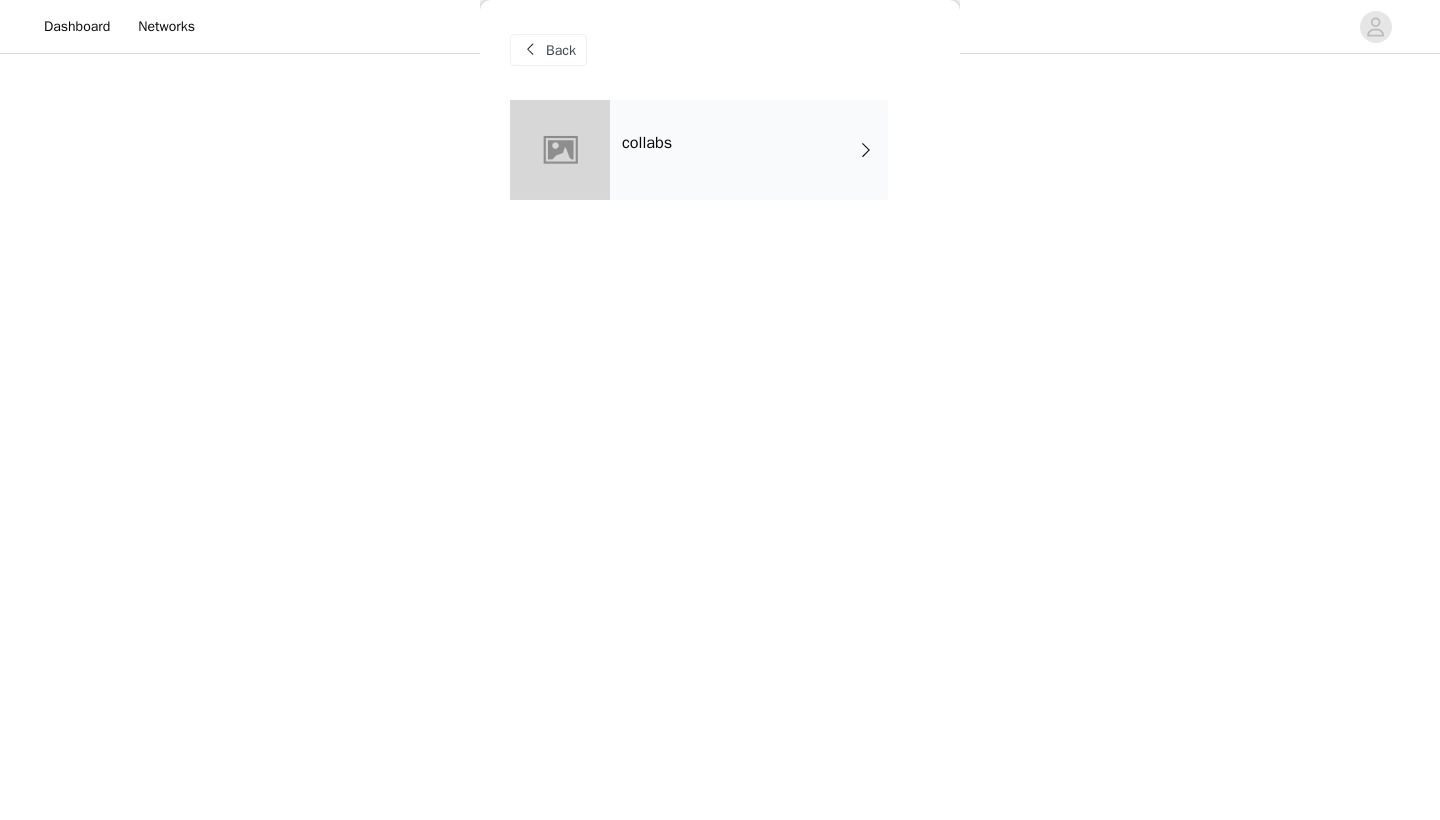 click on "collabs" at bounding box center (749, 150) 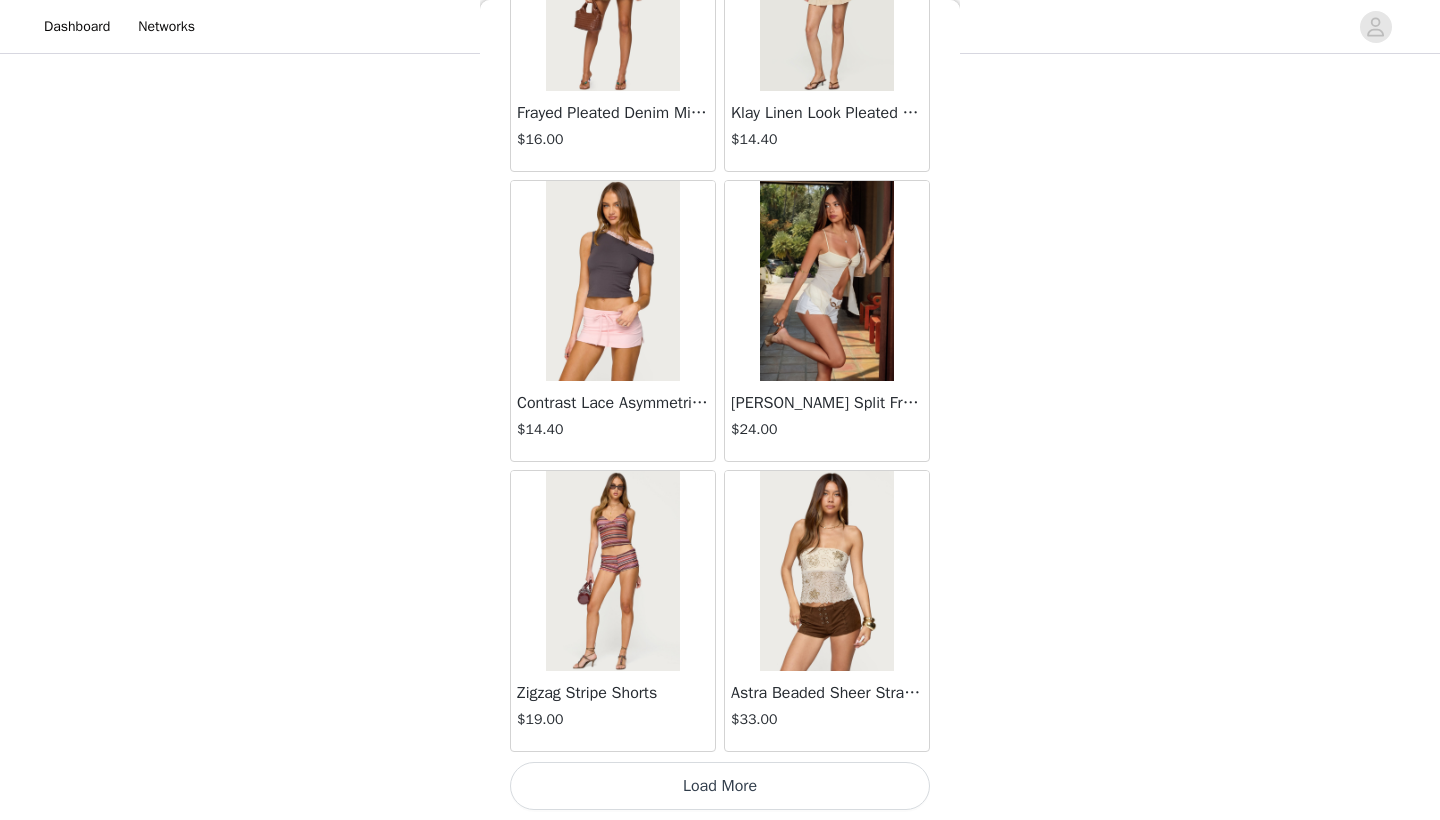 scroll, scrollTop: 2240, scrollLeft: 0, axis: vertical 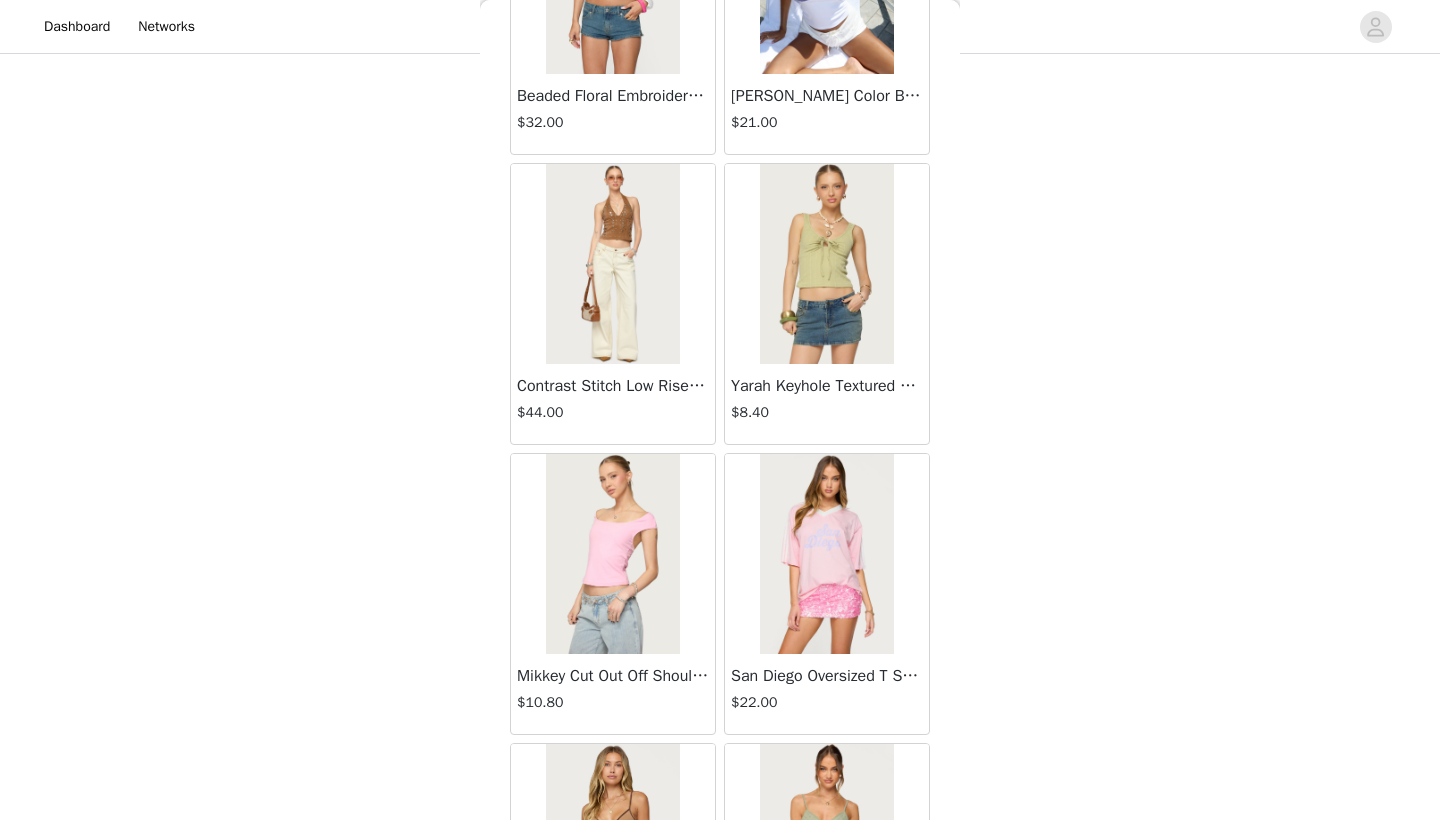 click at bounding box center (612, 264) 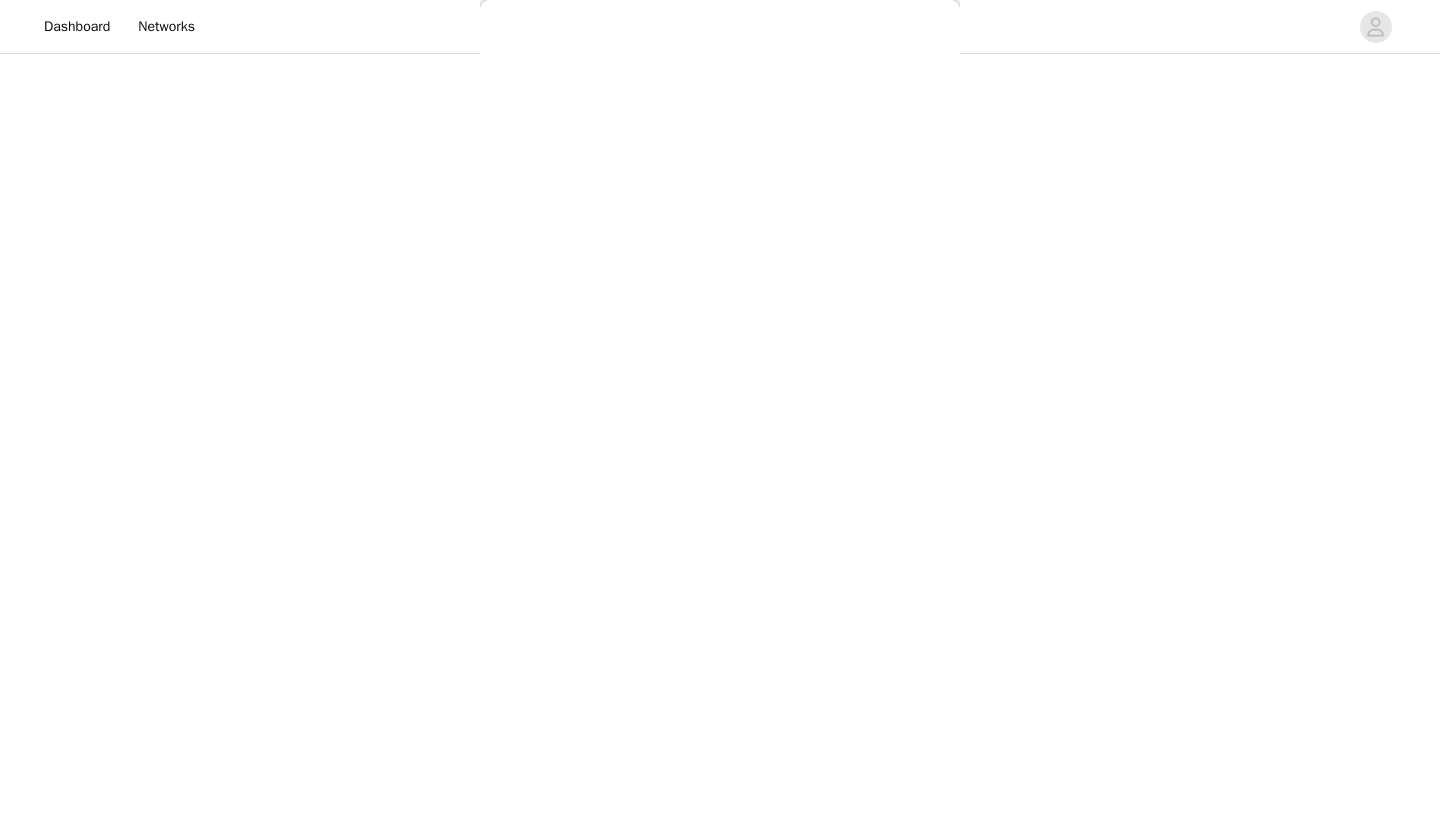 scroll, scrollTop: 179, scrollLeft: 0, axis: vertical 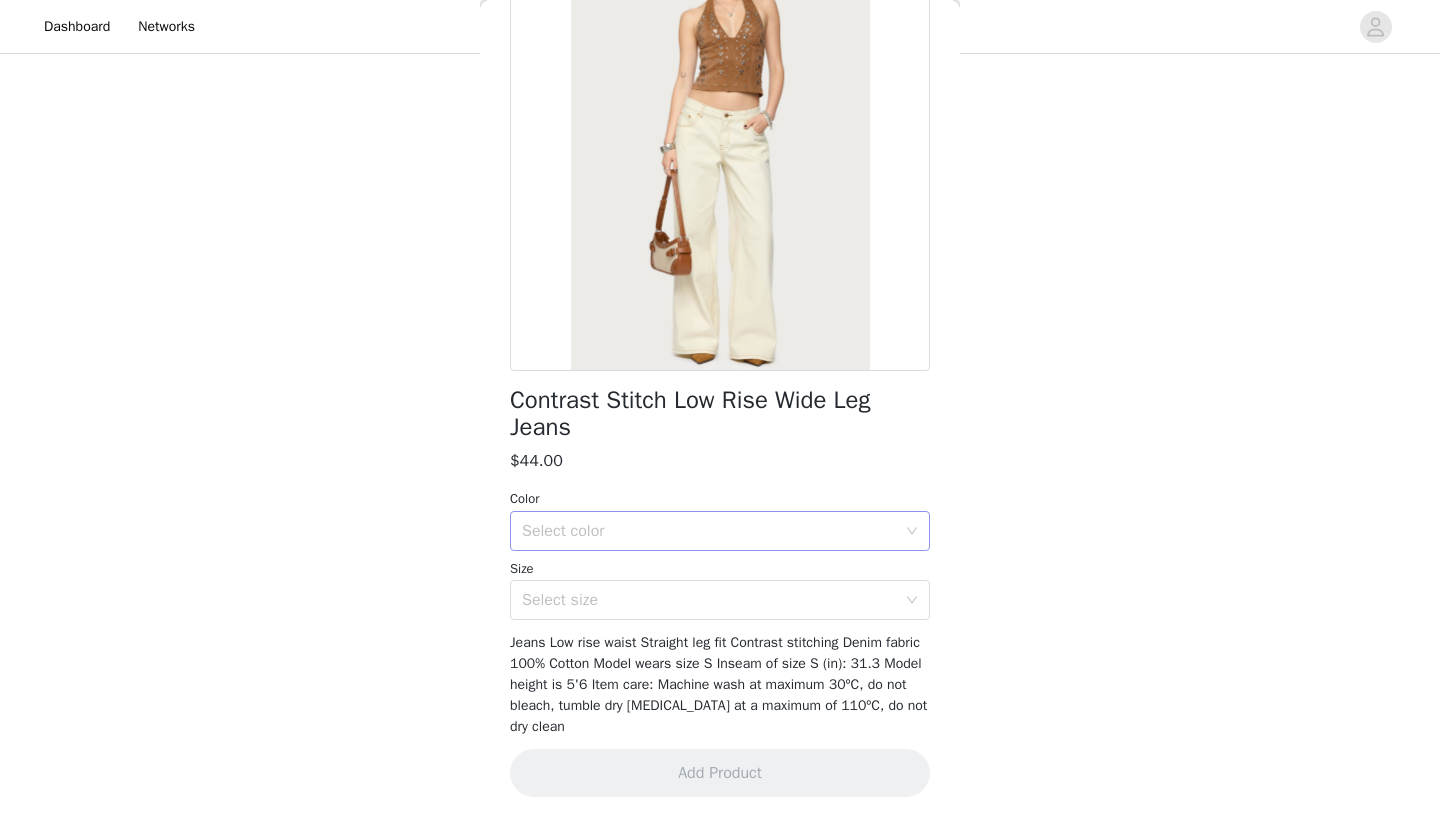 click on "Select color" at bounding box center (713, 531) 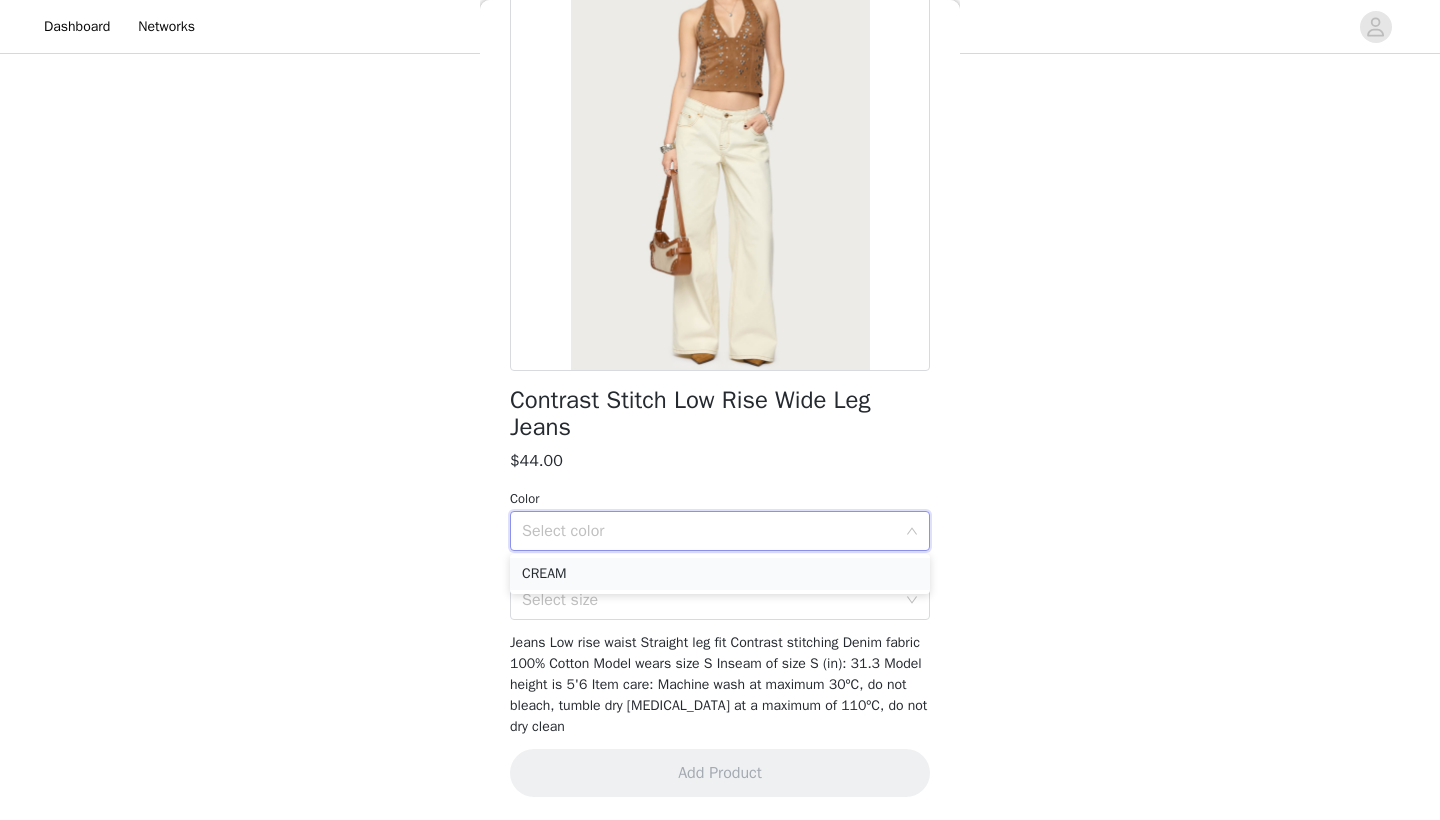 click on "CREAM" at bounding box center (720, 574) 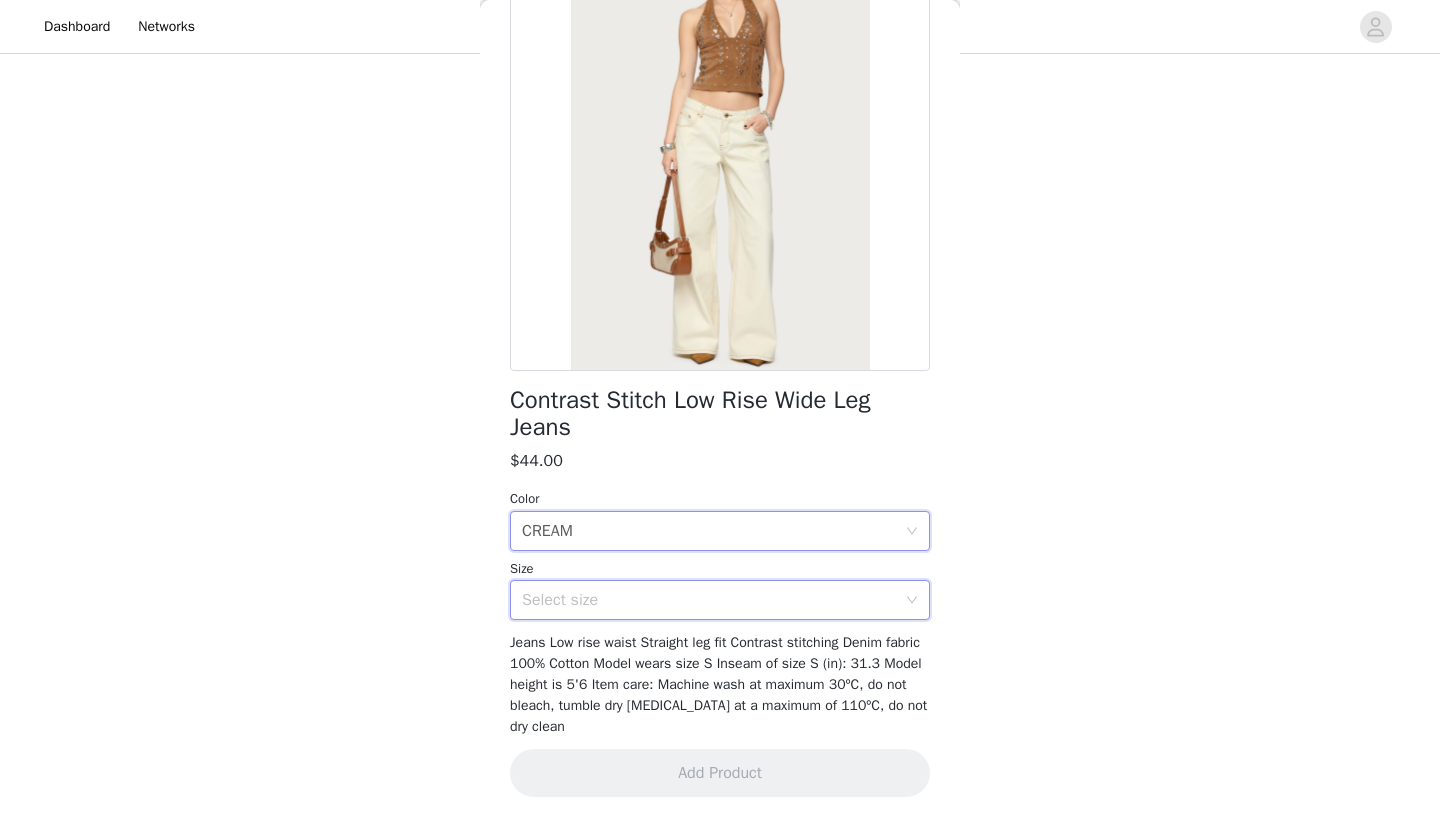 click on "Select size" at bounding box center [720, 600] 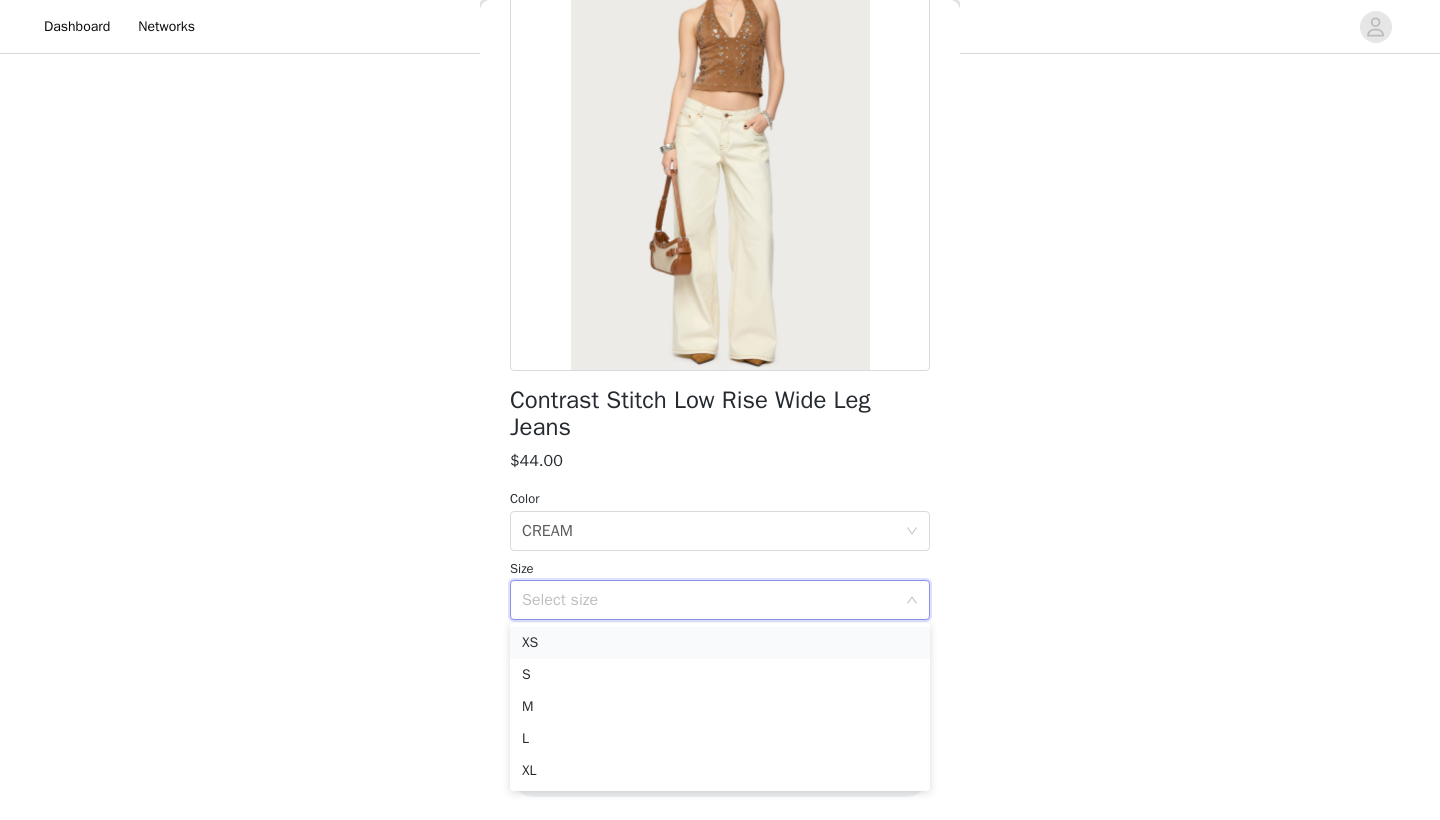 click on "XS" at bounding box center [720, 643] 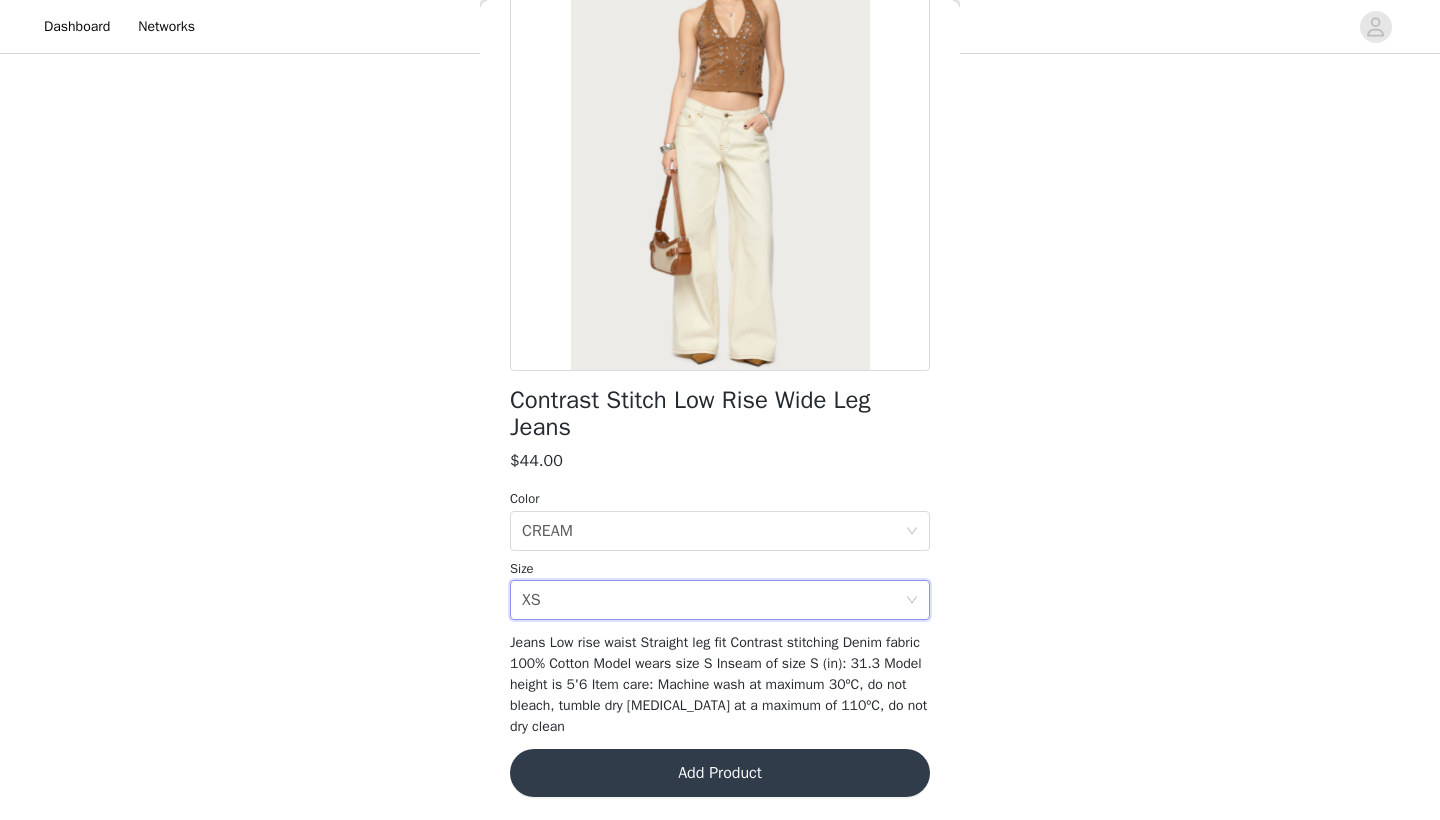 click on "Add Product" at bounding box center [720, 773] 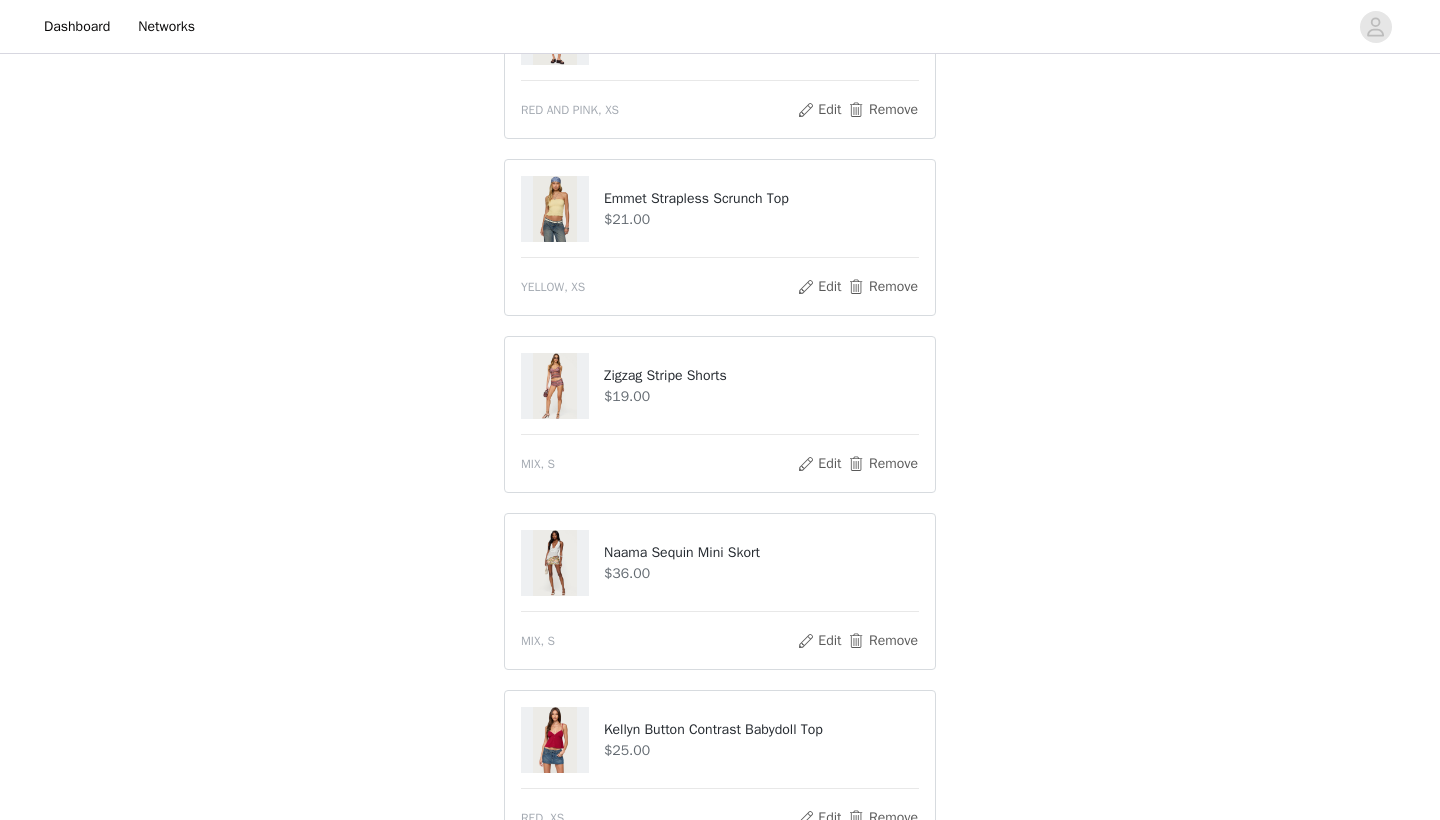 scroll, scrollTop: 677, scrollLeft: 0, axis: vertical 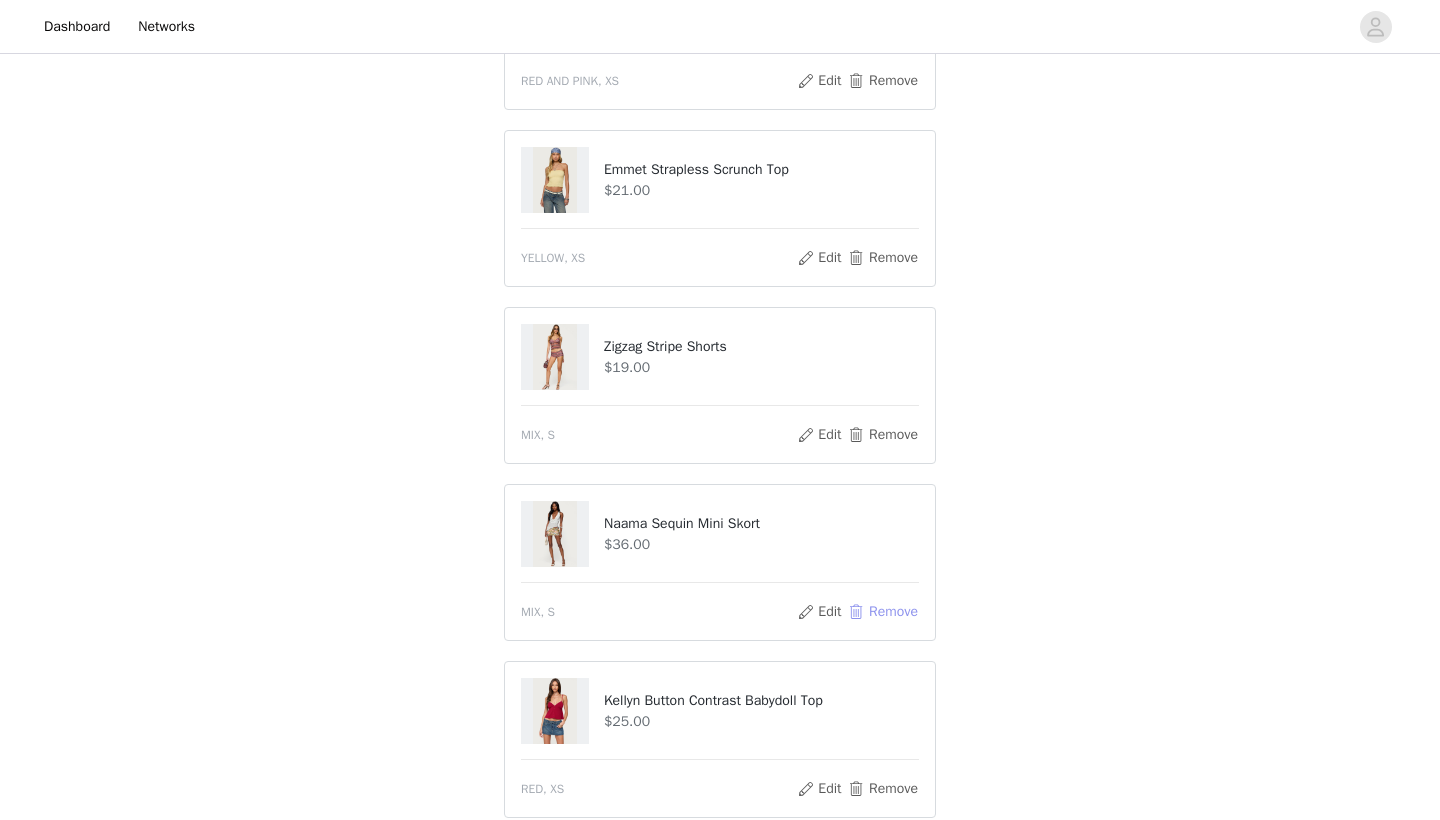 click on "Remove" at bounding box center (883, 612) 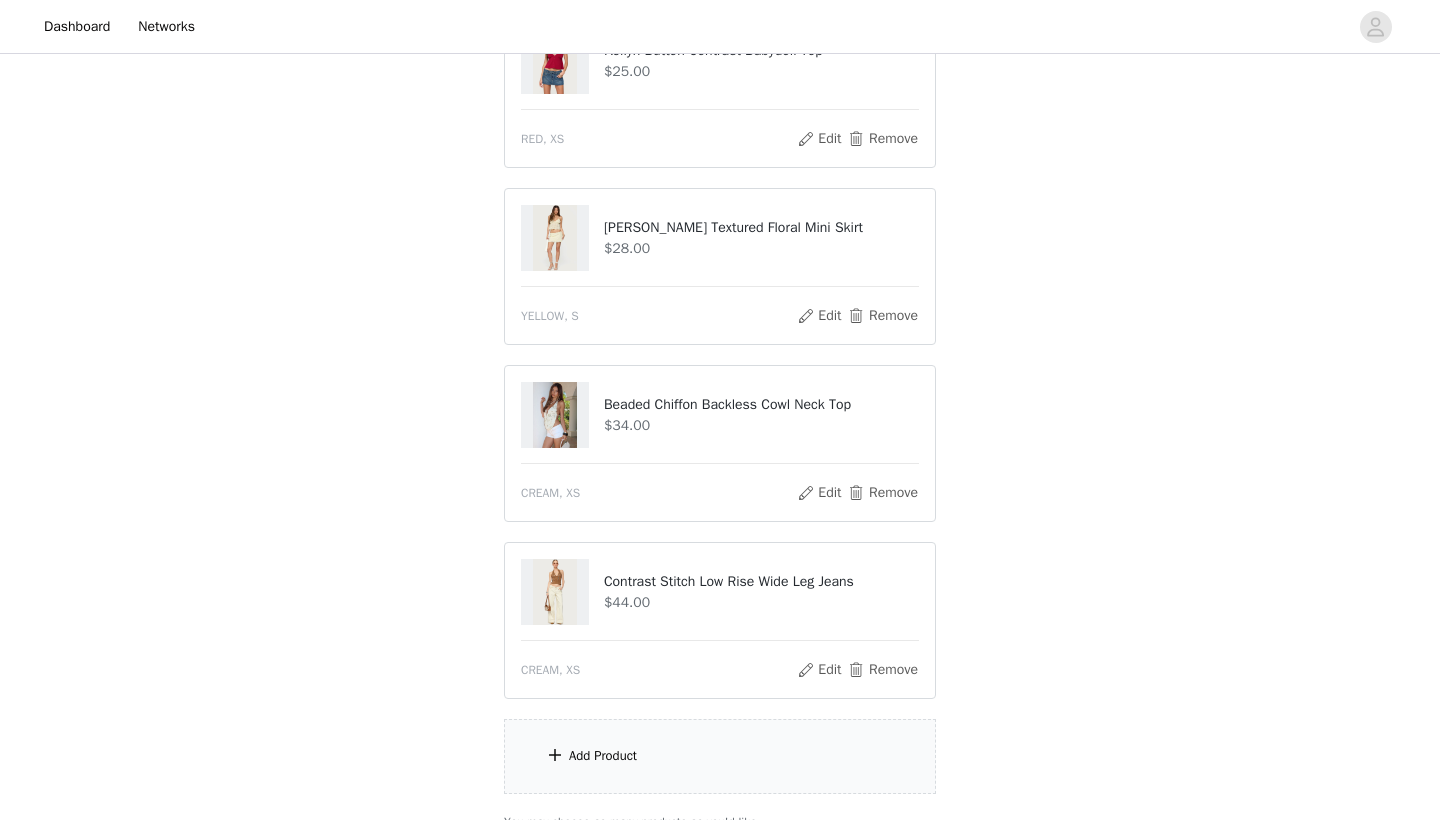 scroll, scrollTop: 1324, scrollLeft: 0, axis: vertical 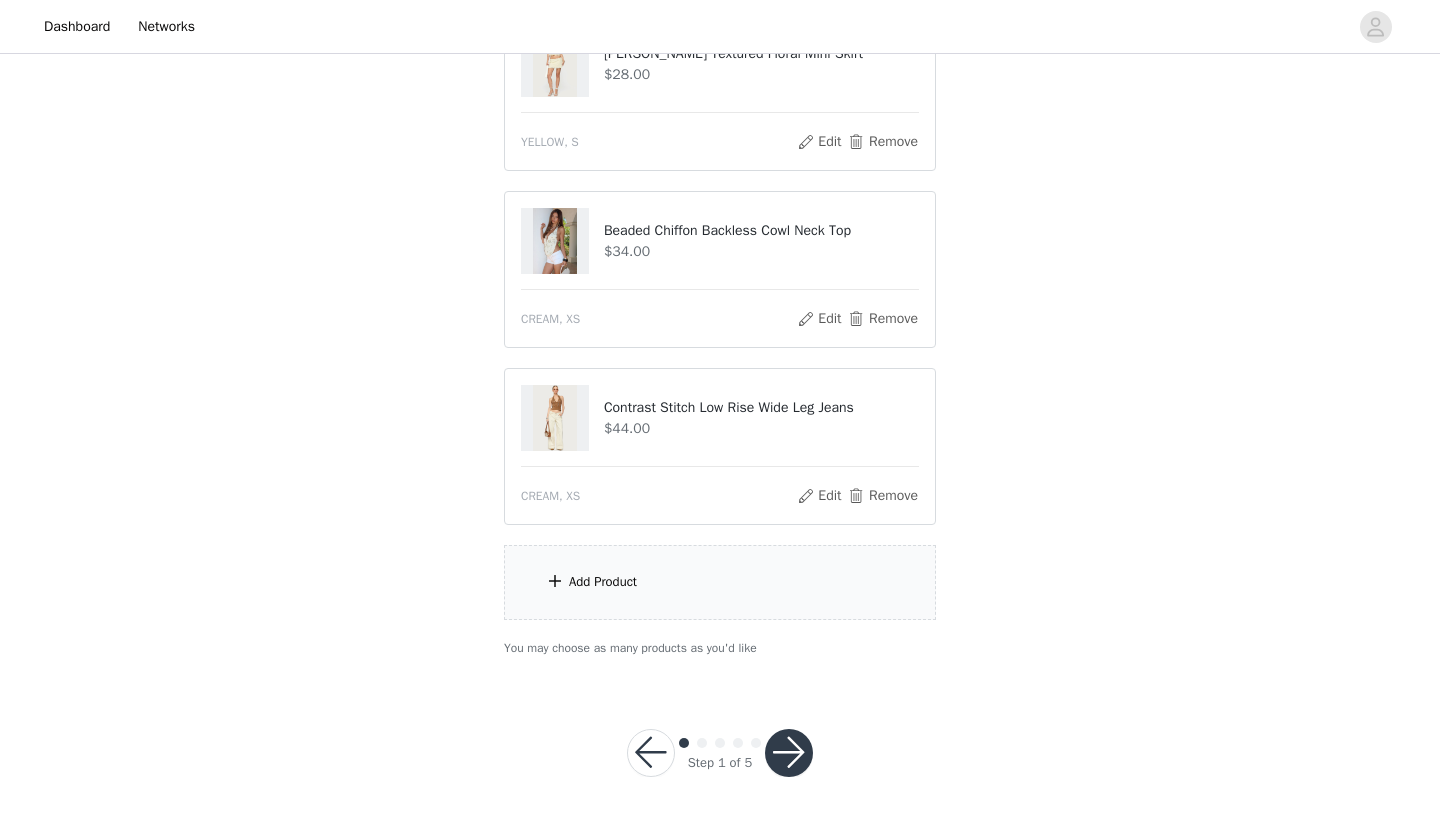 click on "Add Product" at bounding box center [720, 582] 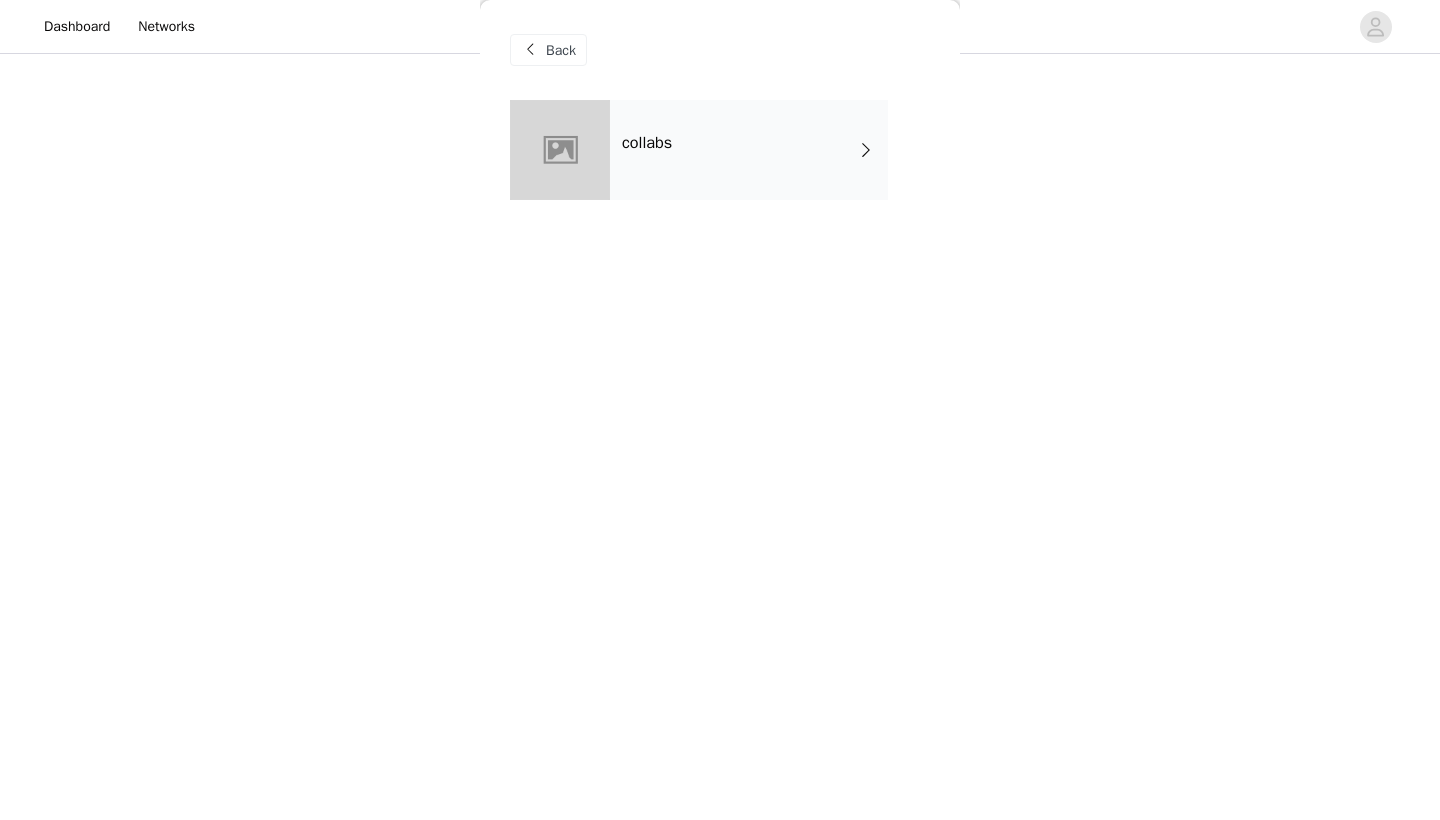 click on "collabs" at bounding box center [749, 150] 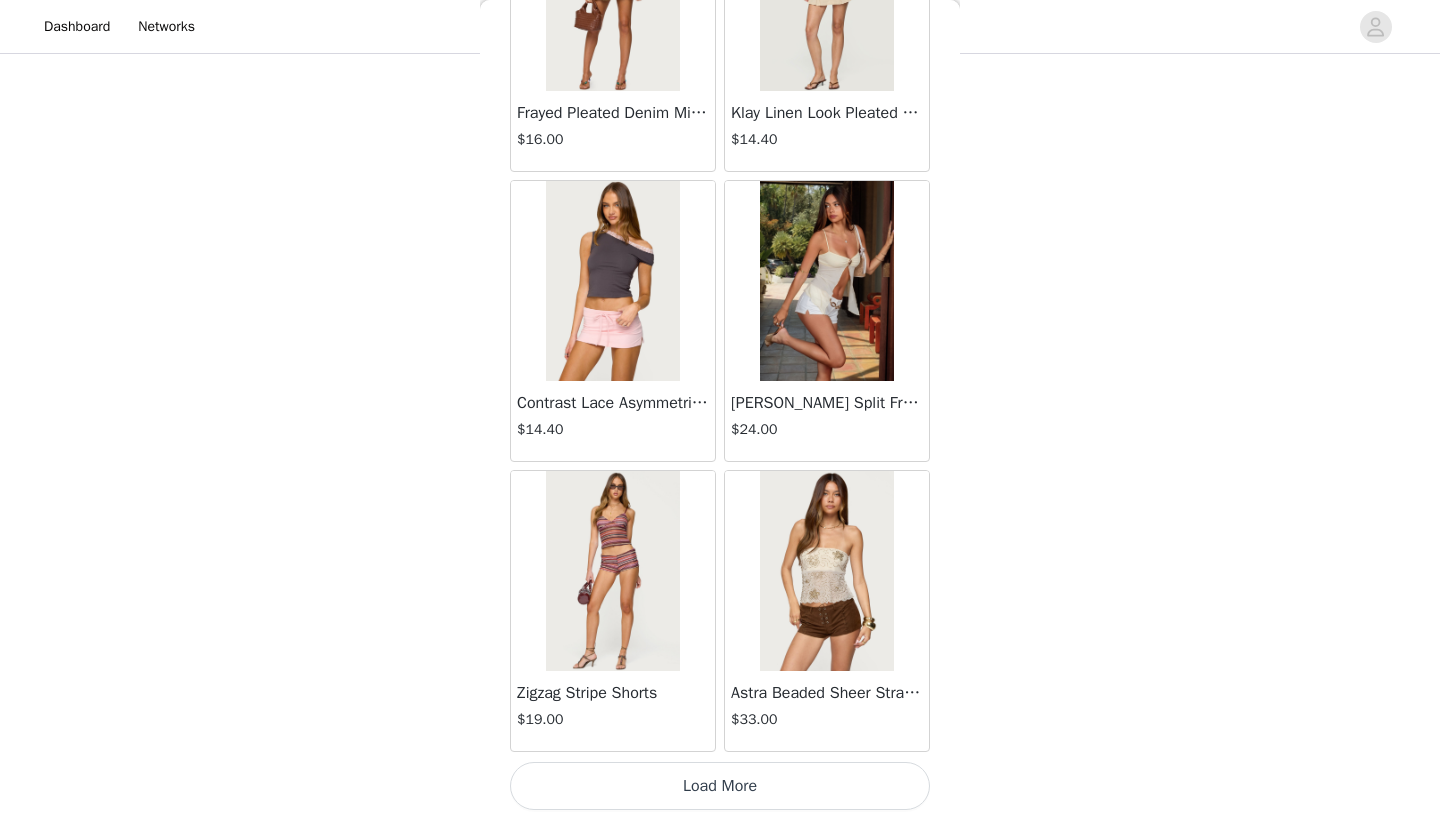 scroll, scrollTop: 2240, scrollLeft: 0, axis: vertical 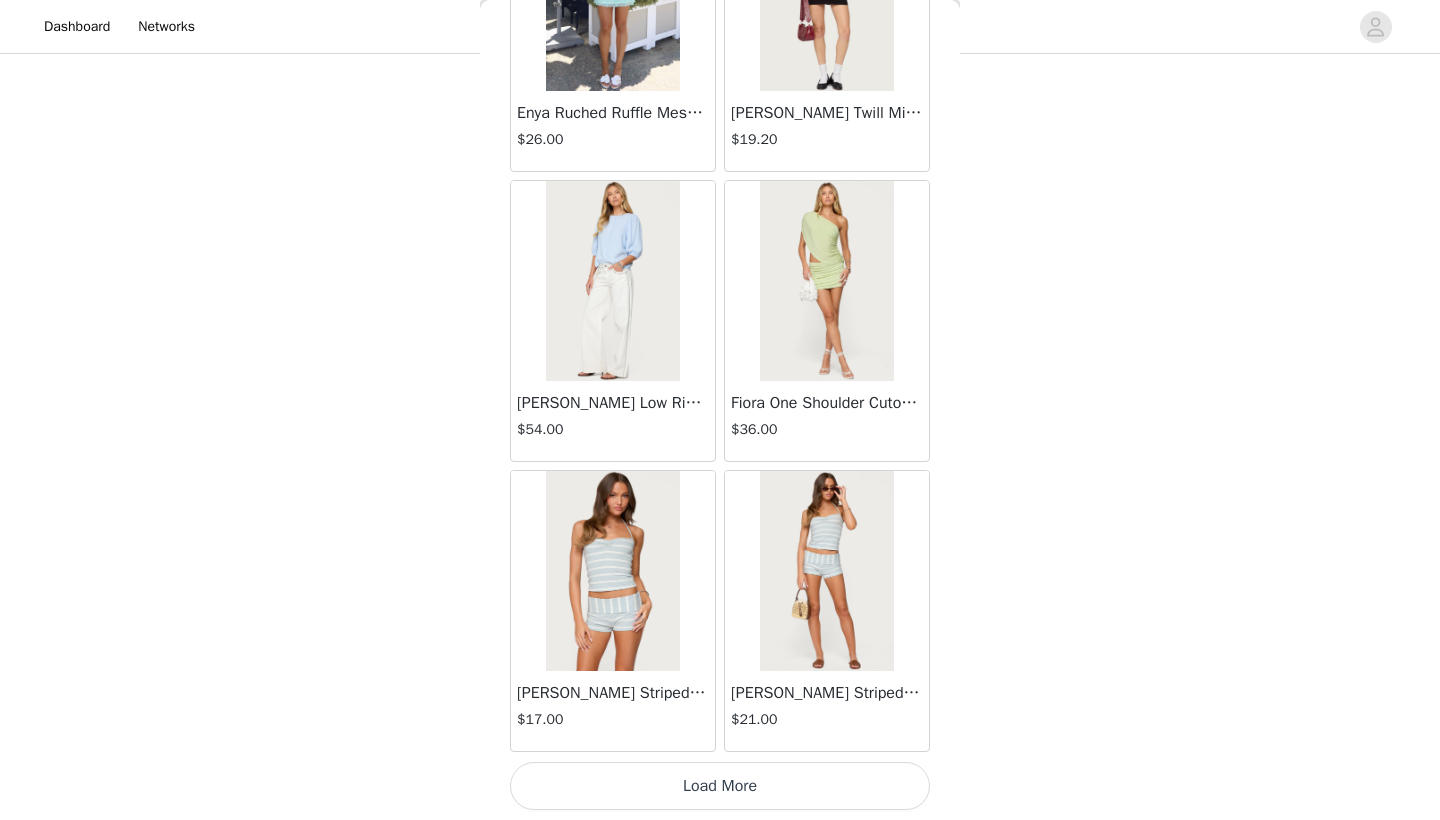 click on "Load More" at bounding box center (720, 786) 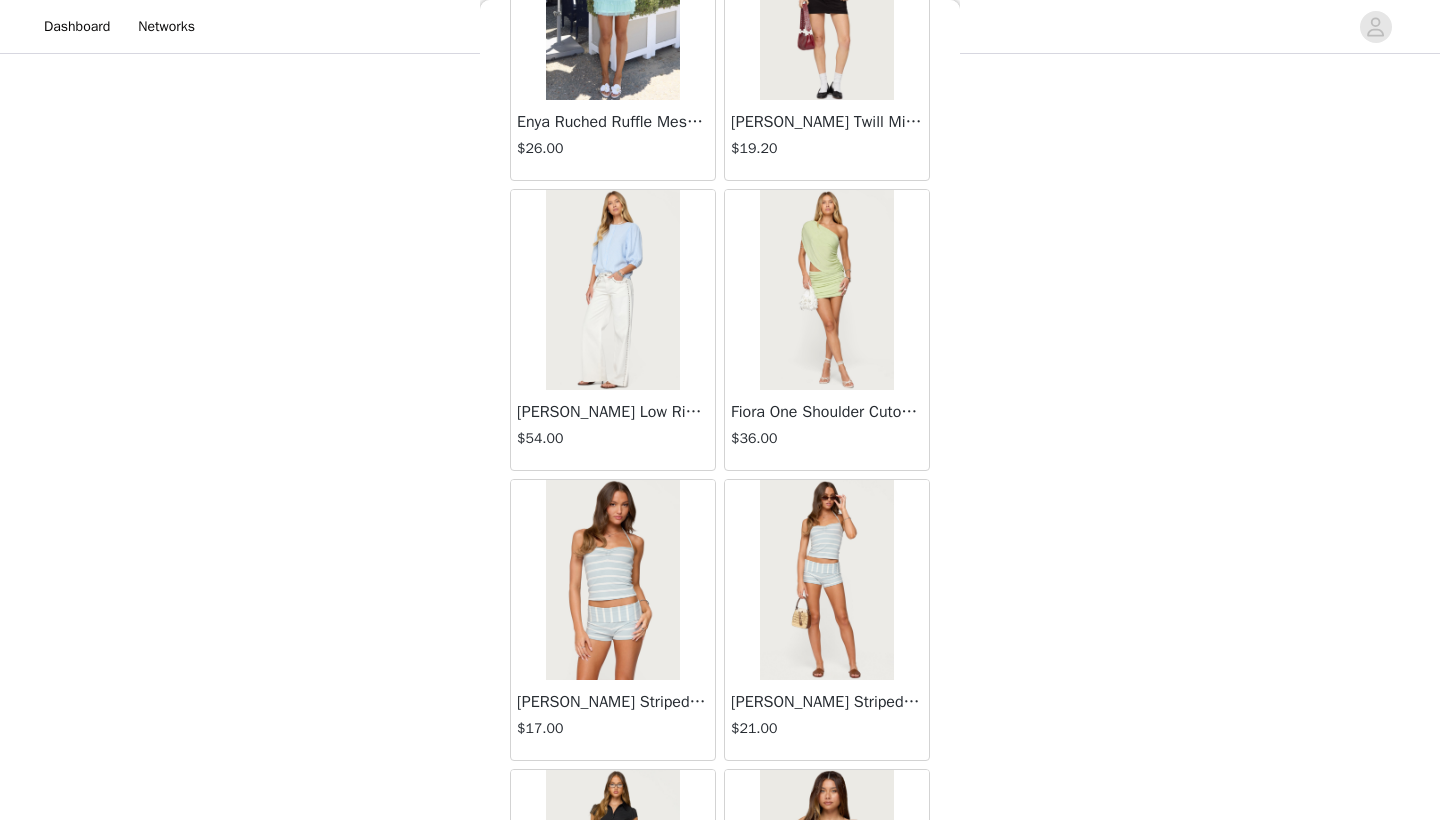 scroll, scrollTop: 1330, scrollLeft: 0, axis: vertical 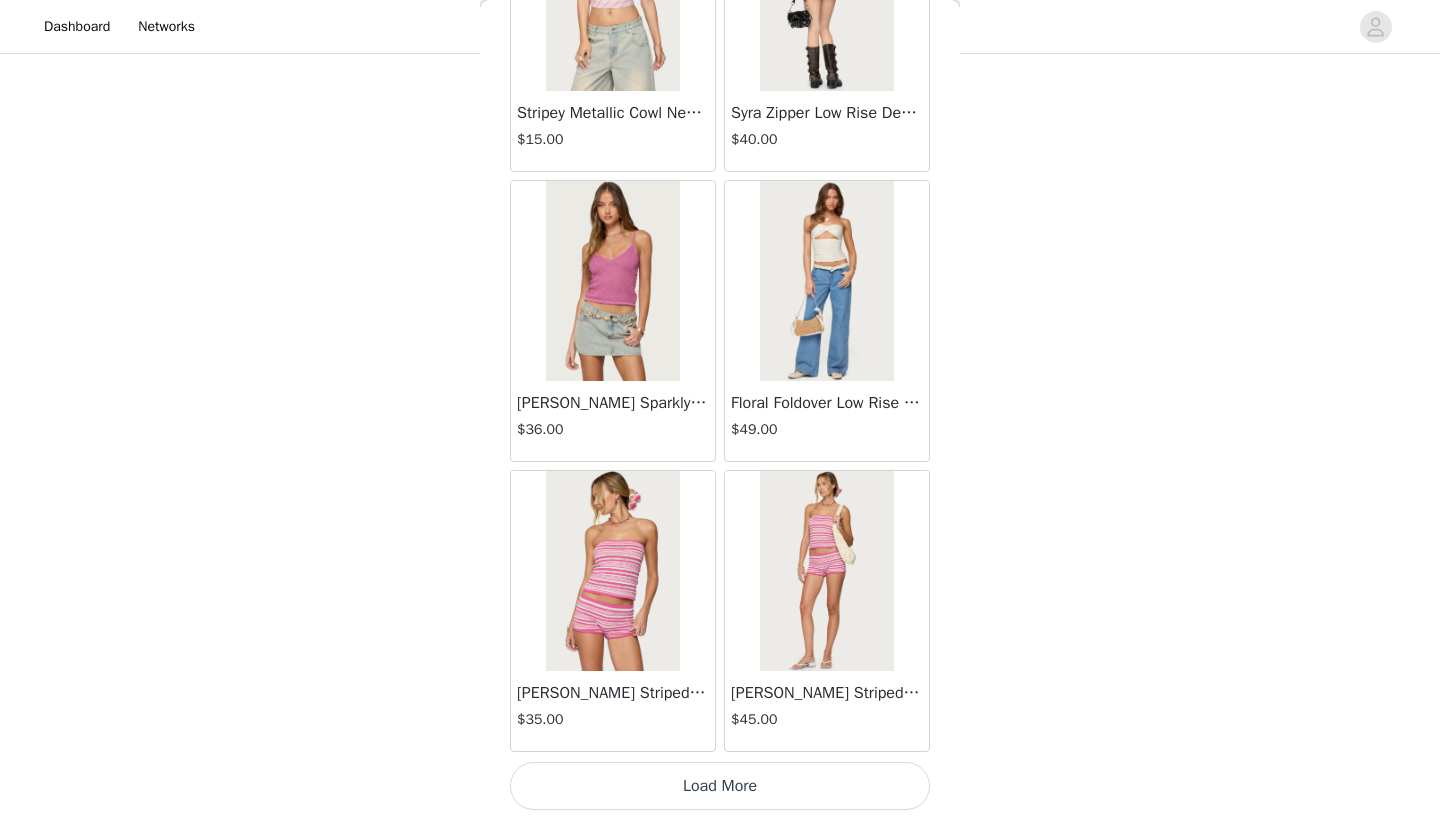 click on "Load More" at bounding box center [720, 786] 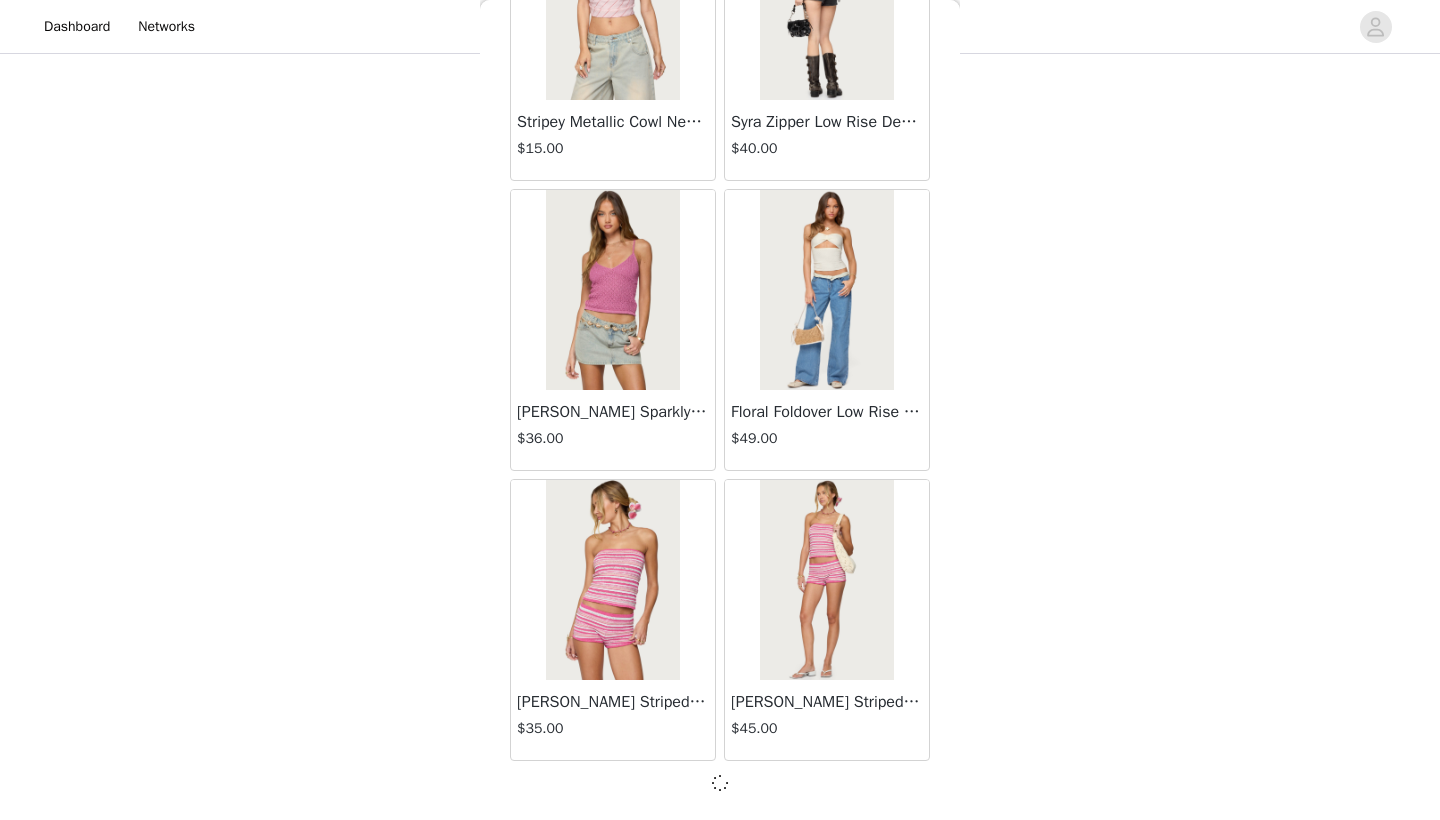 scroll, scrollTop: 1332, scrollLeft: 0, axis: vertical 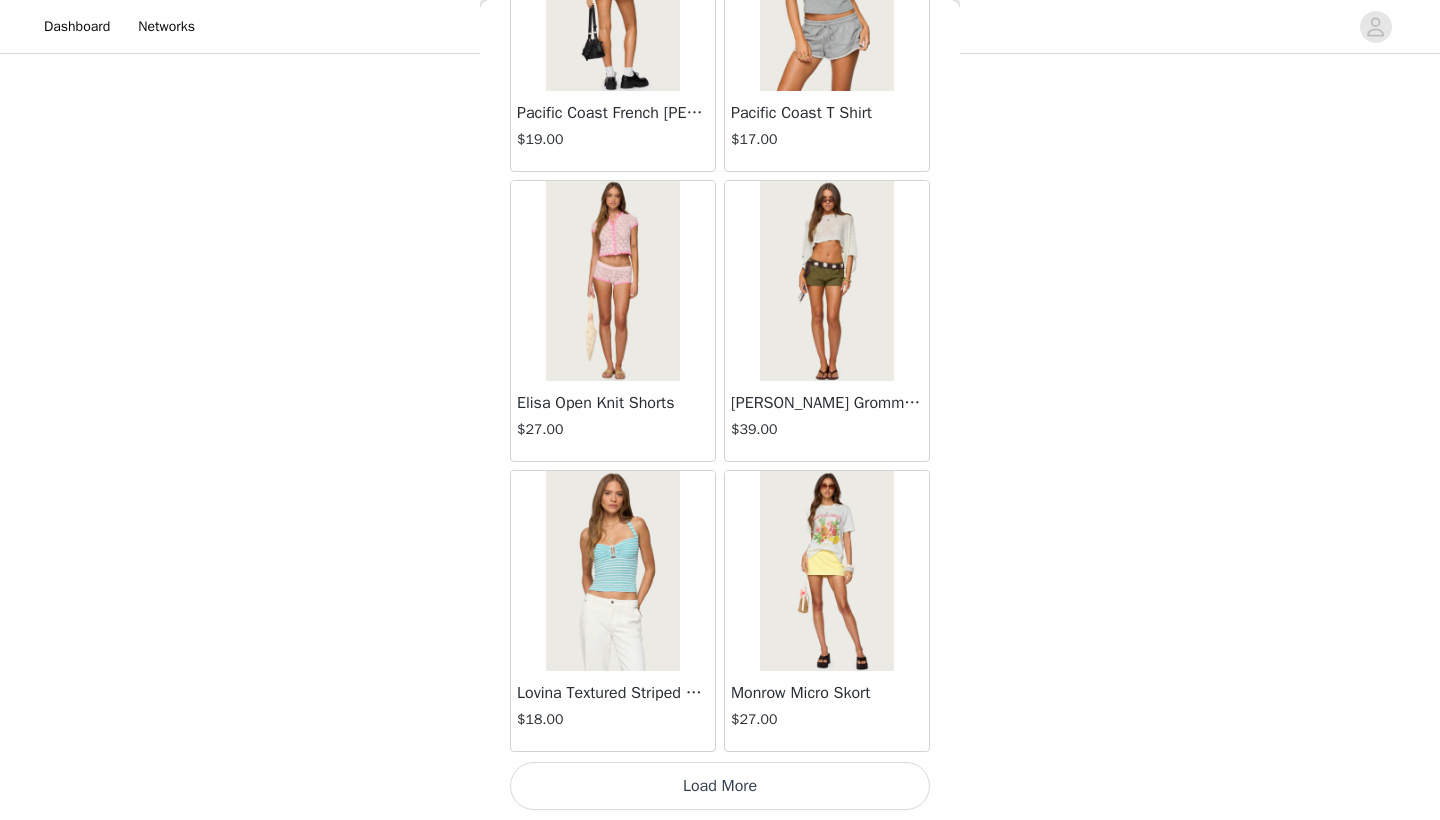 click on "Load More" at bounding box center (720, 786) 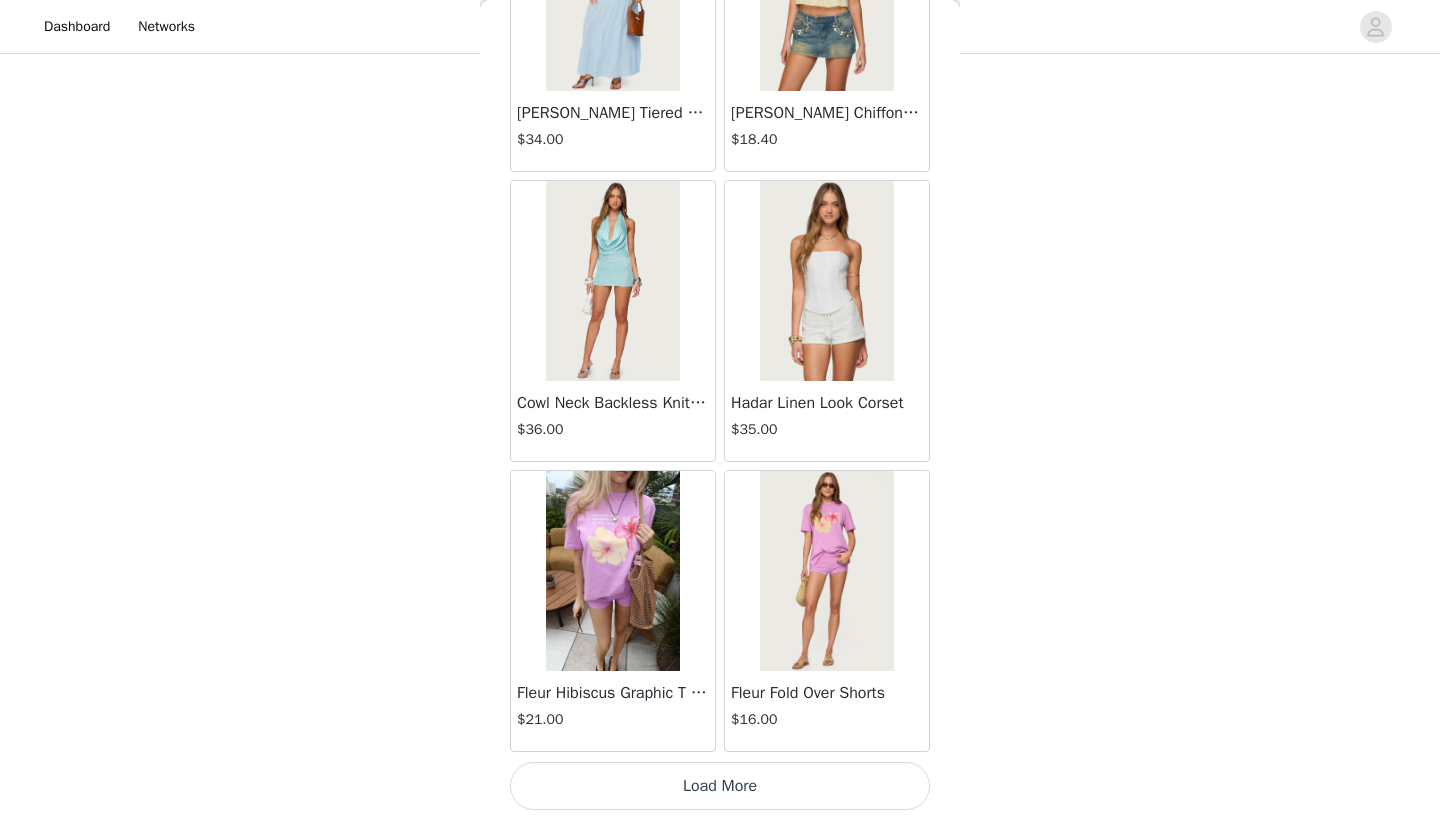 click on "Load More" at bounding box center (720, 786) 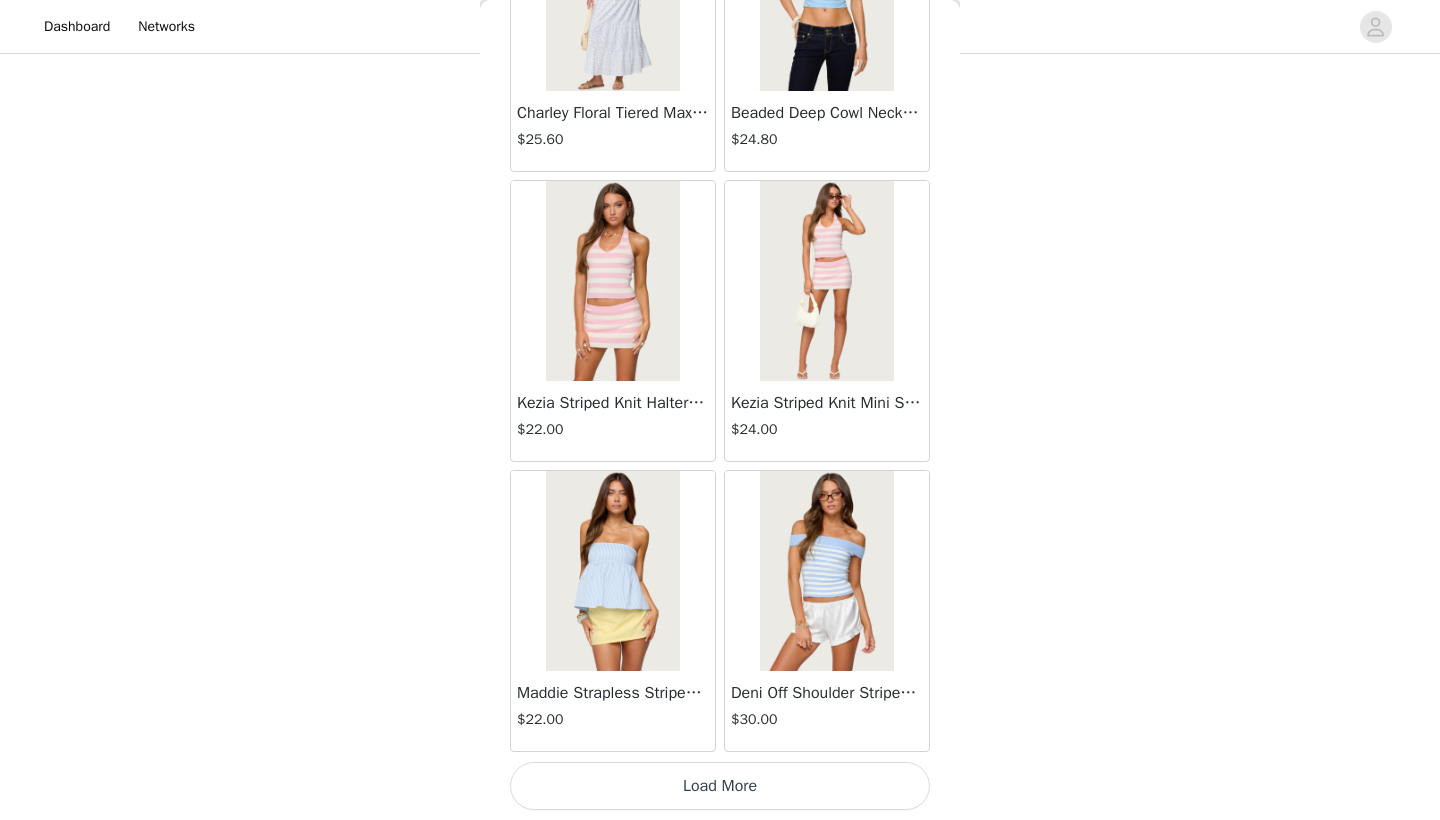click on "Load More" at bounding box center [720, 786] 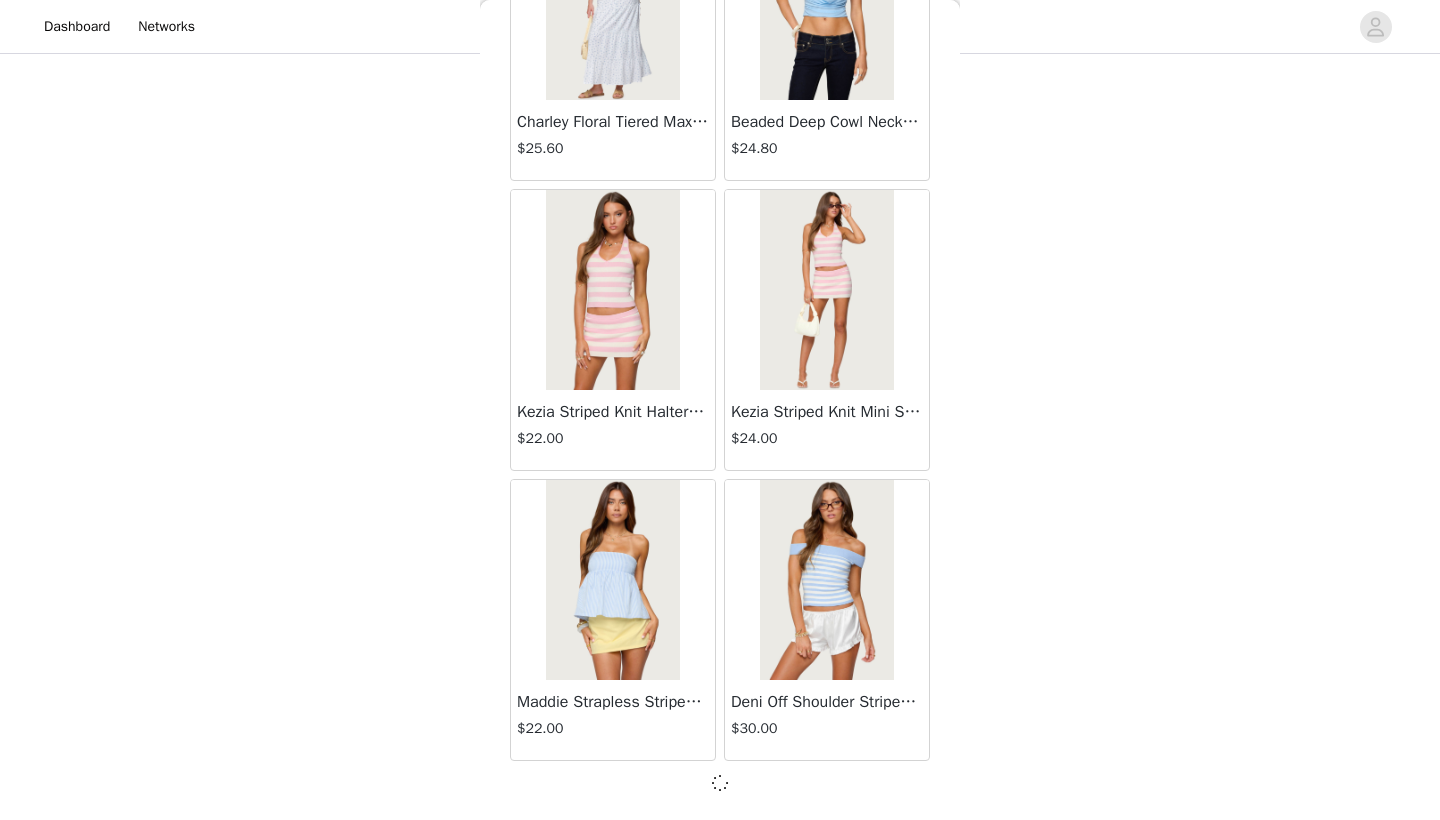 scroll, scrollTop: 16731, scrollLeft: 0, axis: vertical 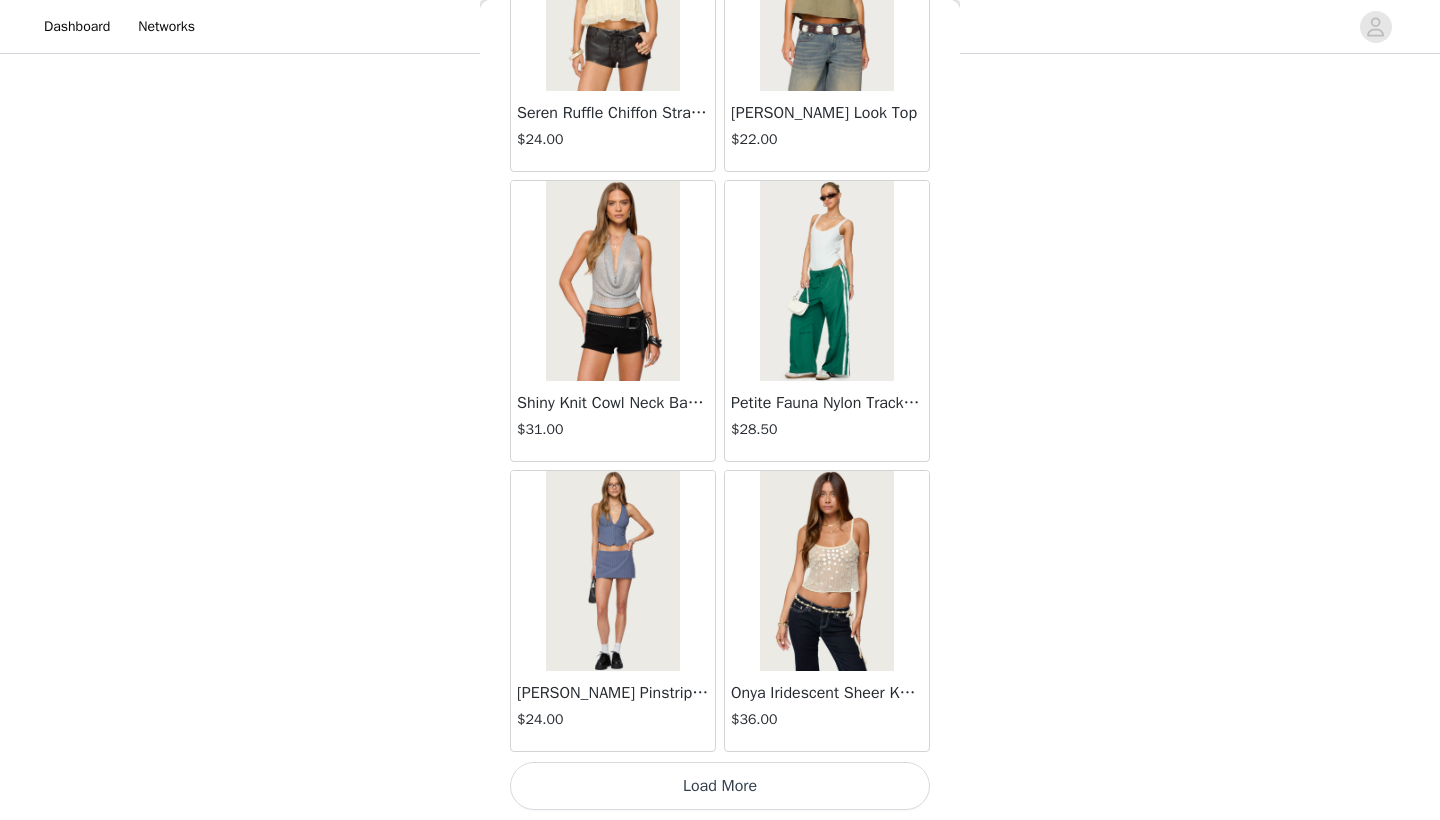 click on "Load More" at bounding box center (720, 786) 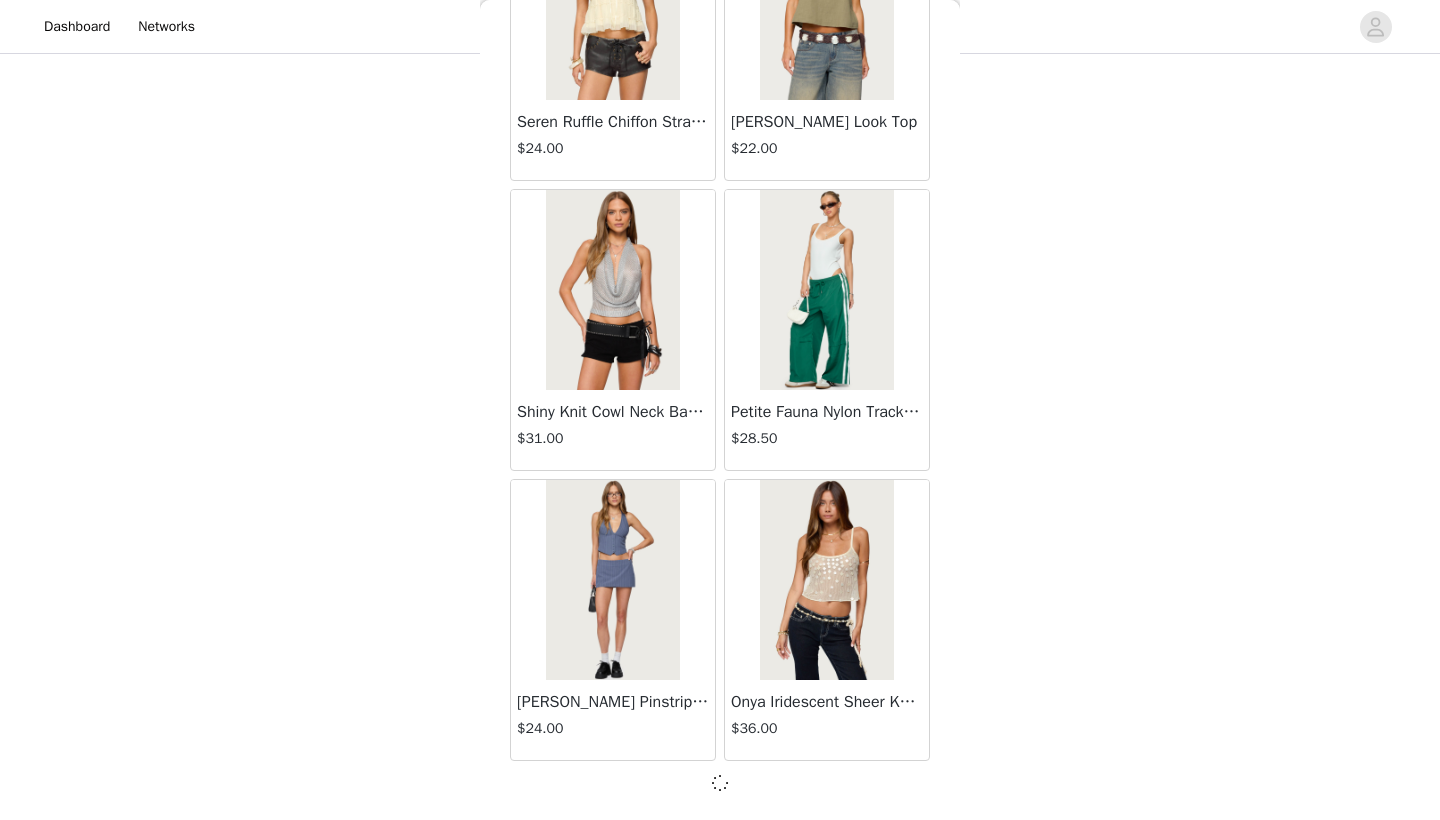 scroll 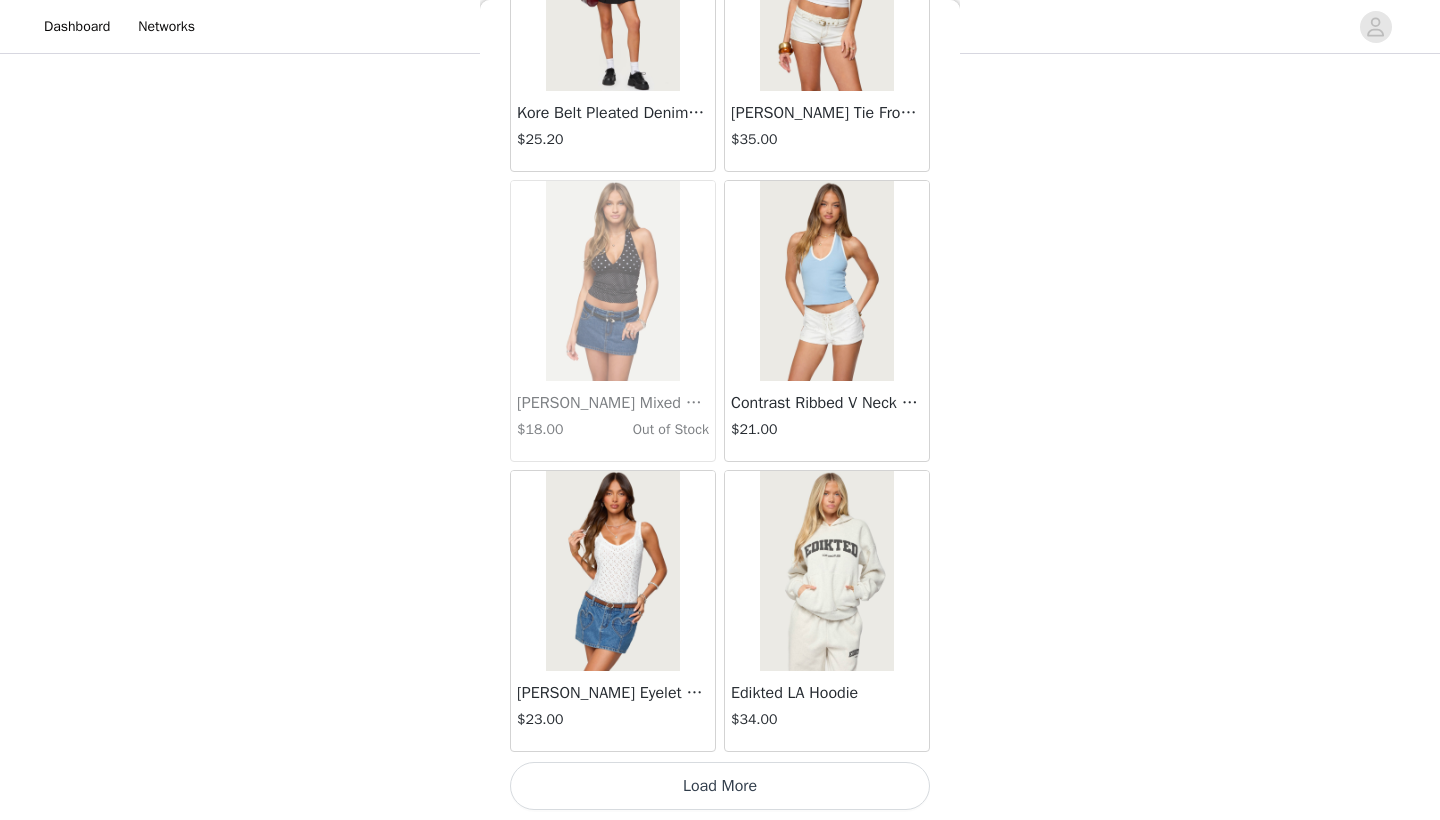 click on "Load More" at bounding box center [720, 786] 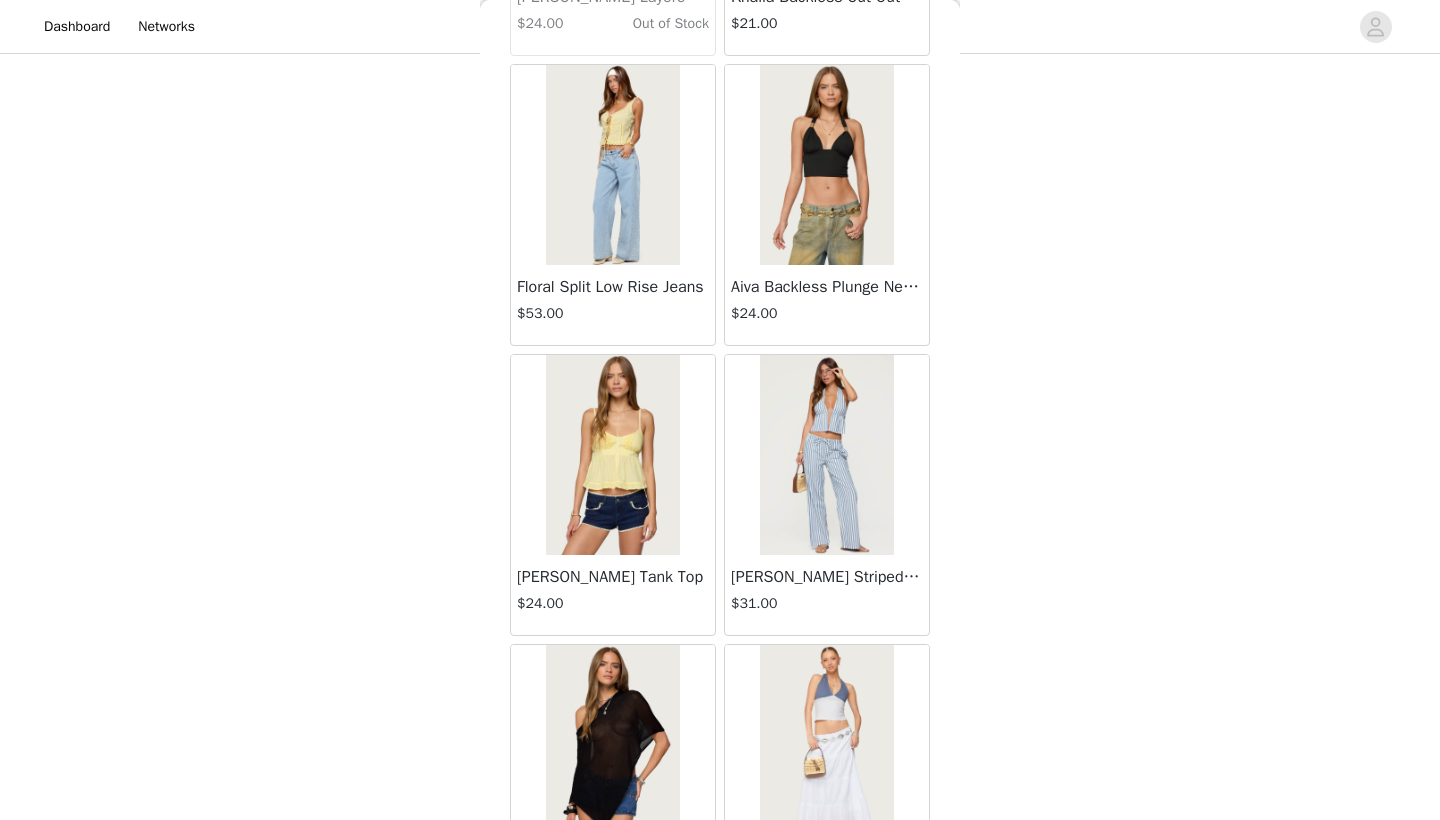 scroll, scrollTop: 24013, scrollLeft: 0, axis: vertical 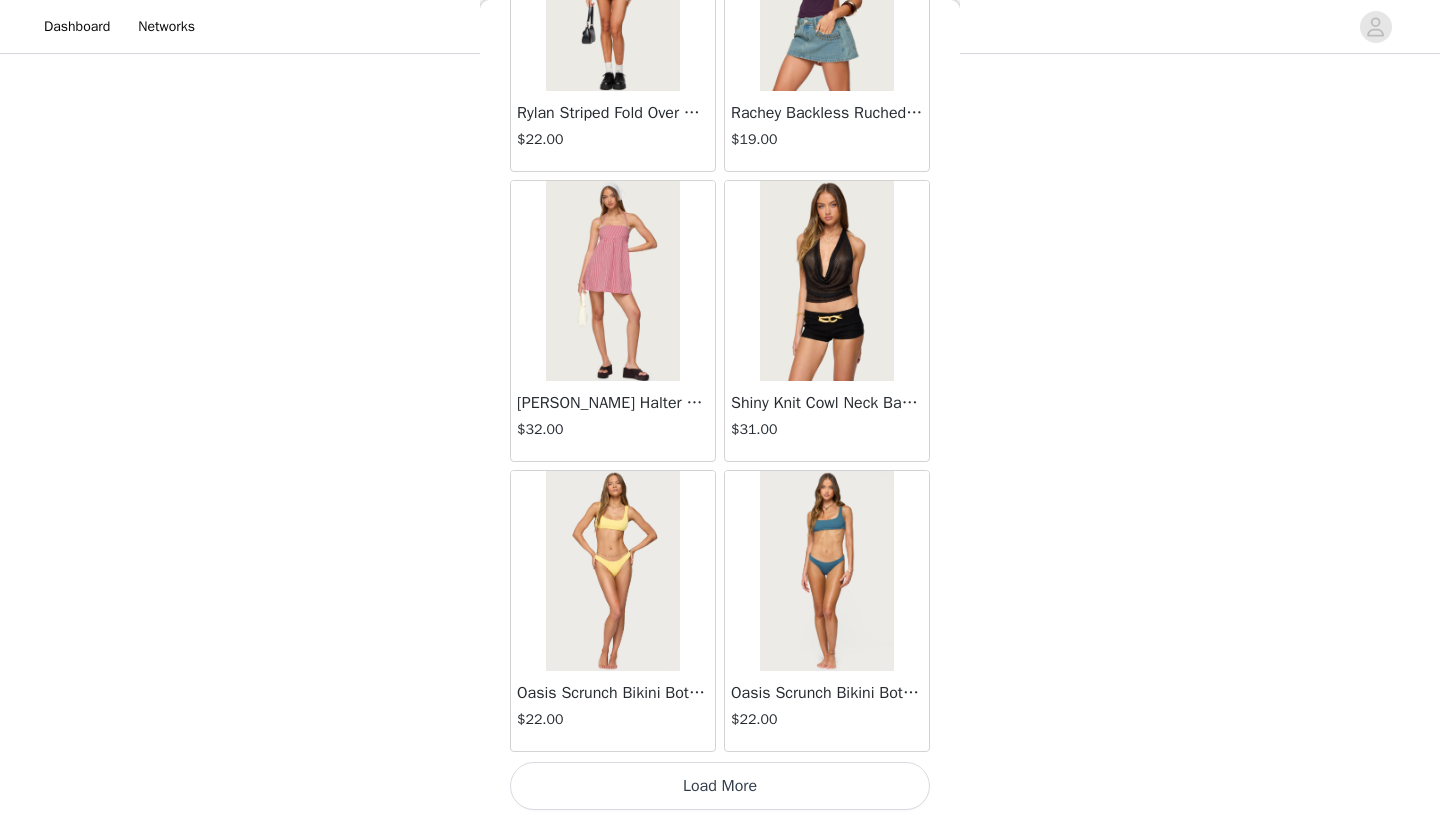 click on "Load More" at bounding box center [720, 786] 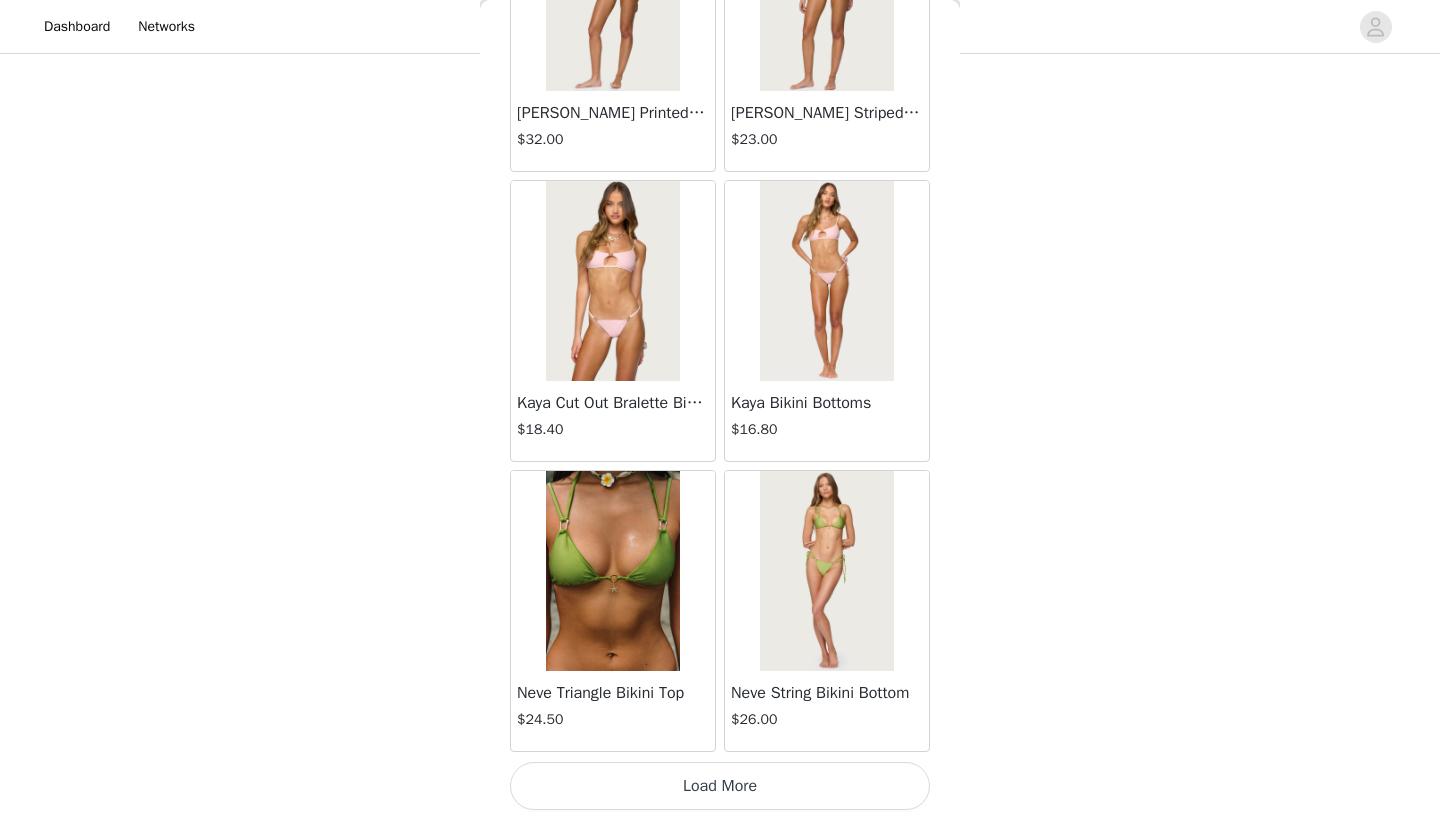 click on "Load More" at bounding box center (720, 786) 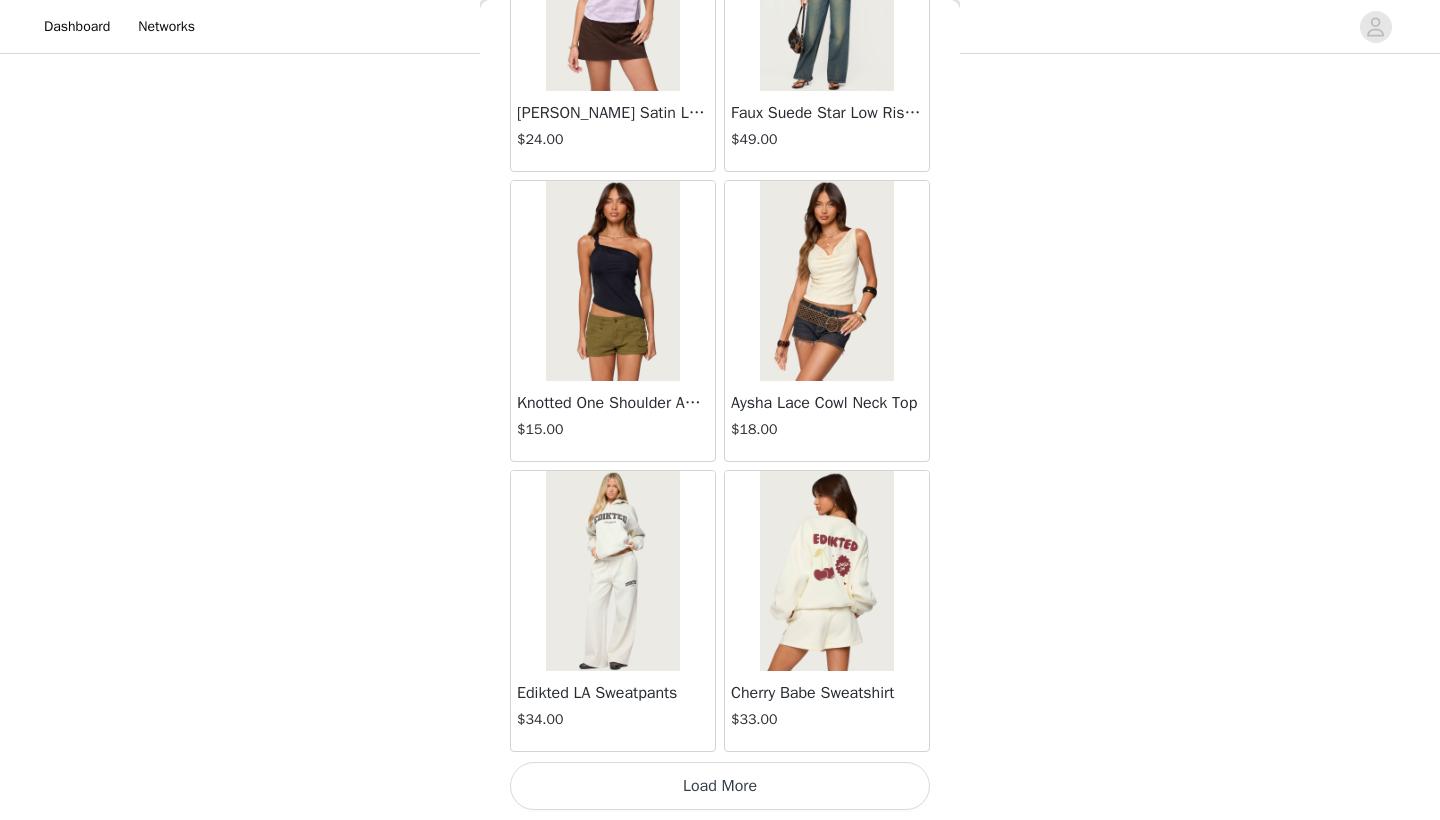 scroll, scrollTop: 31240, scrollLeft: 0, axis: vertical 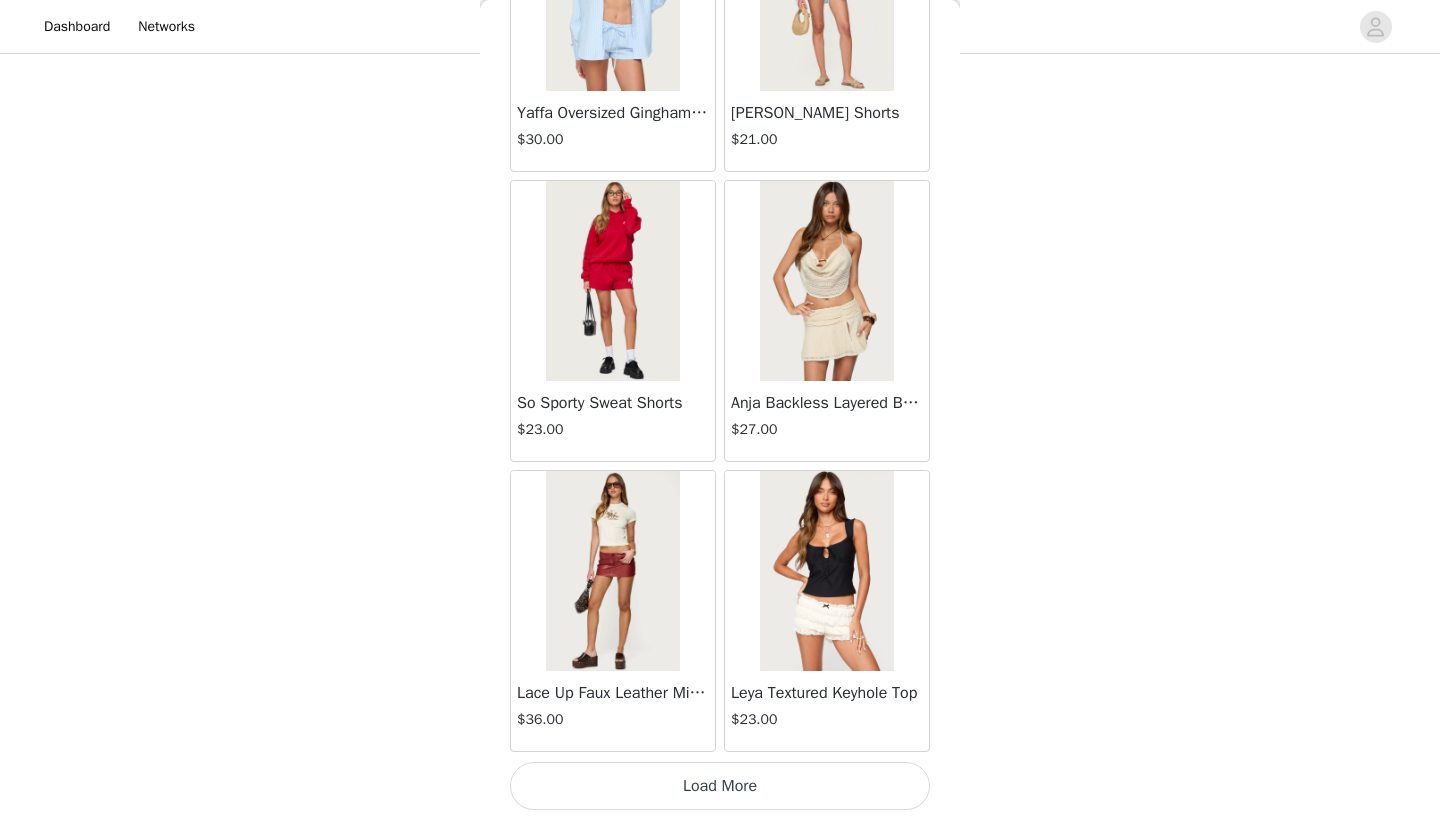 click on "Load More" at bounding box center [720, 786] 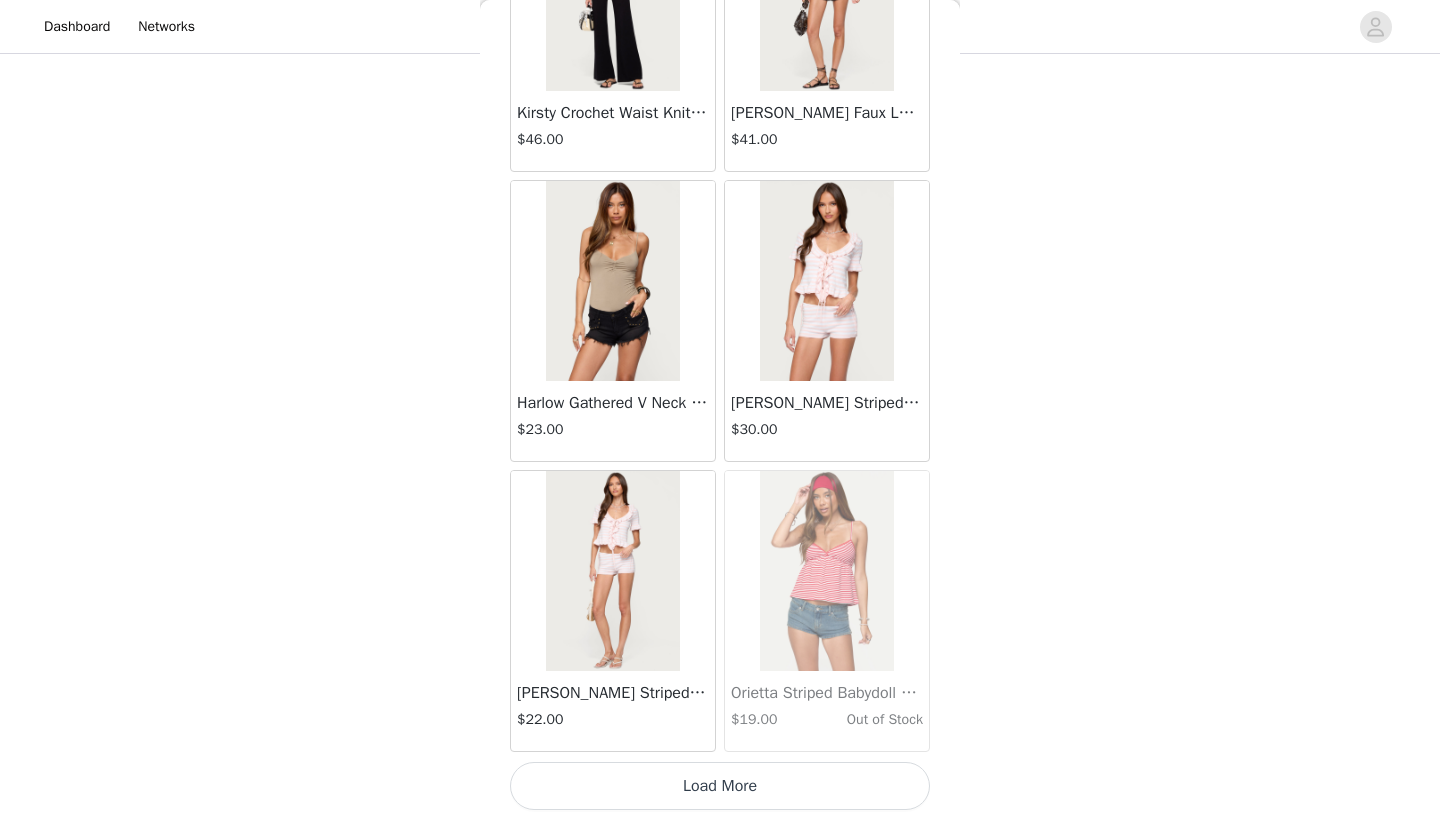 scroll, scrollTop: 37040, scrollLeft: 0, axis: vertical 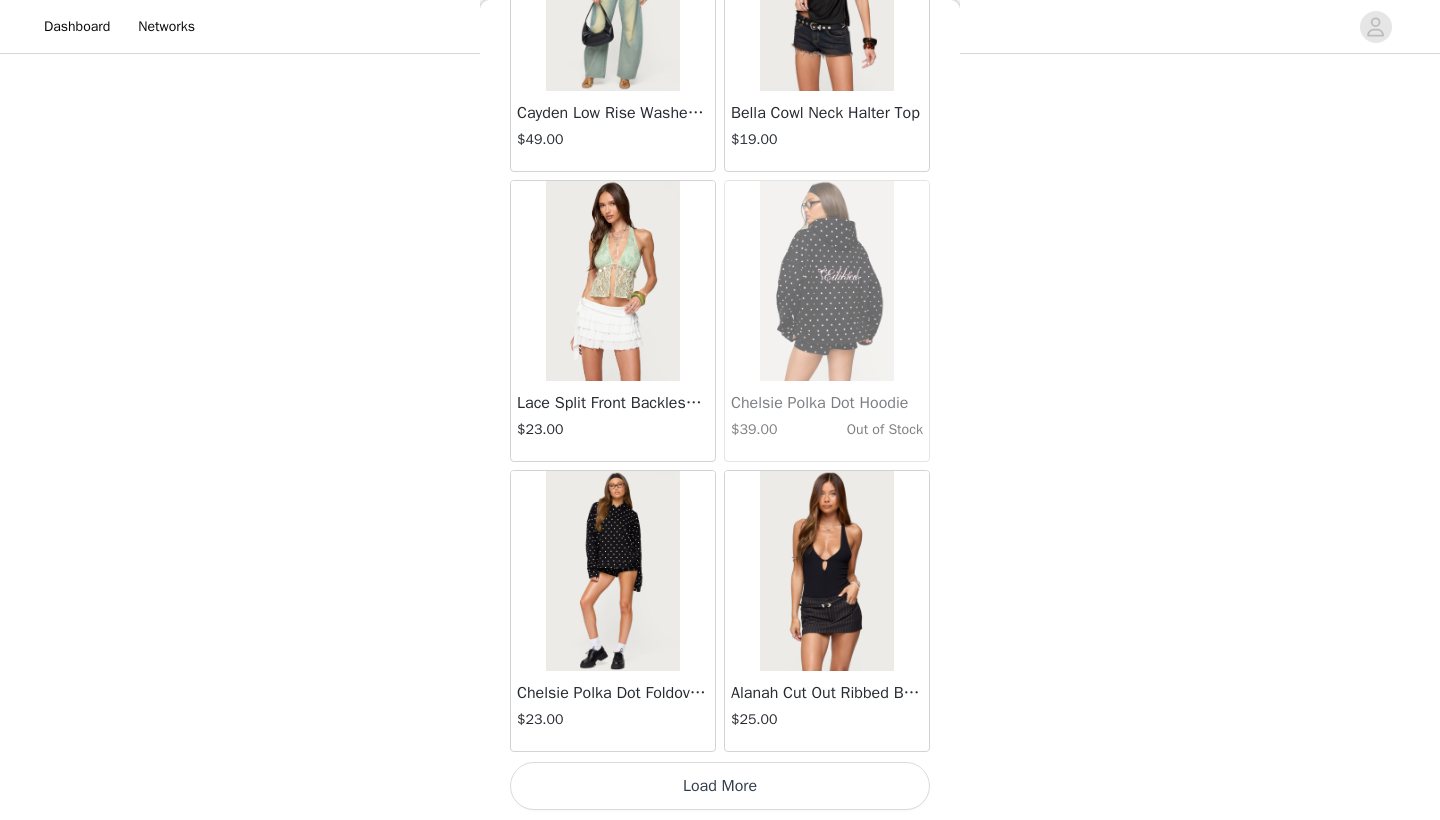 click on "Load More" at bounding box center [720, 786] 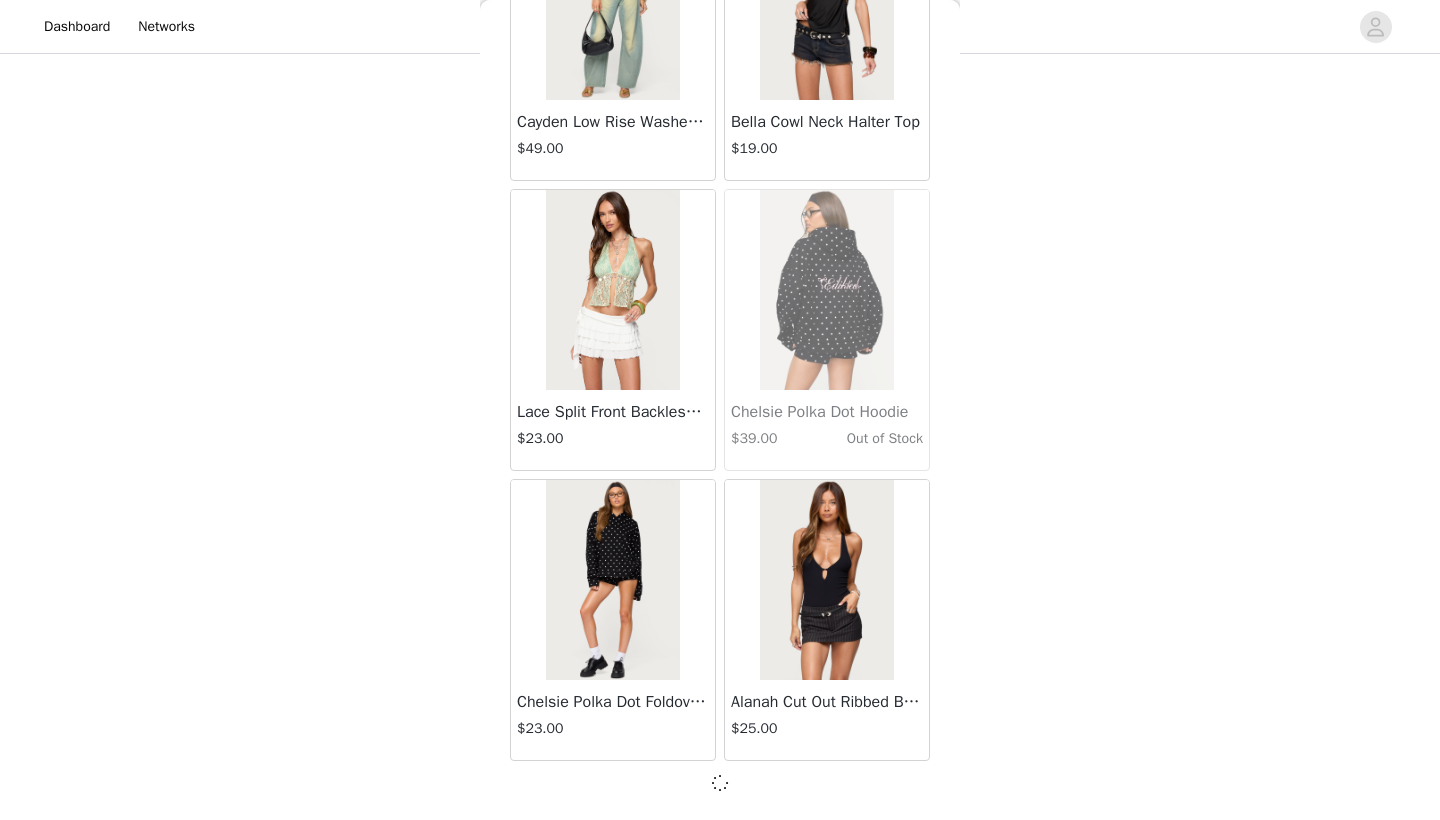 scroll, scrollTop: 39931, scrollLeft: 0, axis: vertical 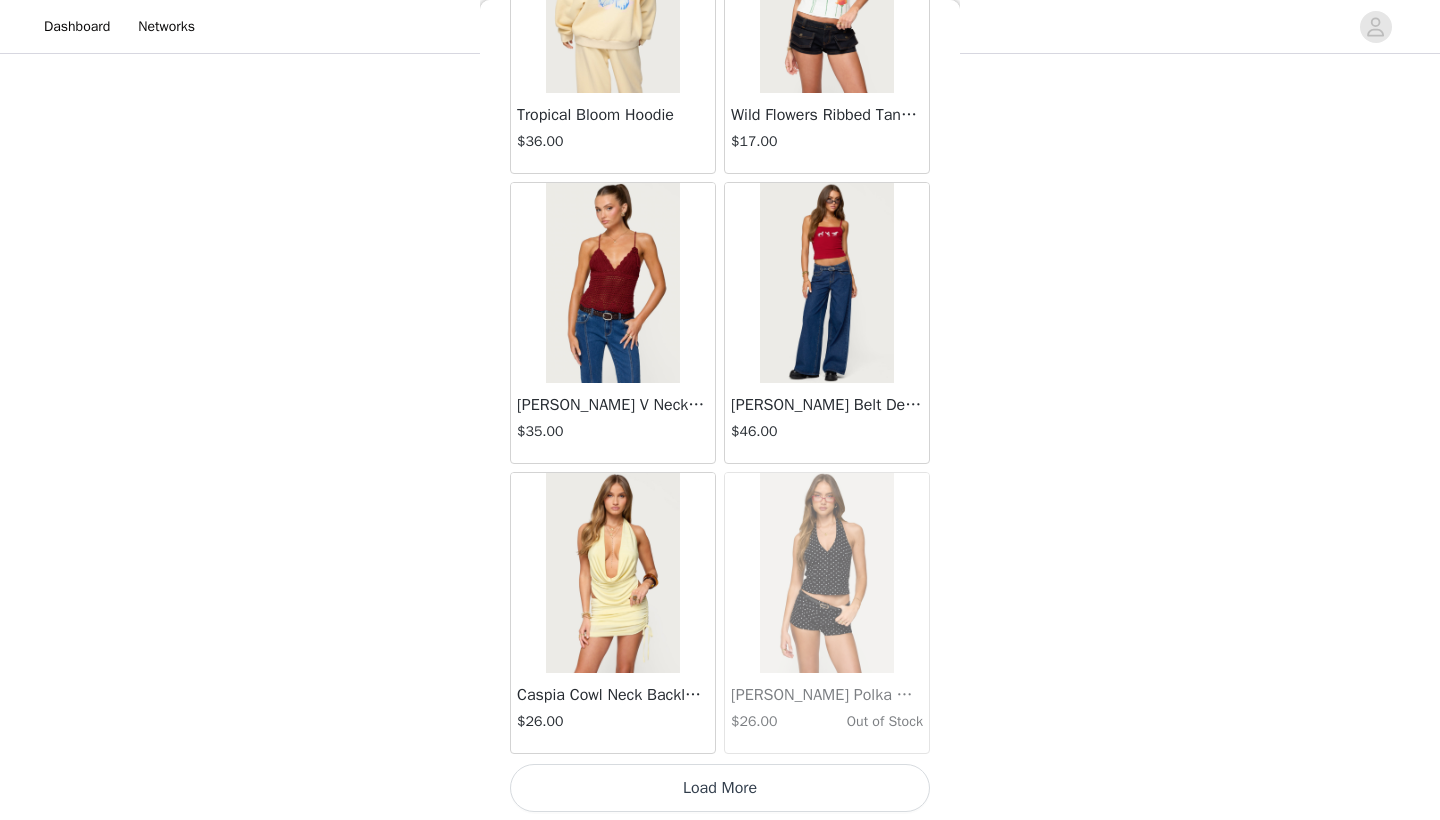 click on "Load More" at bounding box center (720, 788) 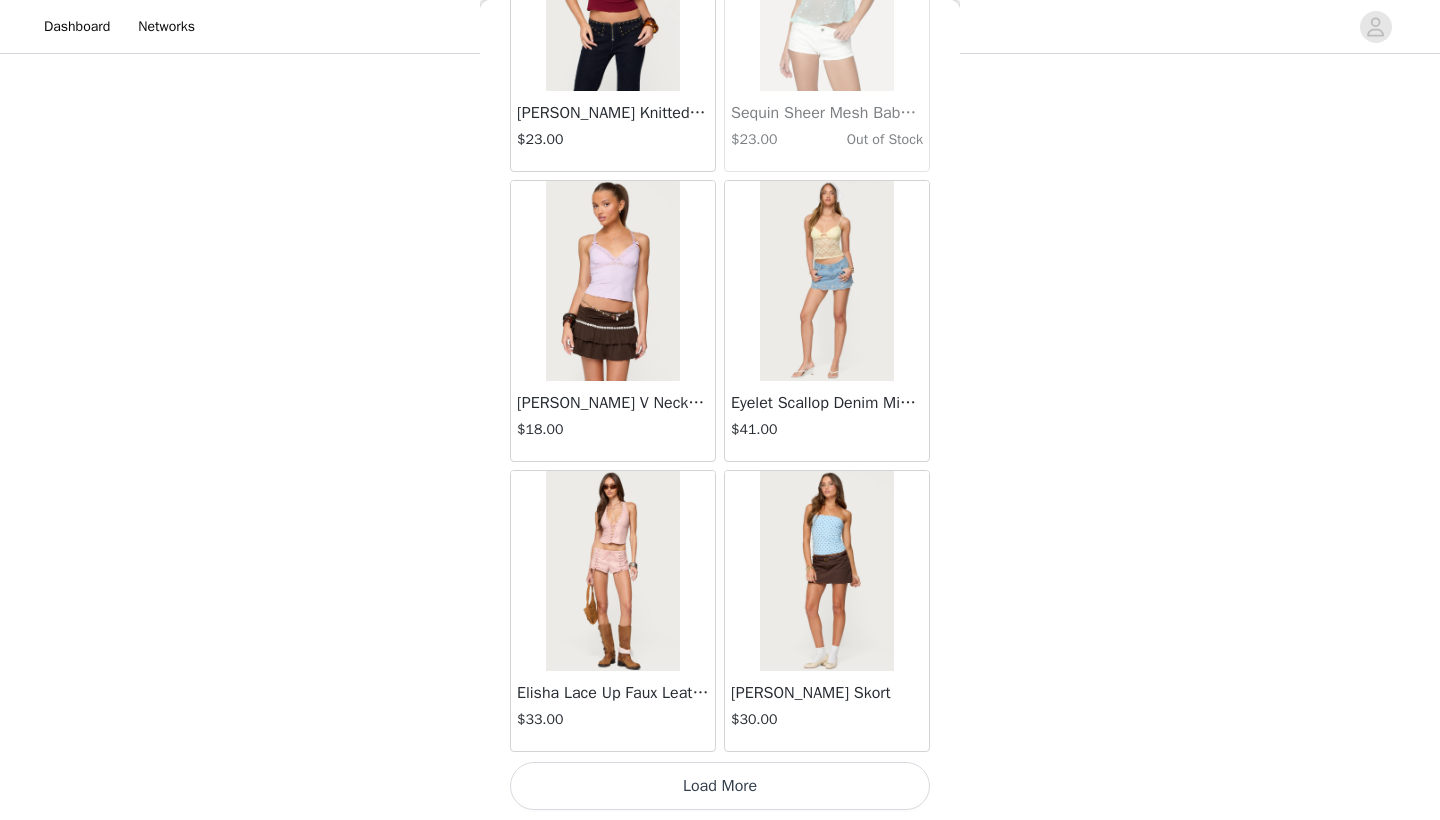 scroll, scrollTop: 45740, scrollLeft: 0, axis: vertical 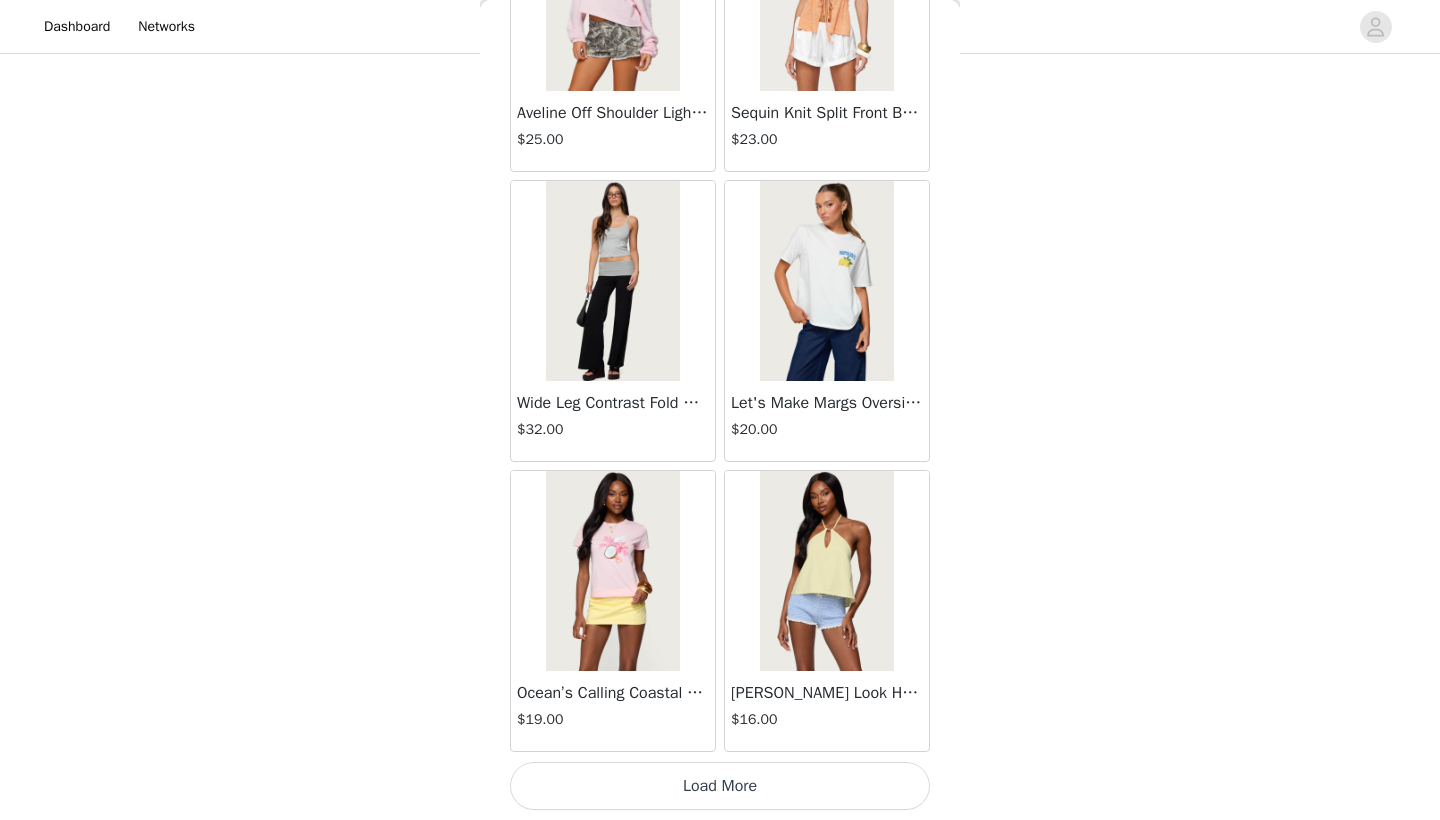 click on "Load More" at bounding box center [720, 786] 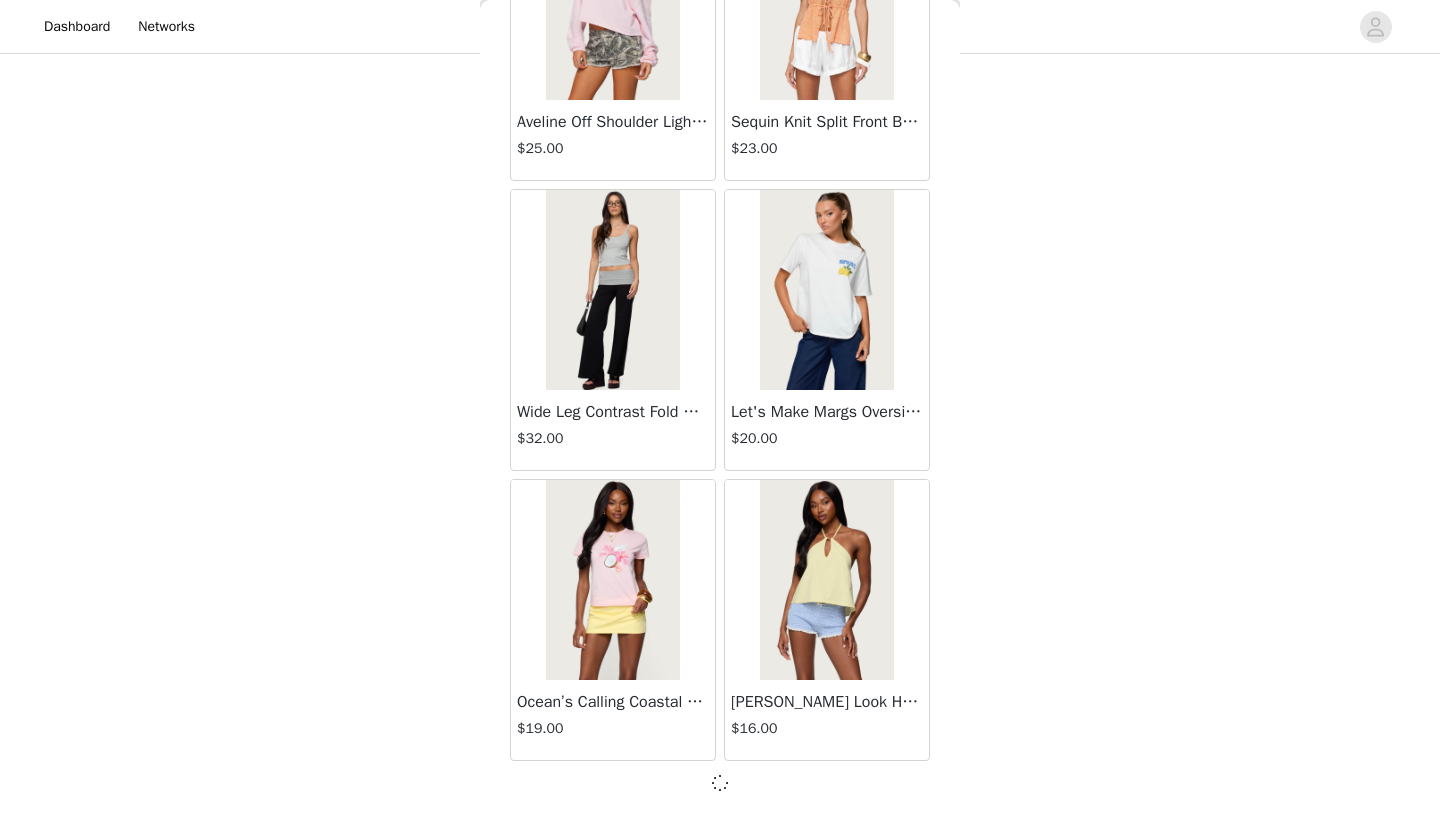 scroll, scrollTop: 48631, scrollLeft: 0, axis: vertical 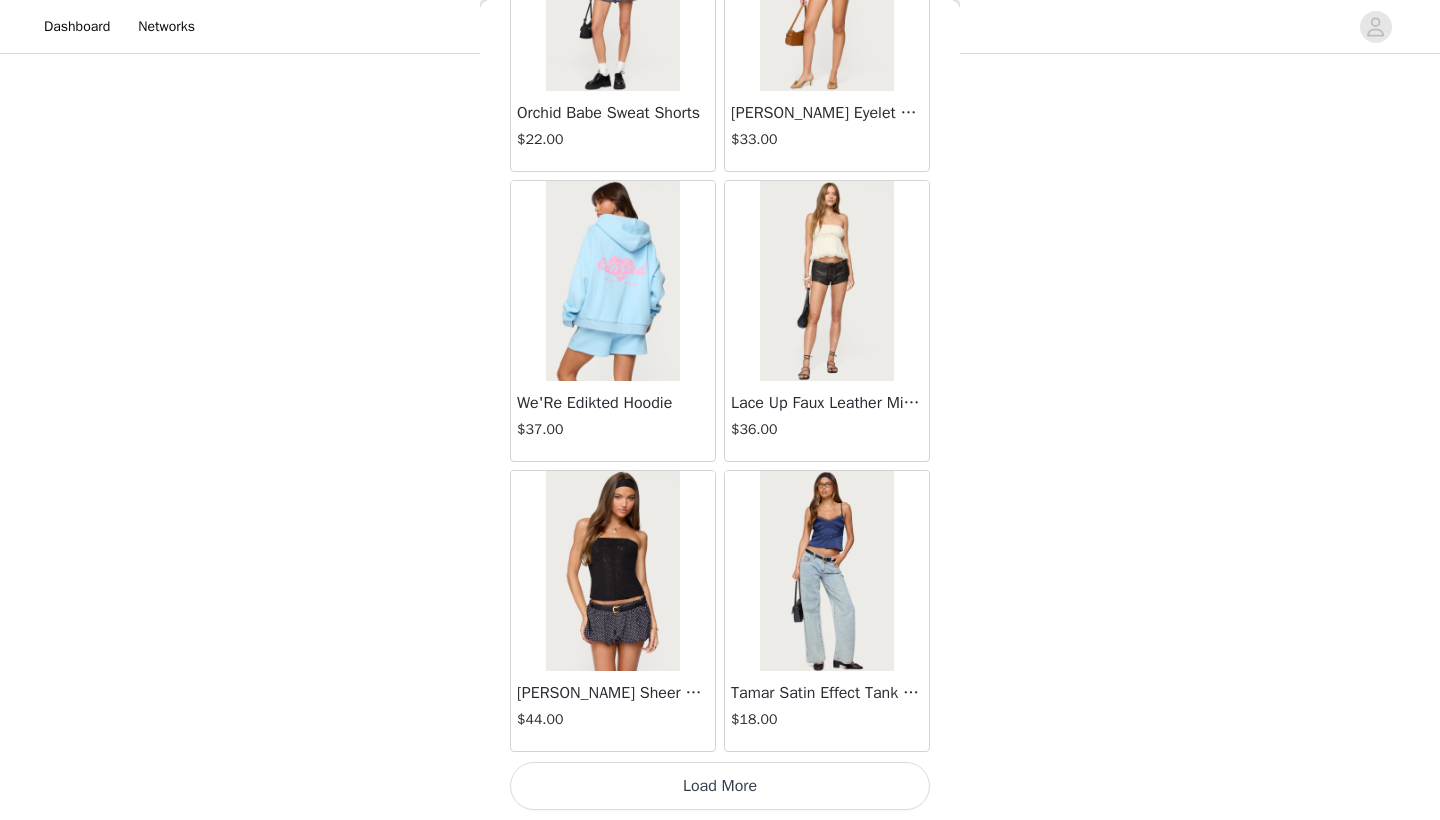 click on "Load More" at bounding box center [720, 786] 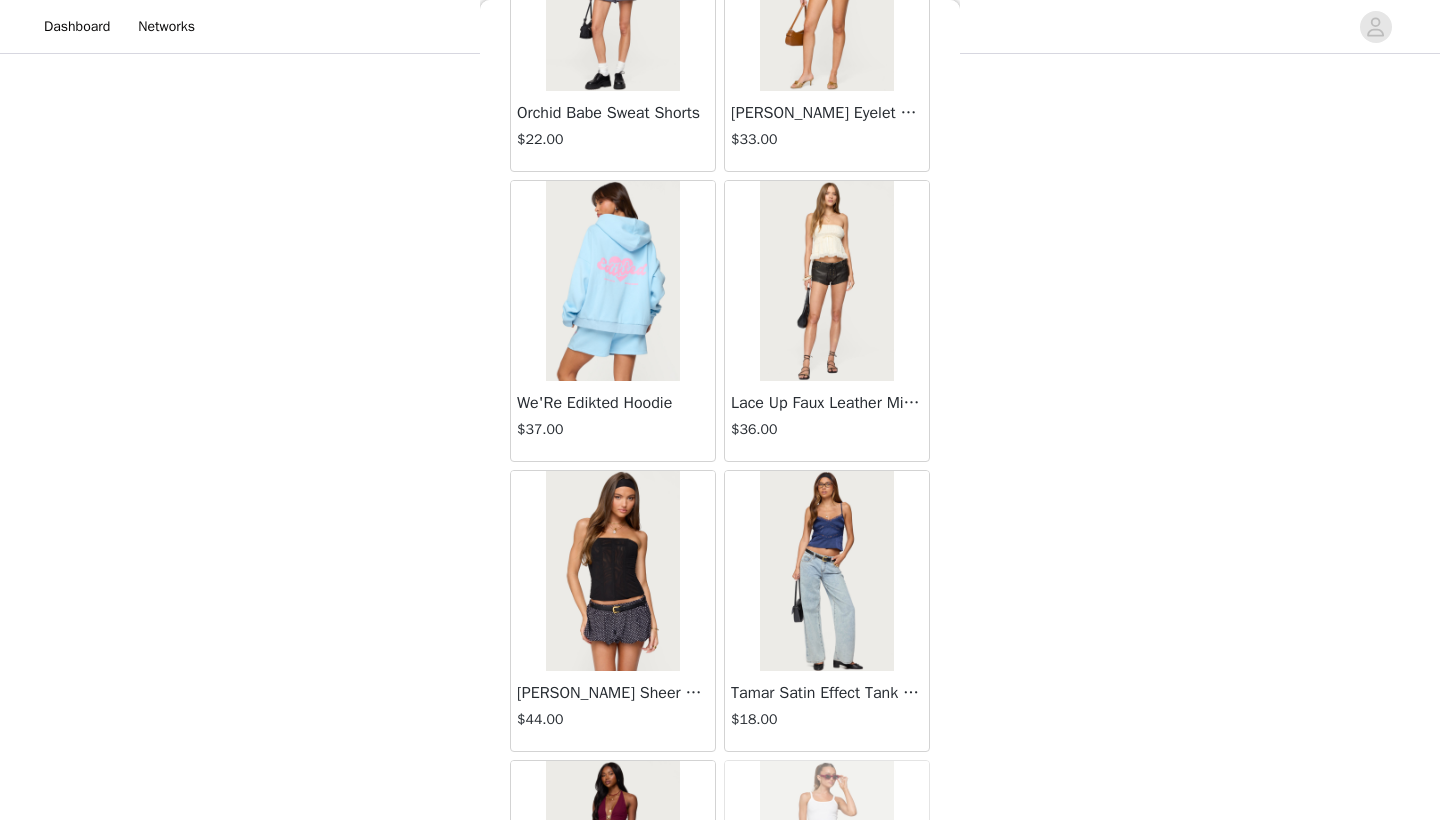scroll, scrollTop: 51531, scrollLeft: 0, axis: vertical 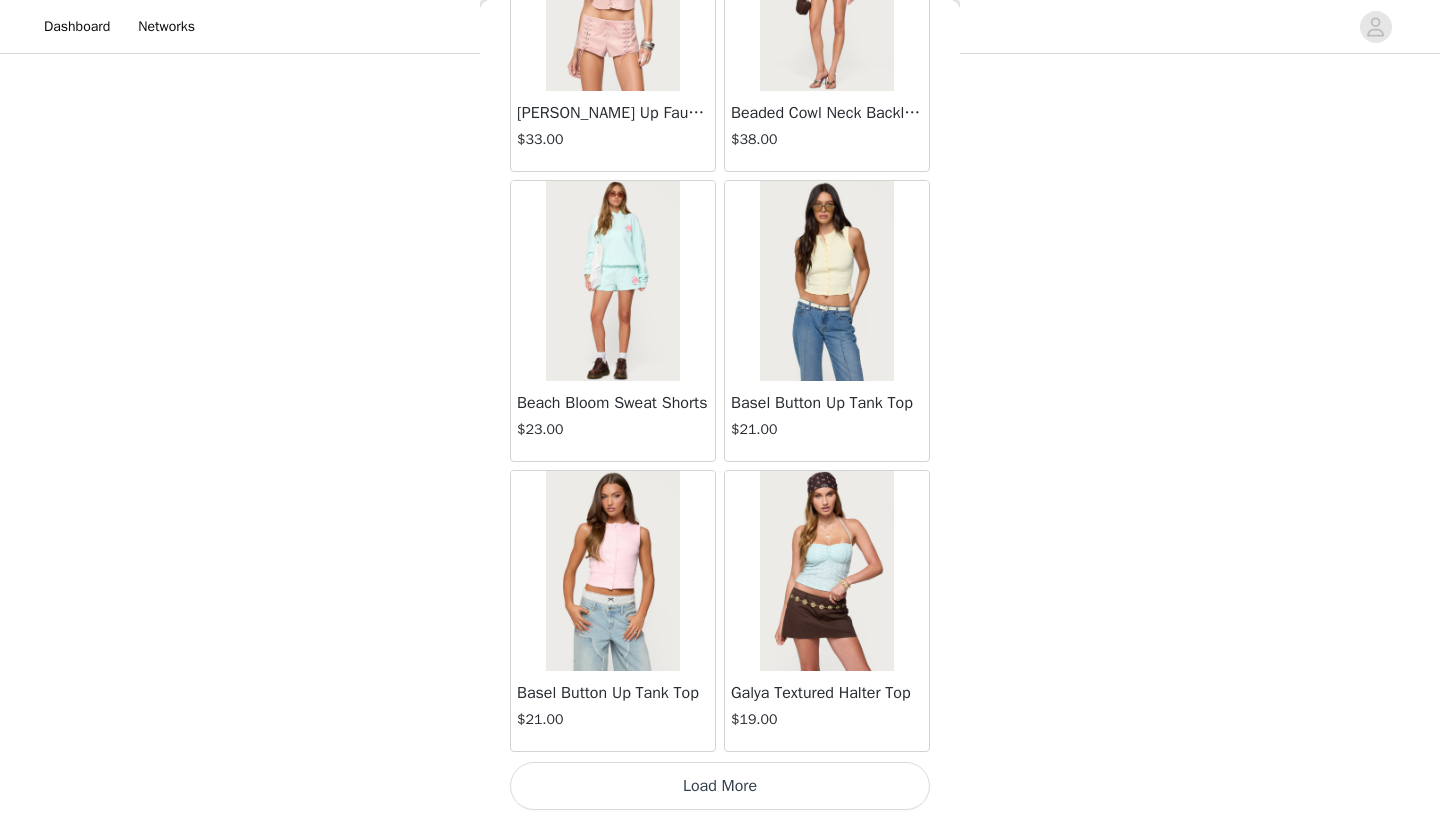 click on "Load More" at bounding box center (720, 786) 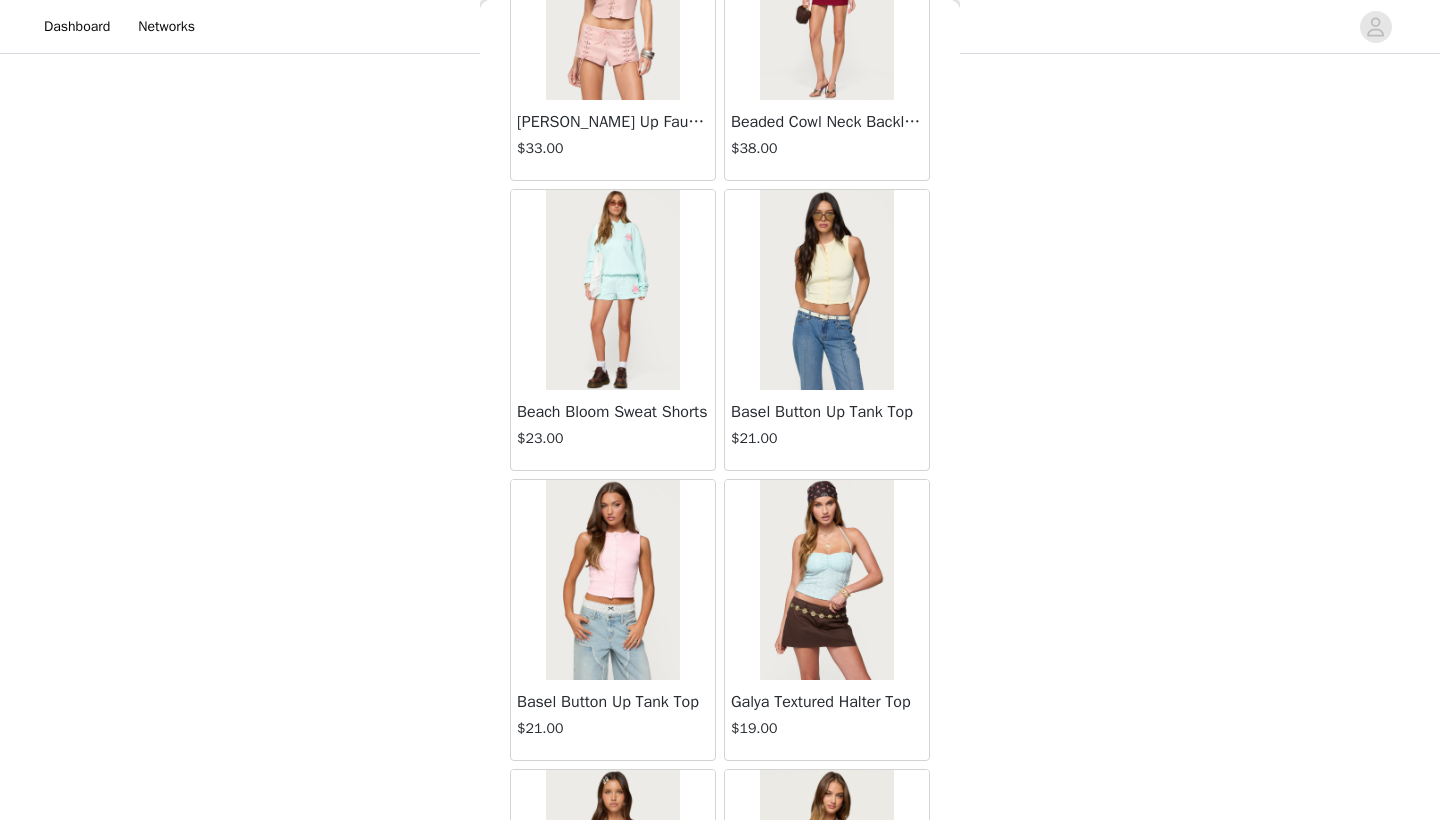 scroll, scrollTop: 1329, scrollLeft: 0, axis: vertical 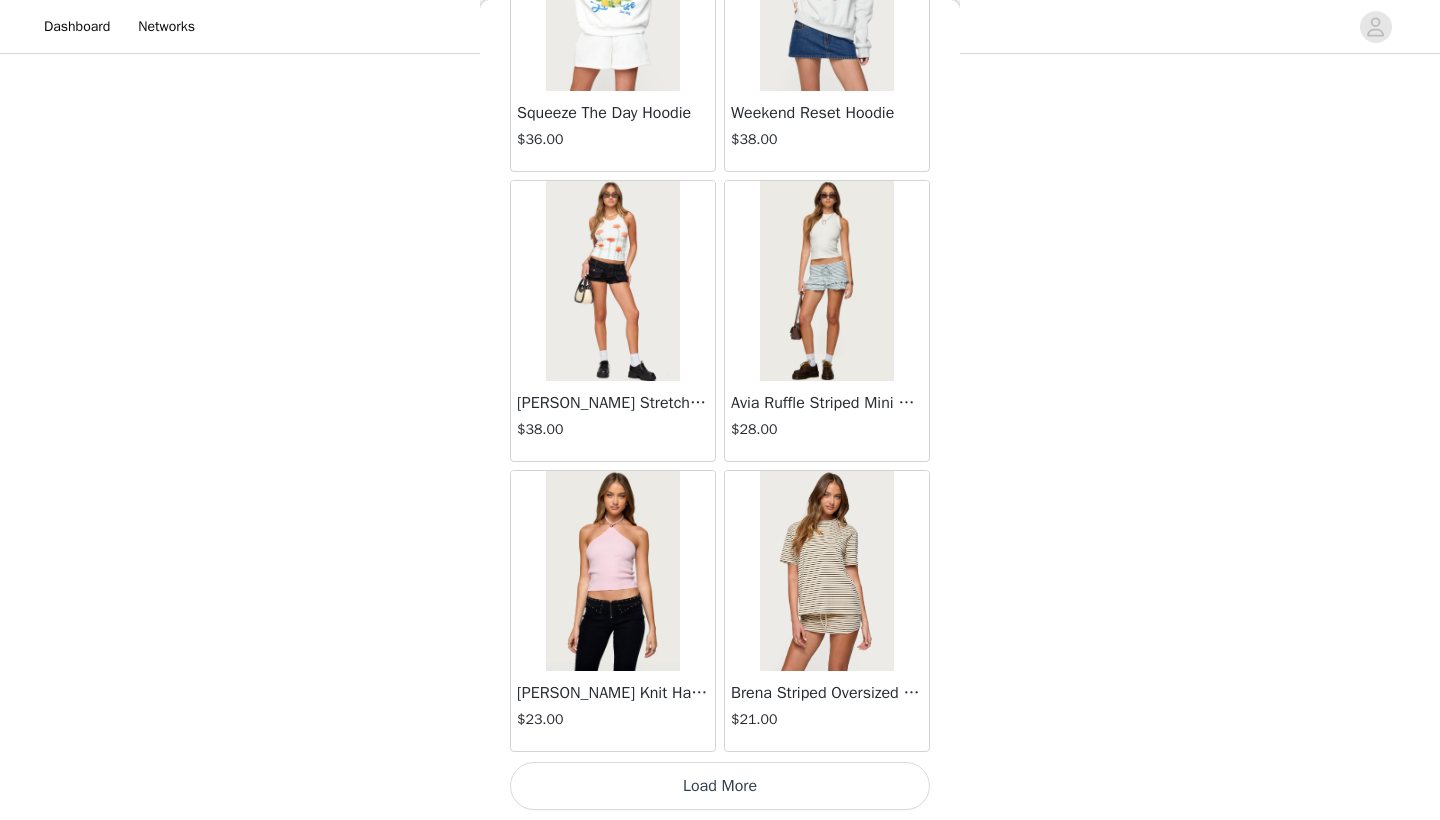 click on "Load More" at bounding box center (720, 786) 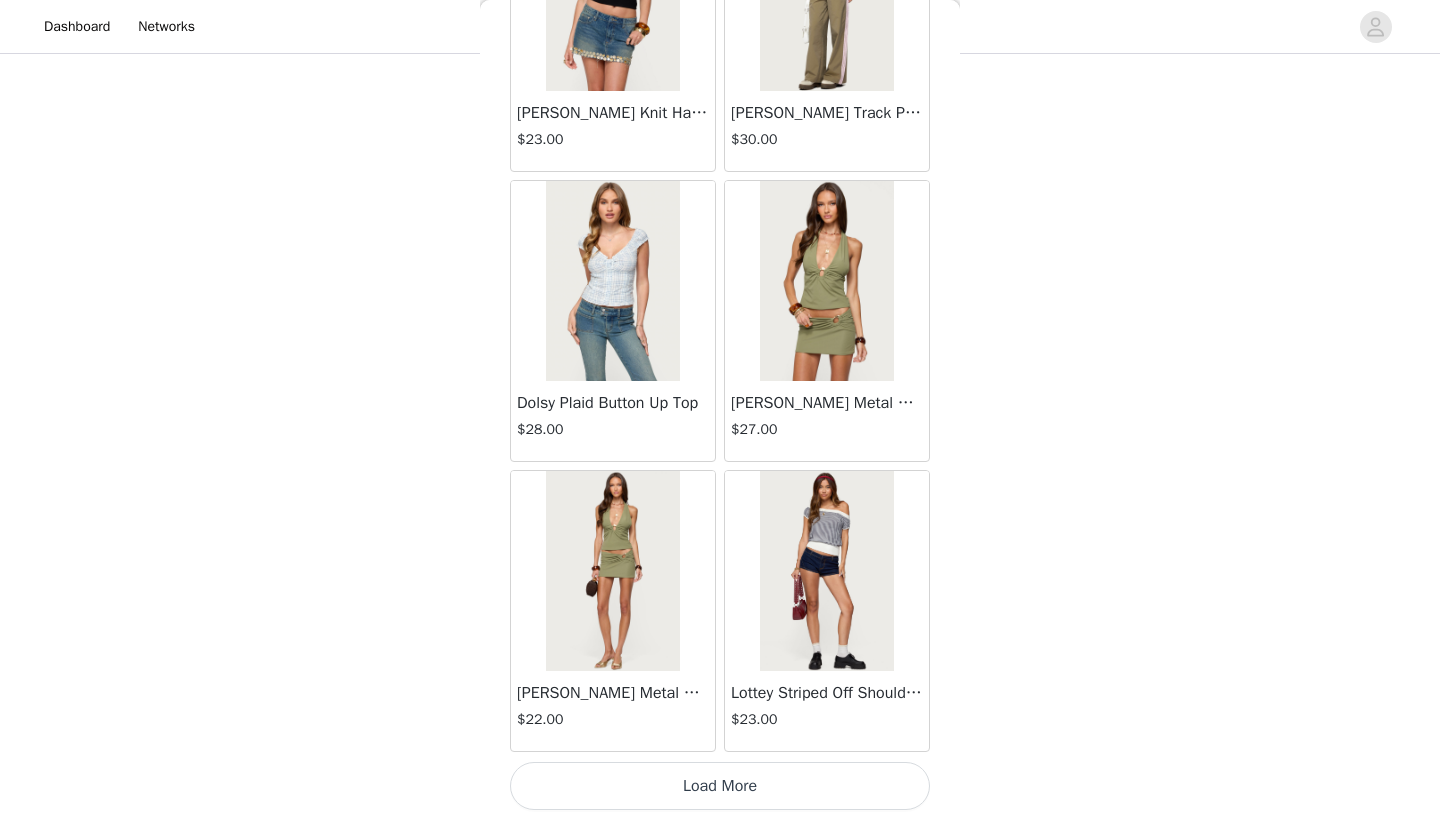 click on "Load More" at bounding box center [720, 786] 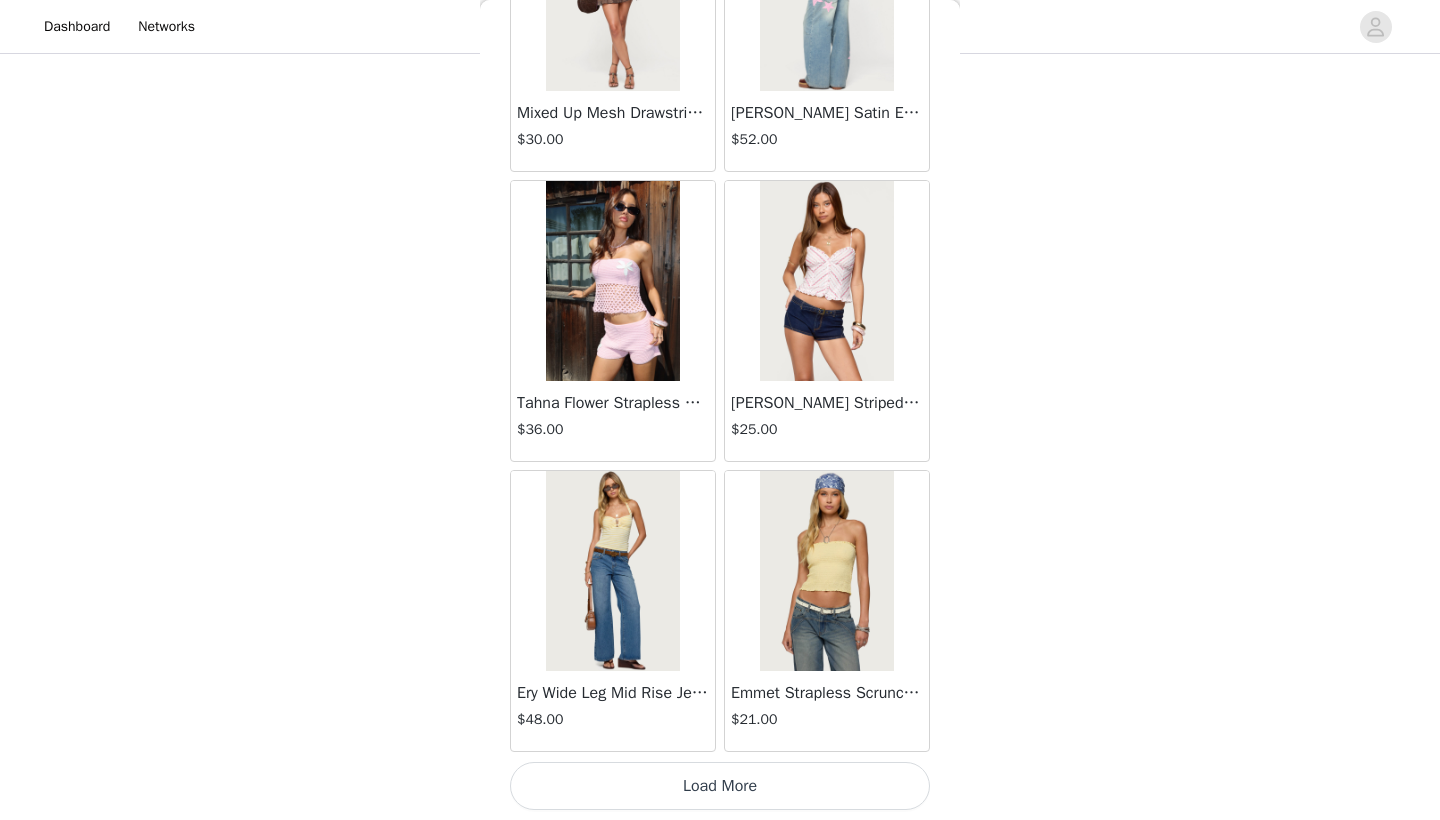 scroll, scrollTop: 63140, scrollLeft: 0, axis: vertical 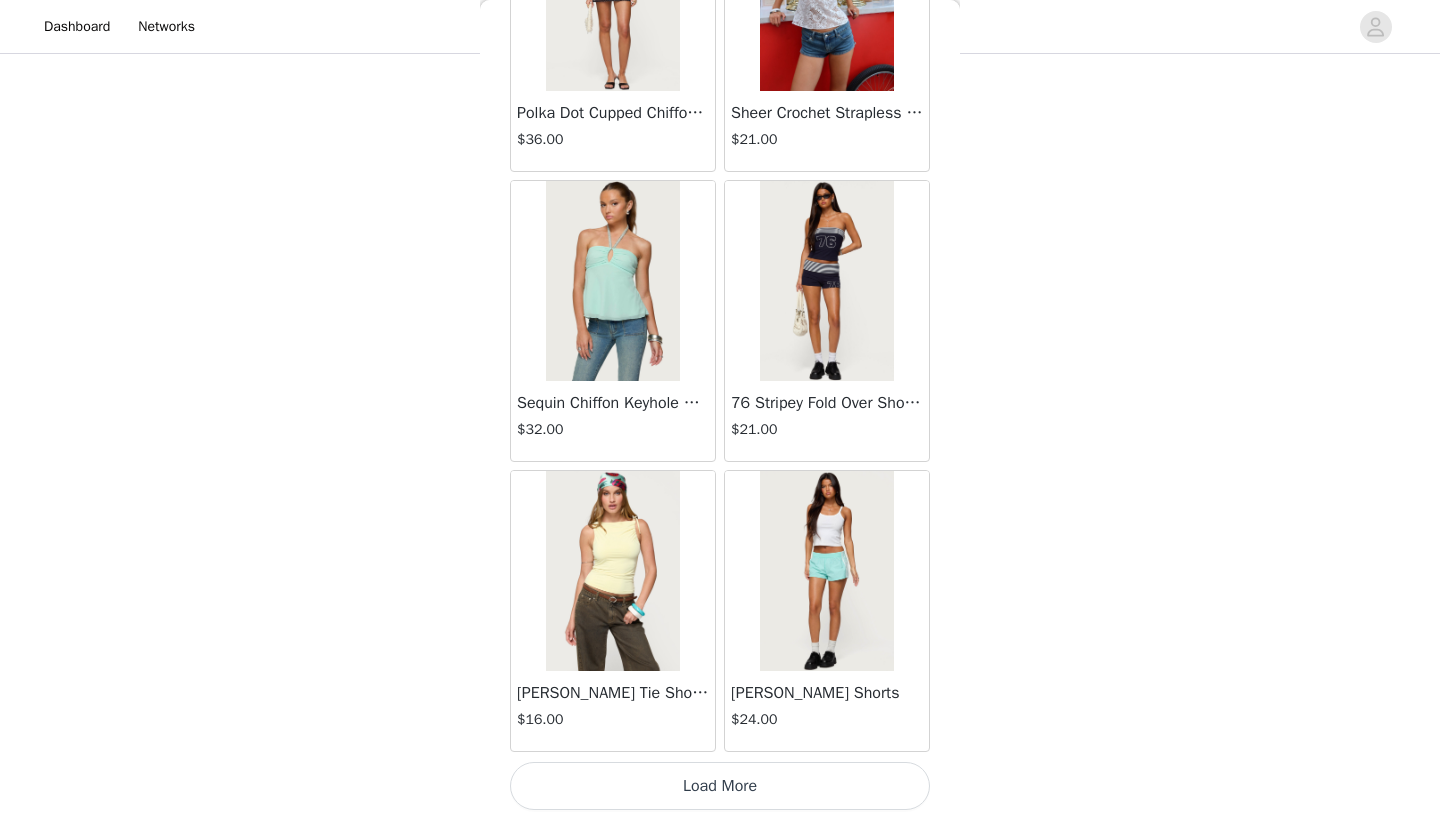 click on "Load More" at bounding box center [720, 786] 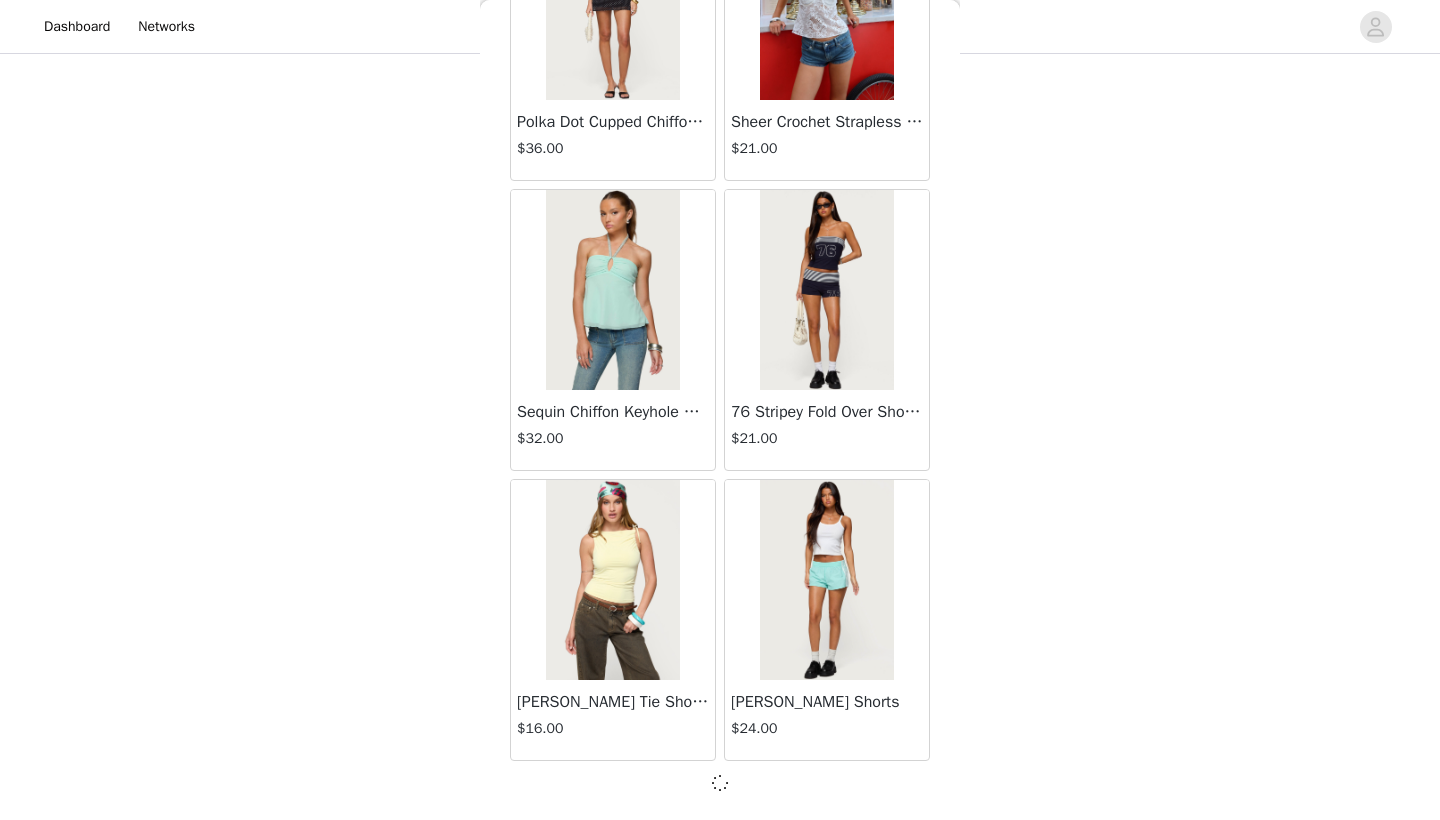 scroll, scrollTop: 66031, scrollLeft: 0, axis: vertical 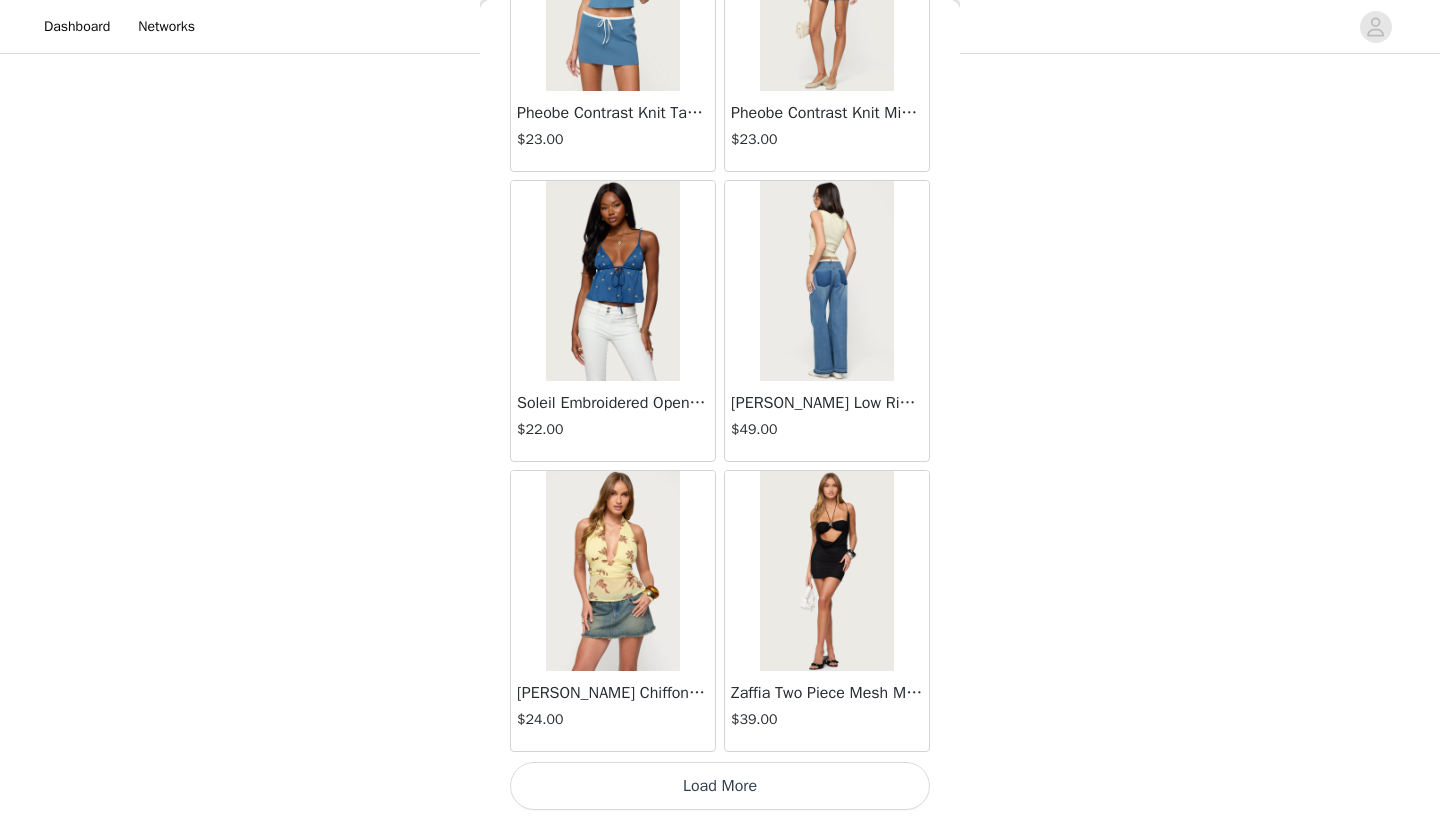 click on "Load More" at bounding box center [720, 786] 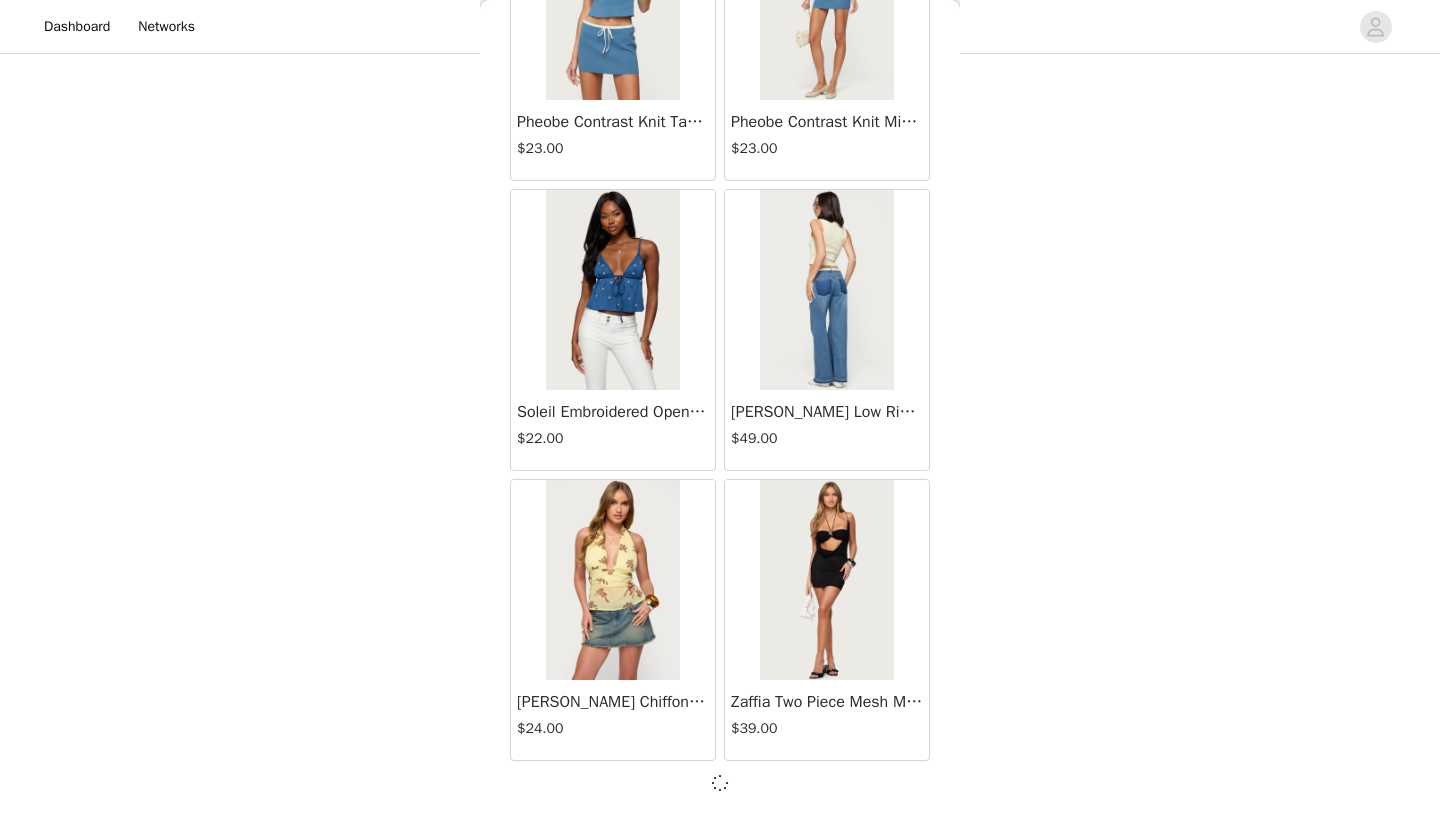 scroll, scrollTop: 68931, scrollLeft: 0, axis: vertical 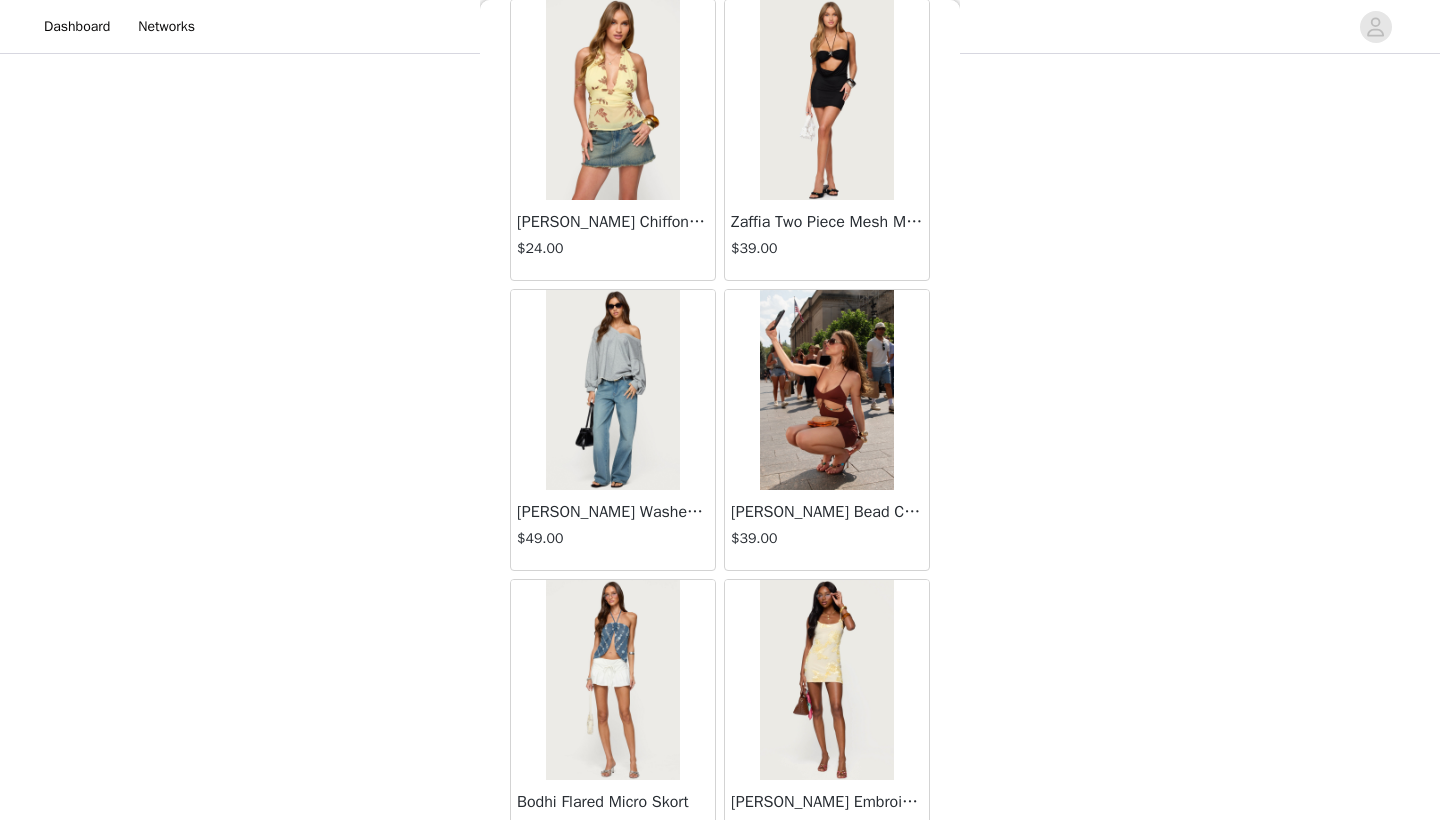 click at bounding box center [612, 390] 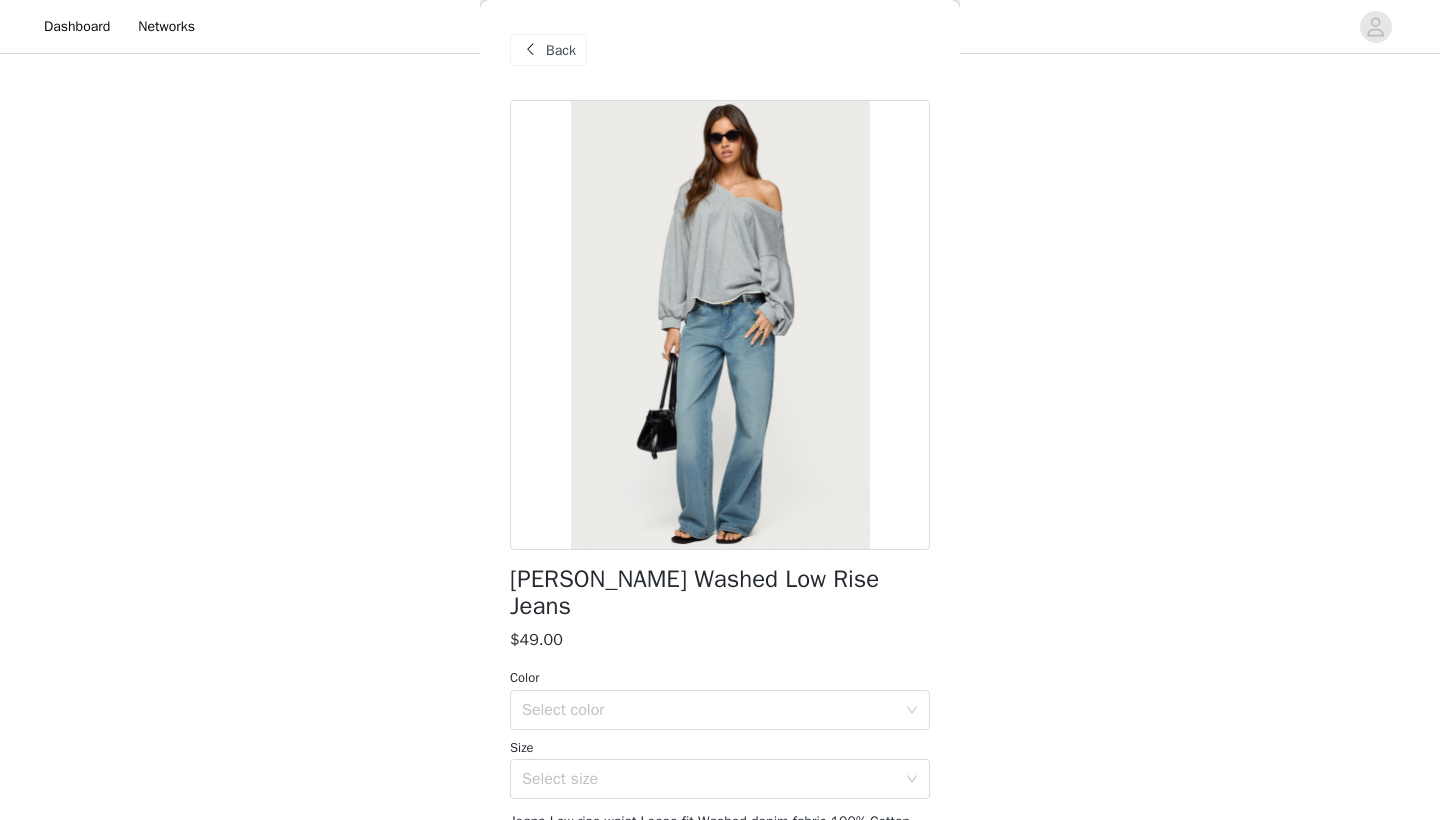 scroll, scrollTop: 0, scrollLeft: 0, axis: both 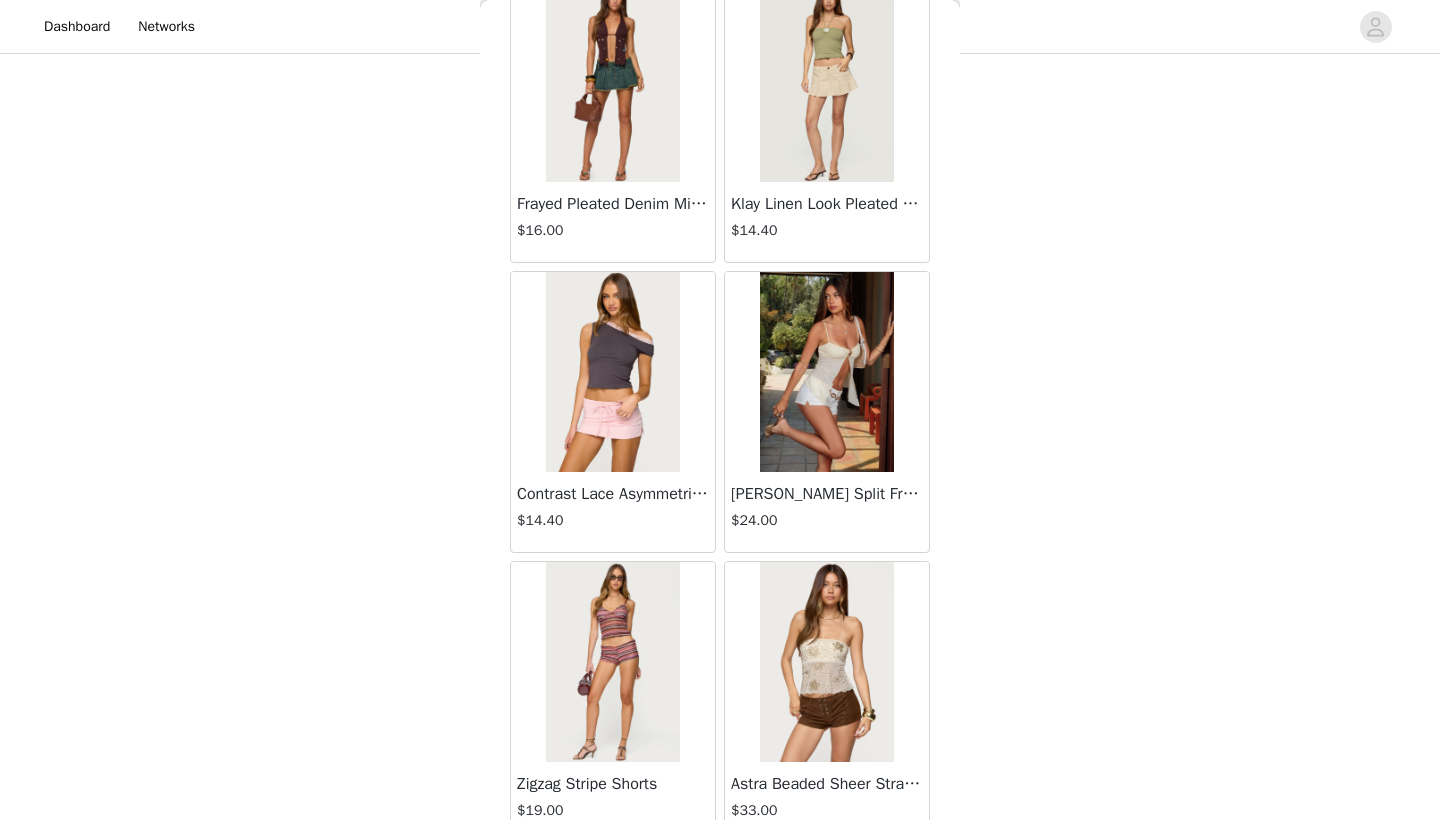 click at bounding box center [826, 372] 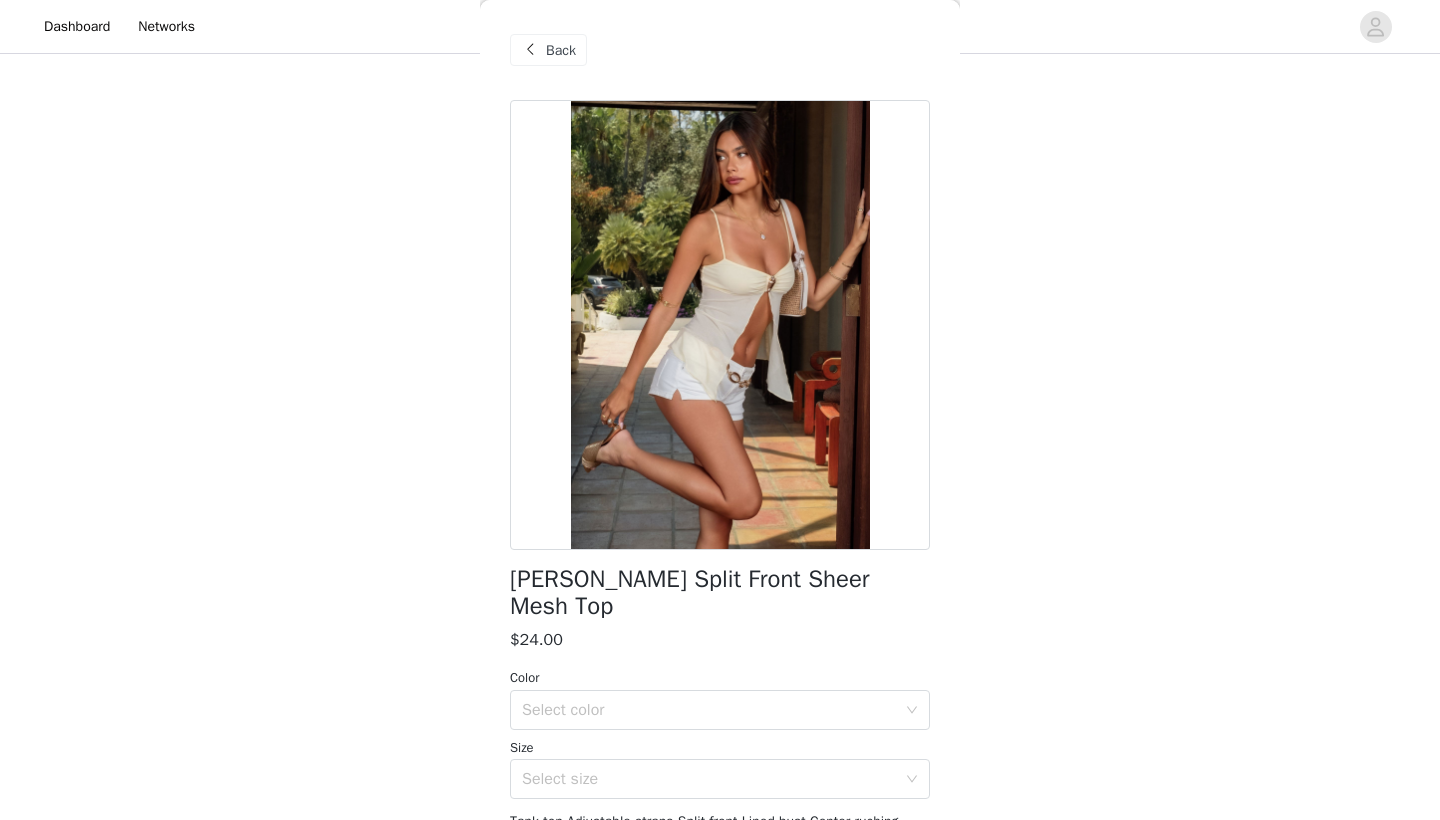 scroll, scrollTop: 0, scrollLeft: 0, axis: both 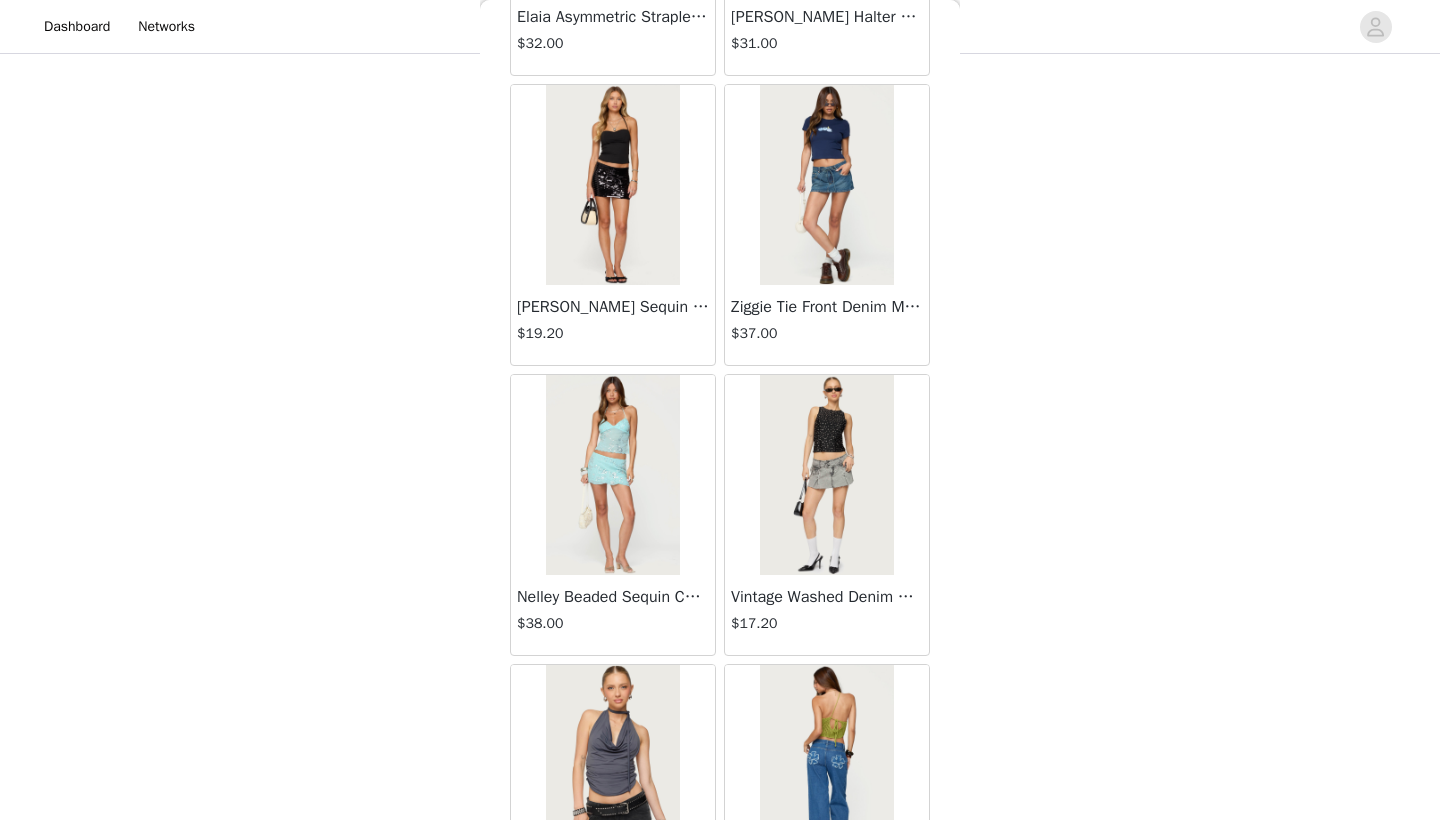 click at bounding box center [826, 185] 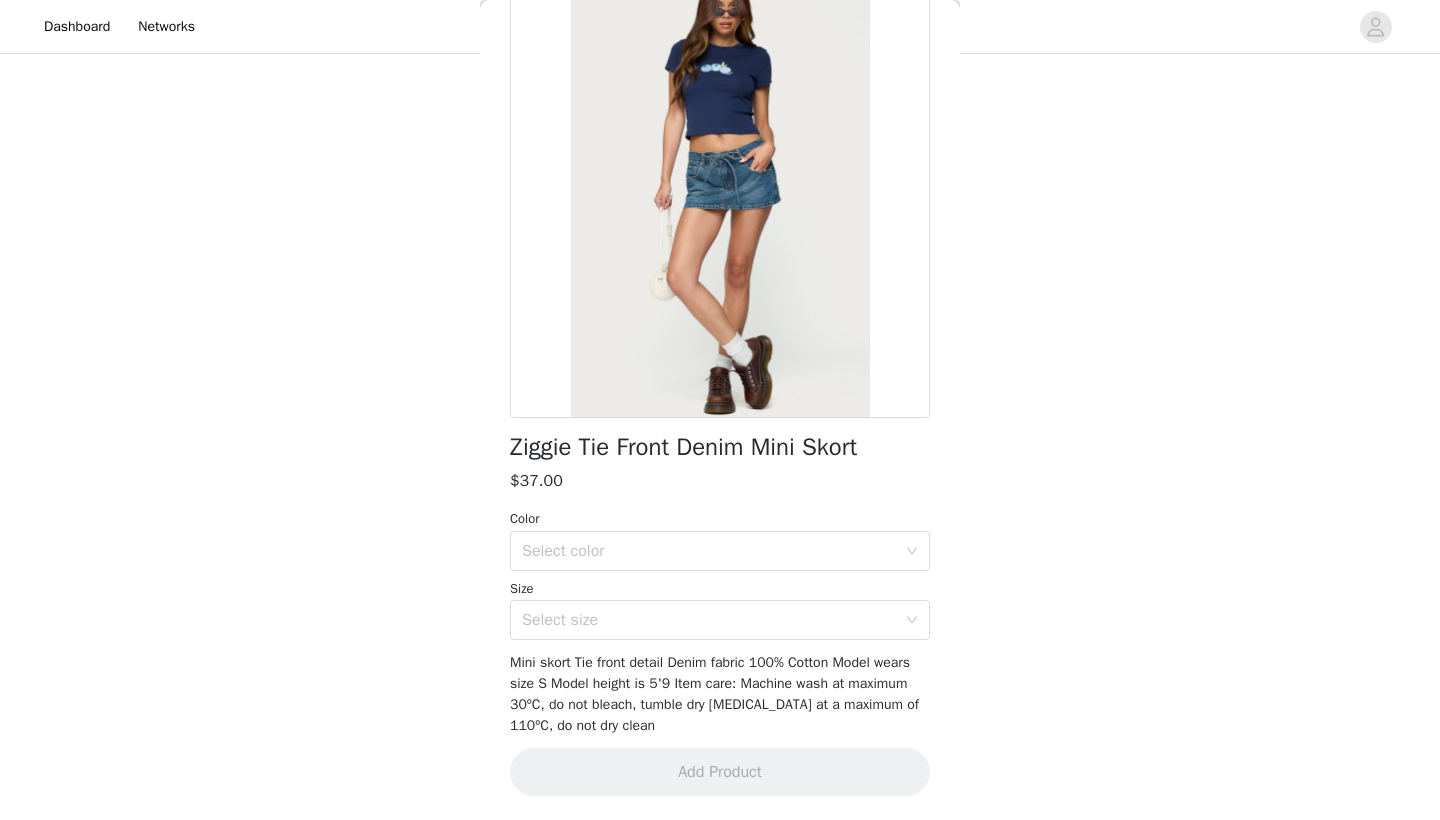 scroll, scrollTop: 131, scrollLeft: 0, axis: vertical 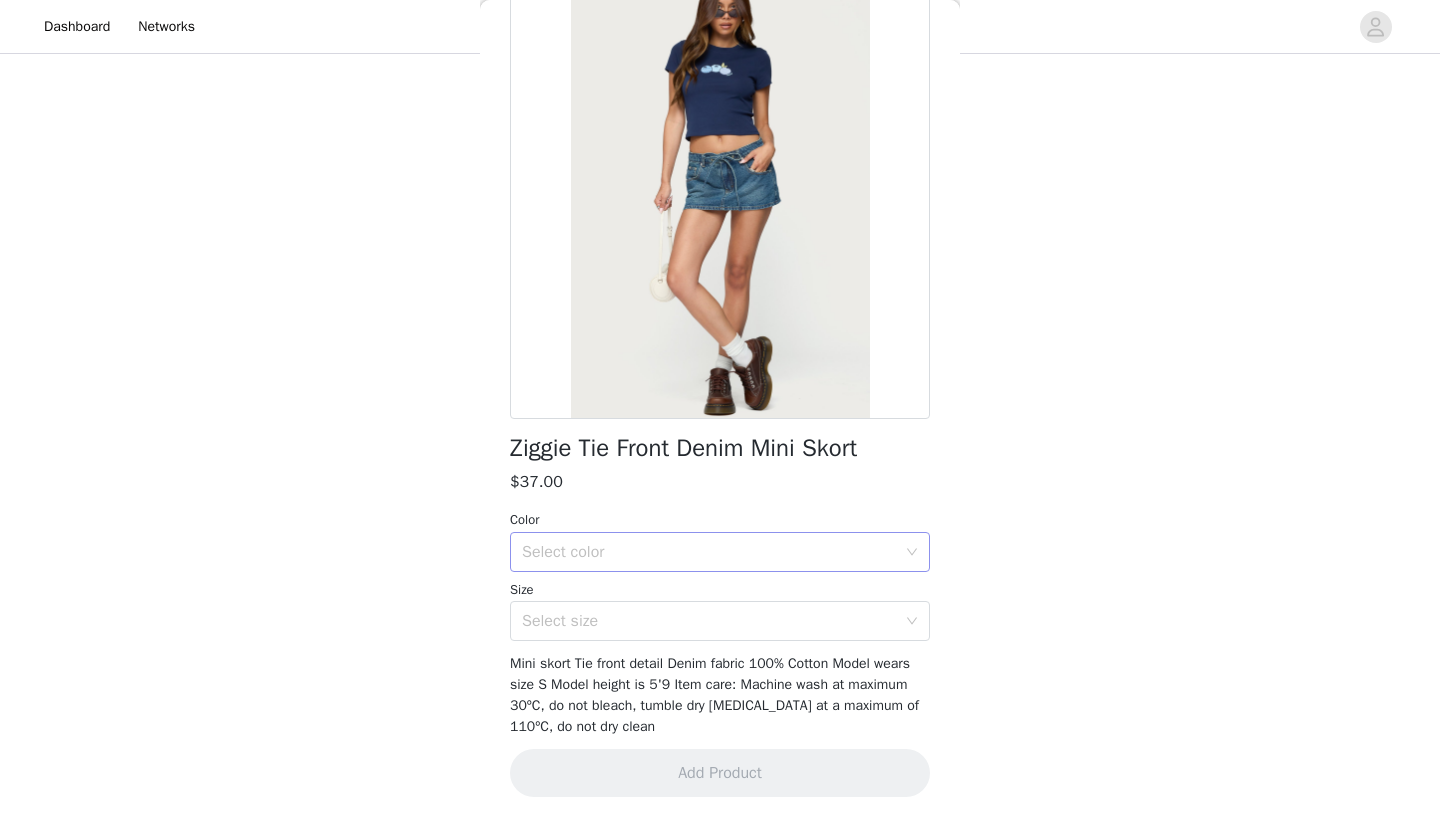 click on "Select color" at bounding box center (713, 552) 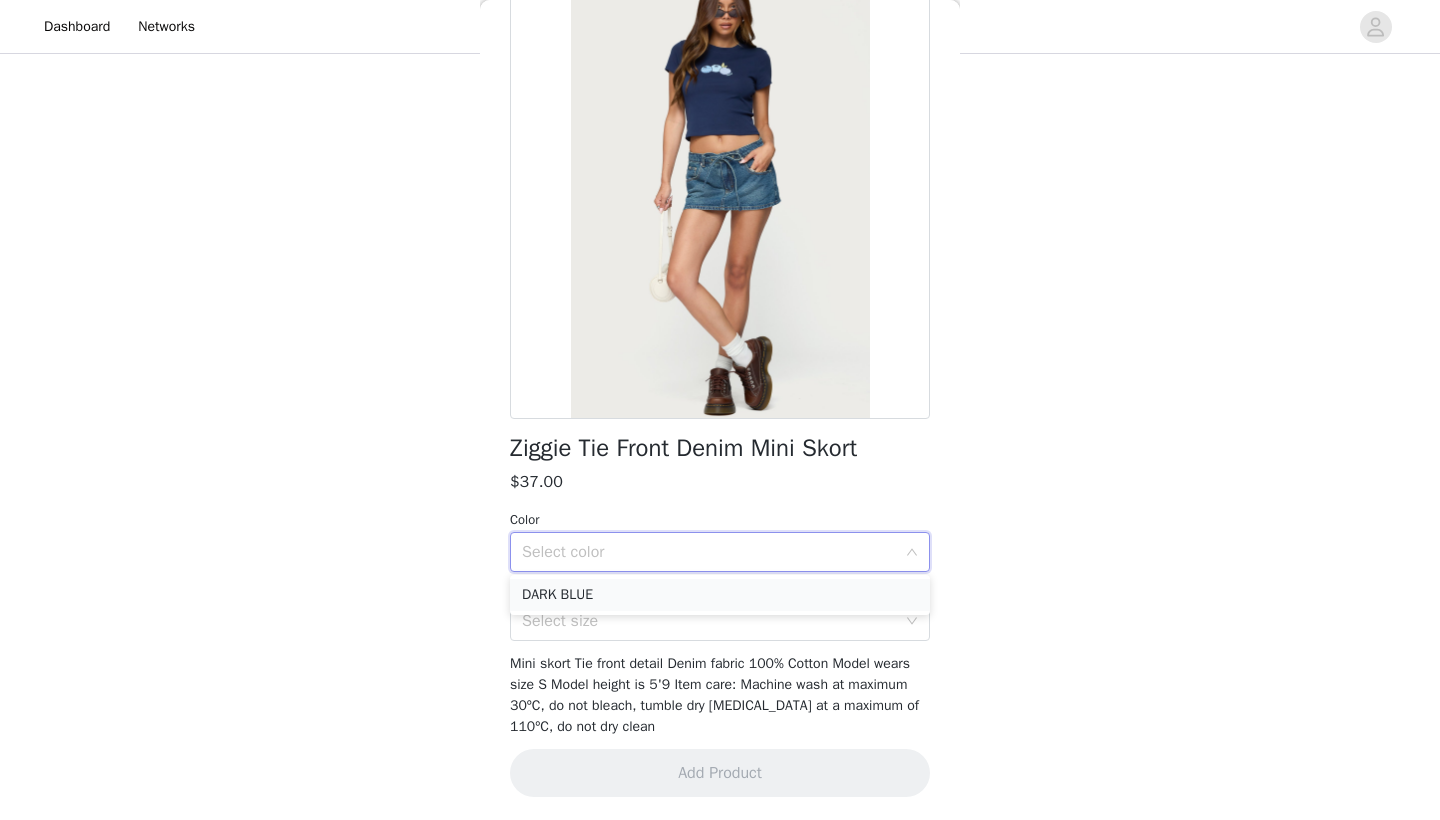 click on "DARK BLUE" at bounding box center [720, 595] 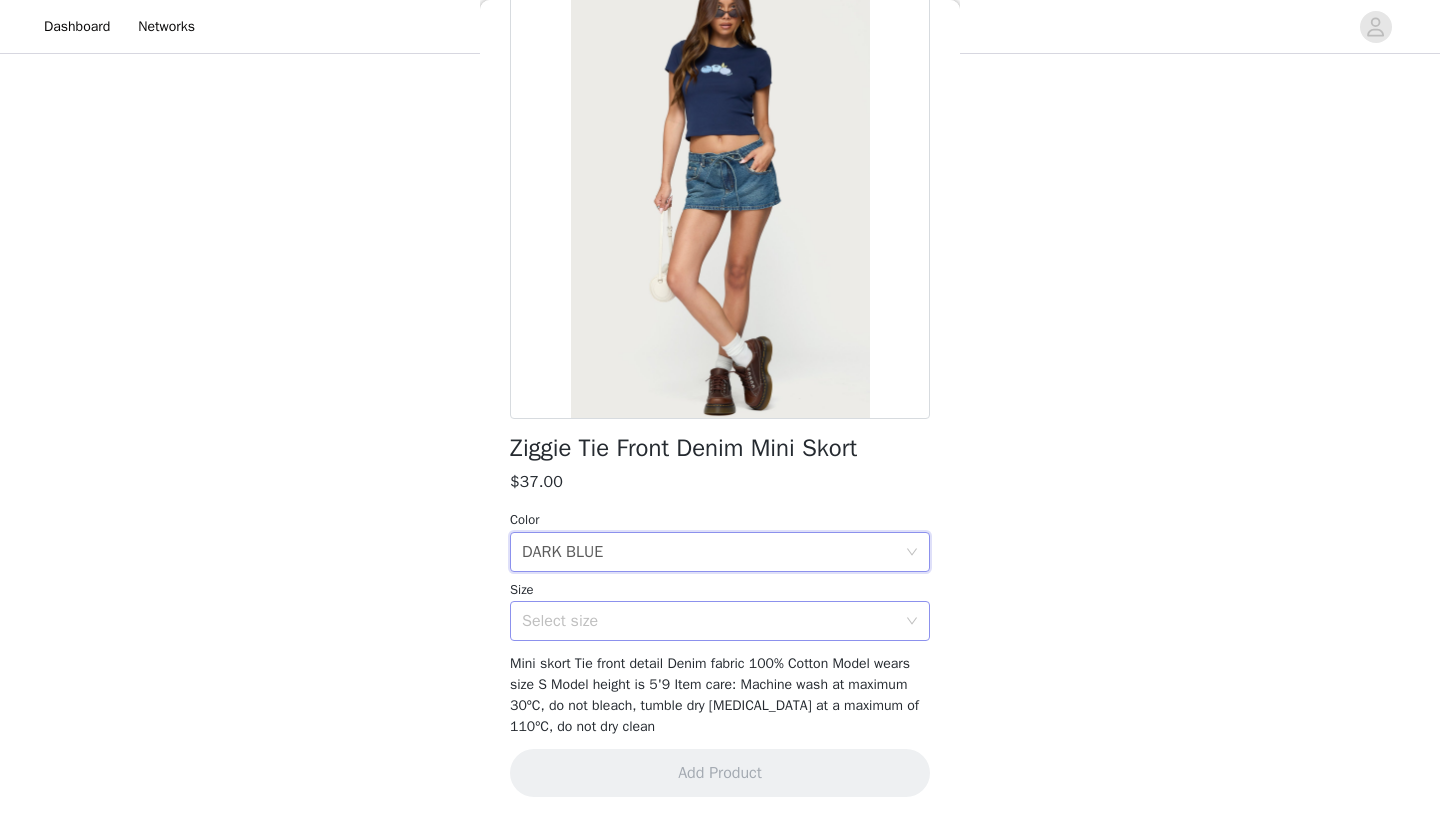 click on "Select size" at bounding box center (709, 621) 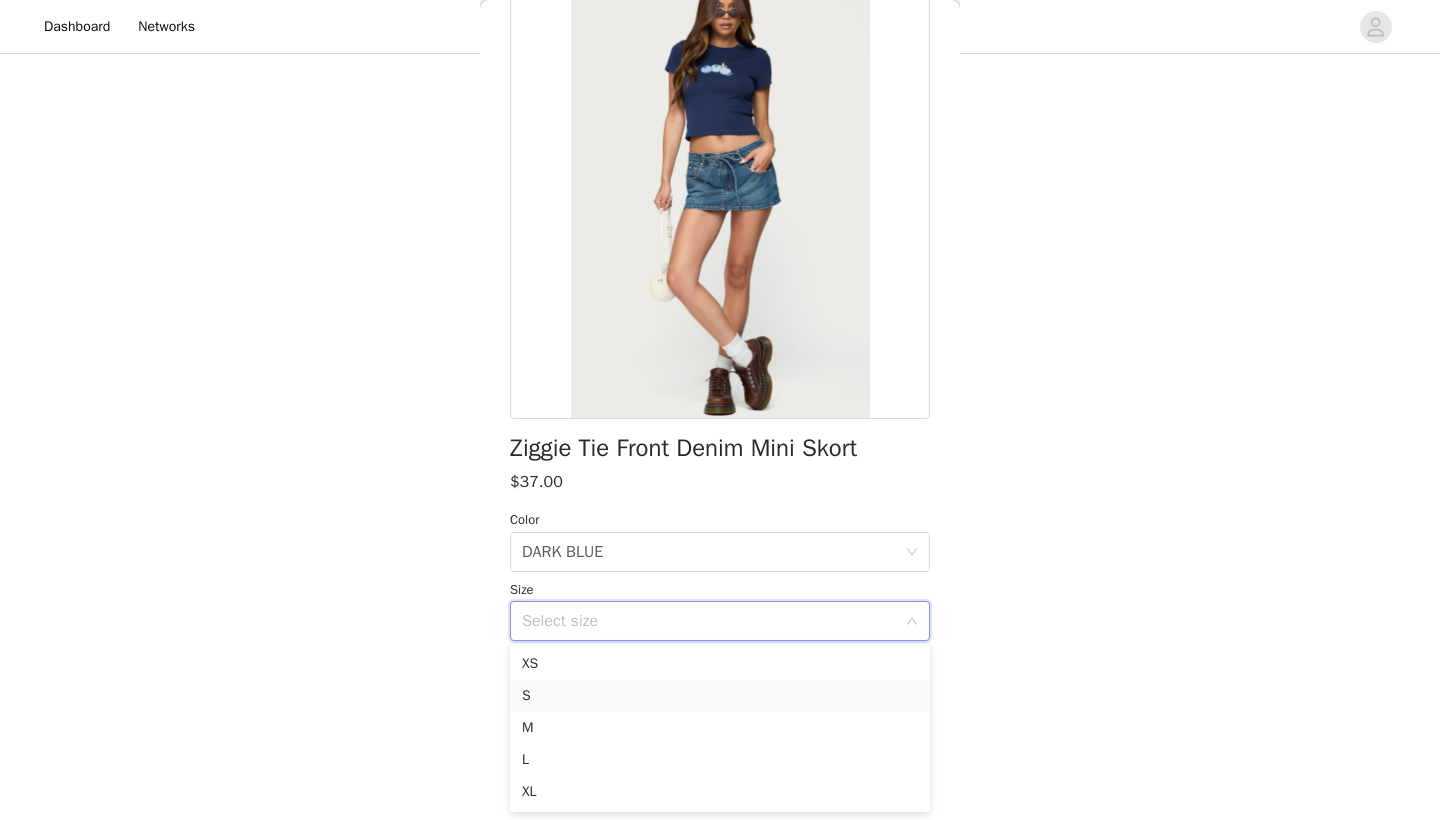 click on "S" at bounding box center [720, 696] 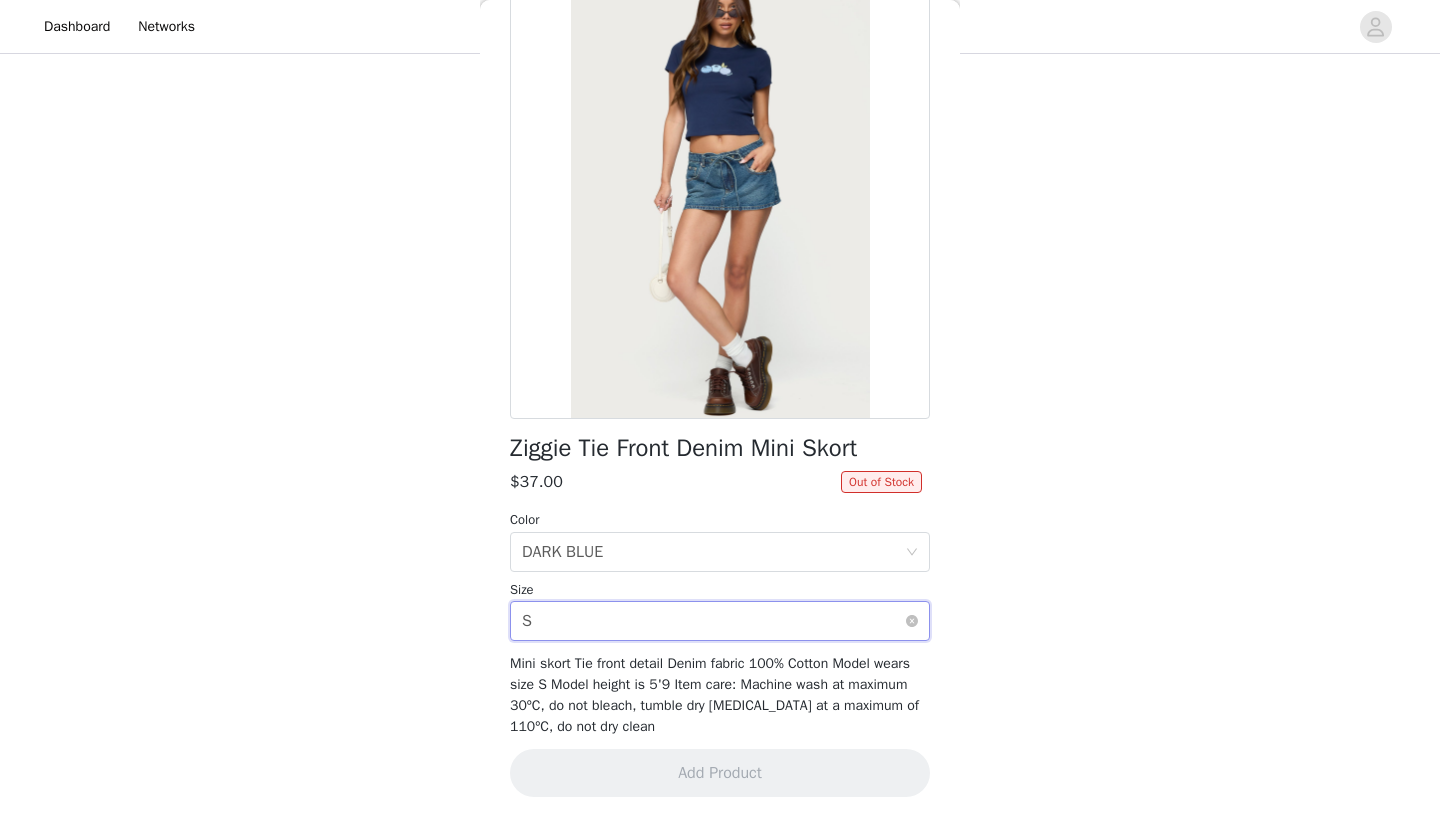 click on "Select size S" at bounding box center [713, 621] 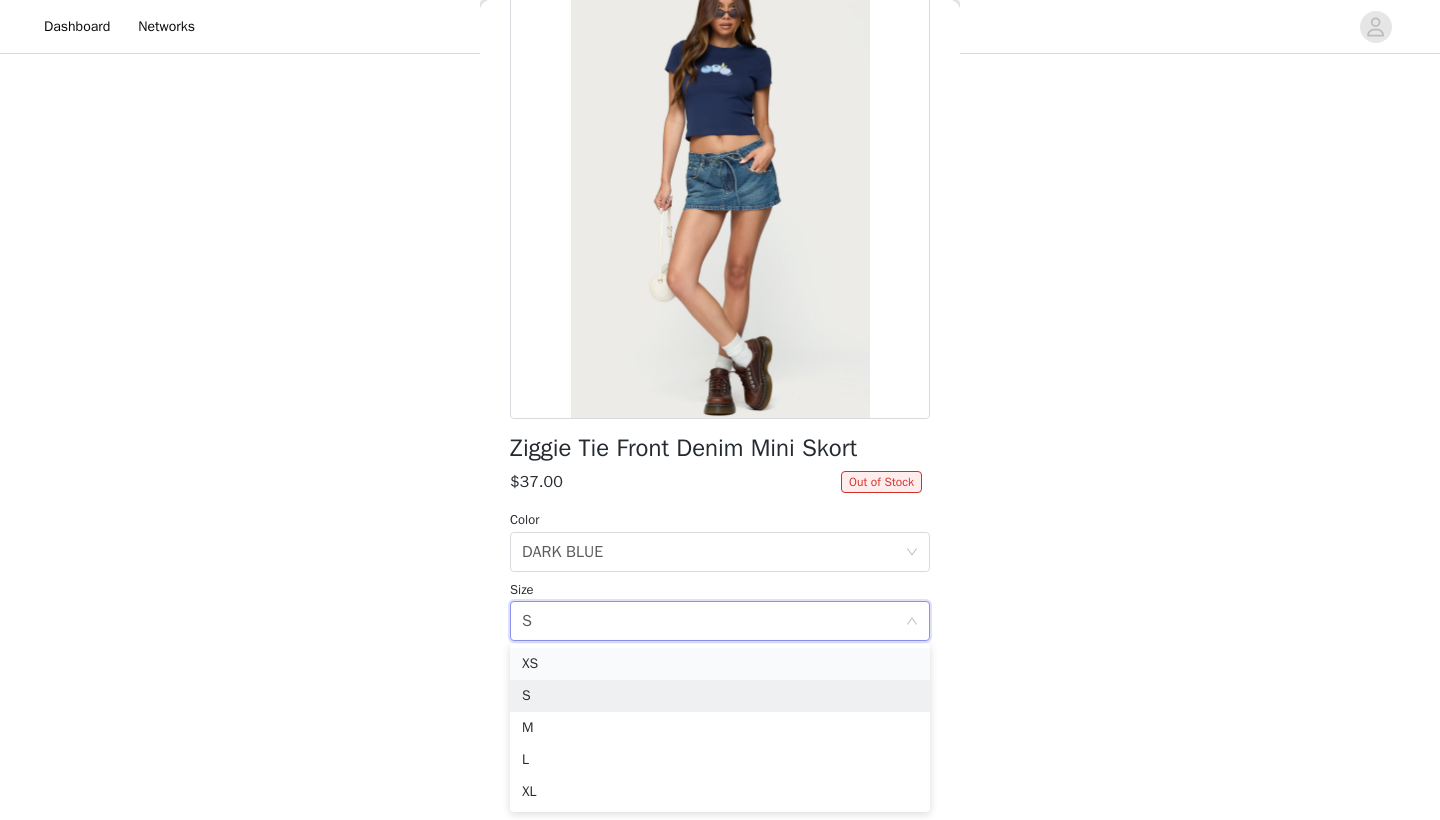 click on "XS" at bounding box center (720, 664) 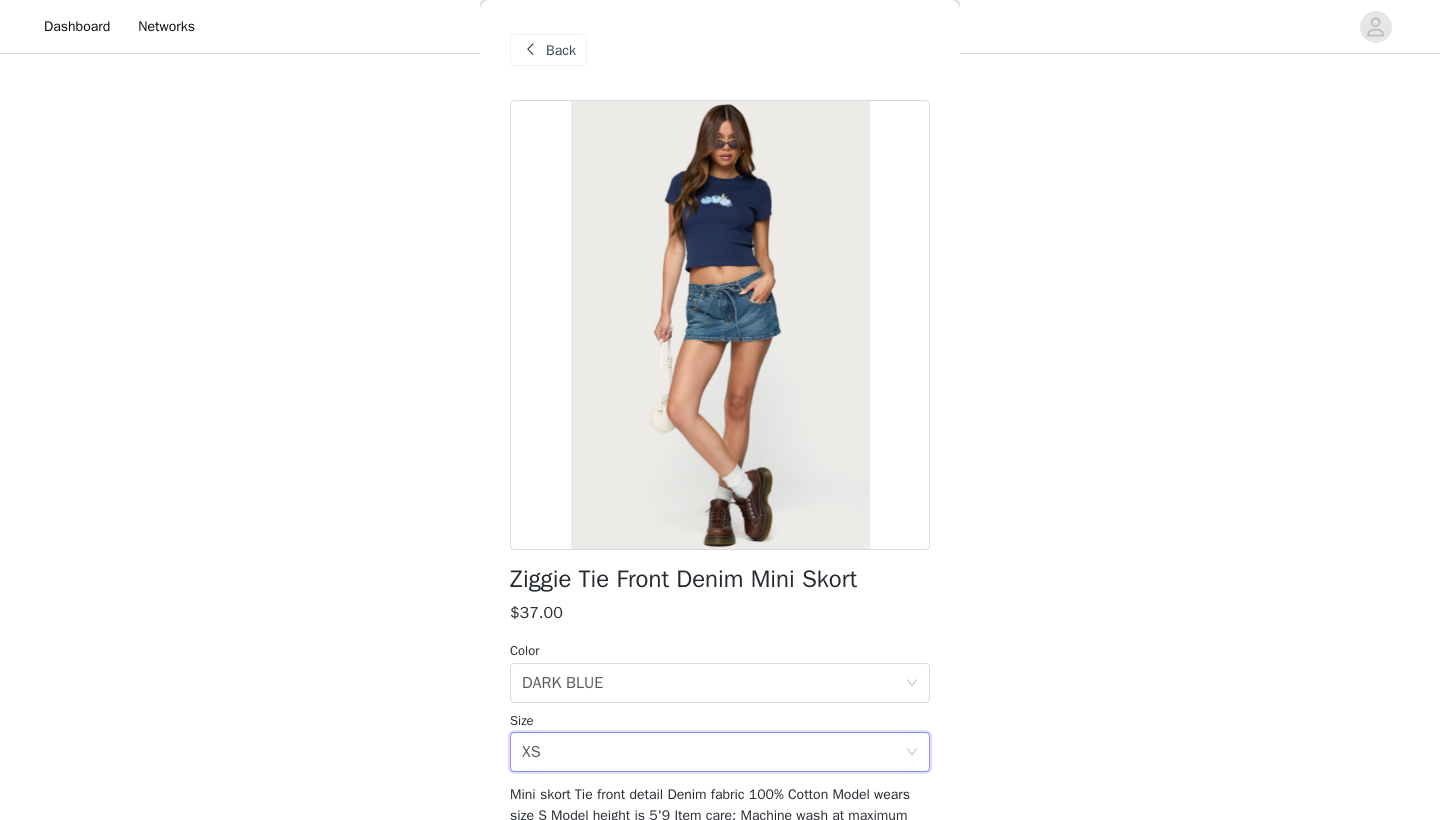 scroll, scrollTop: 0, scrollLeft: 0, axis: both 